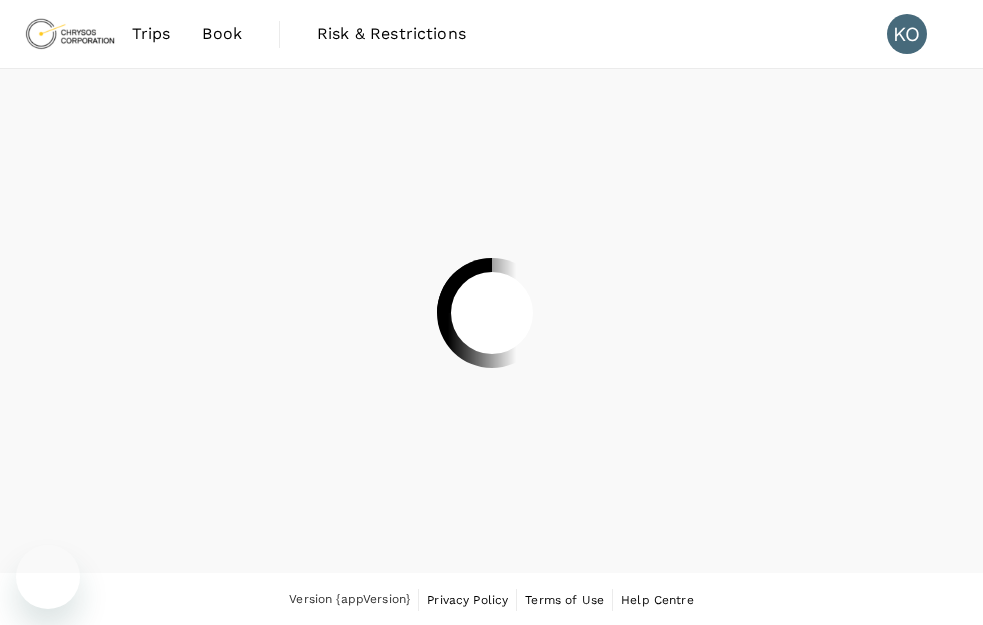 scroll, scrollTop: 0, scrollLeft: 0, axis: both 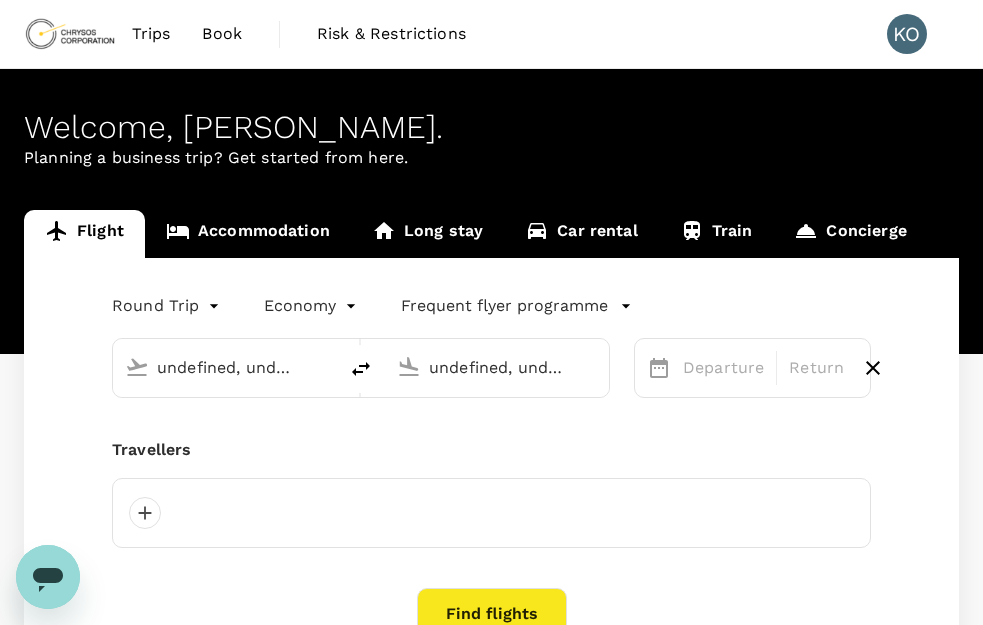 type 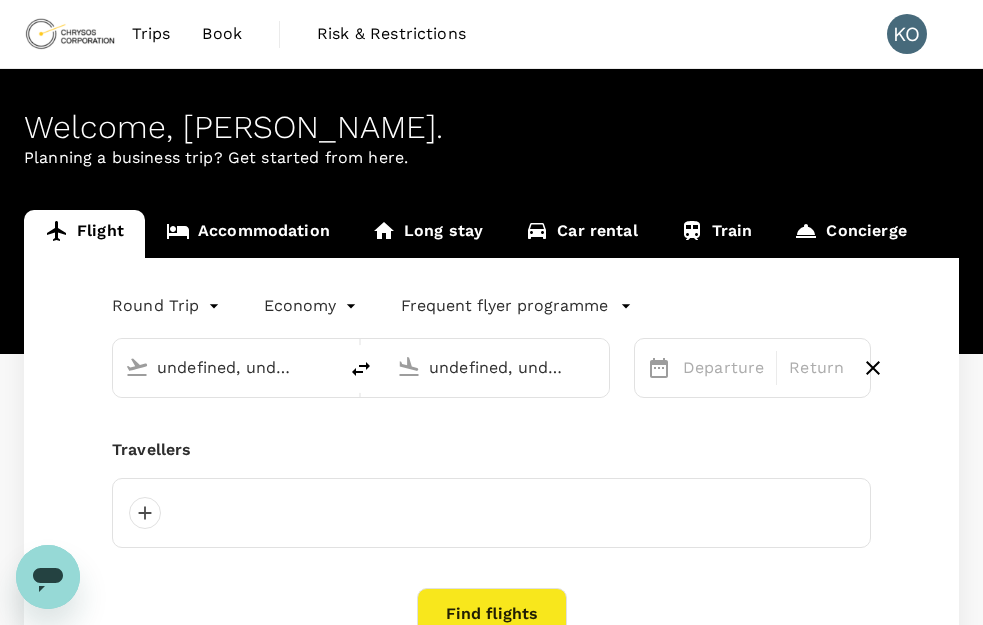 type 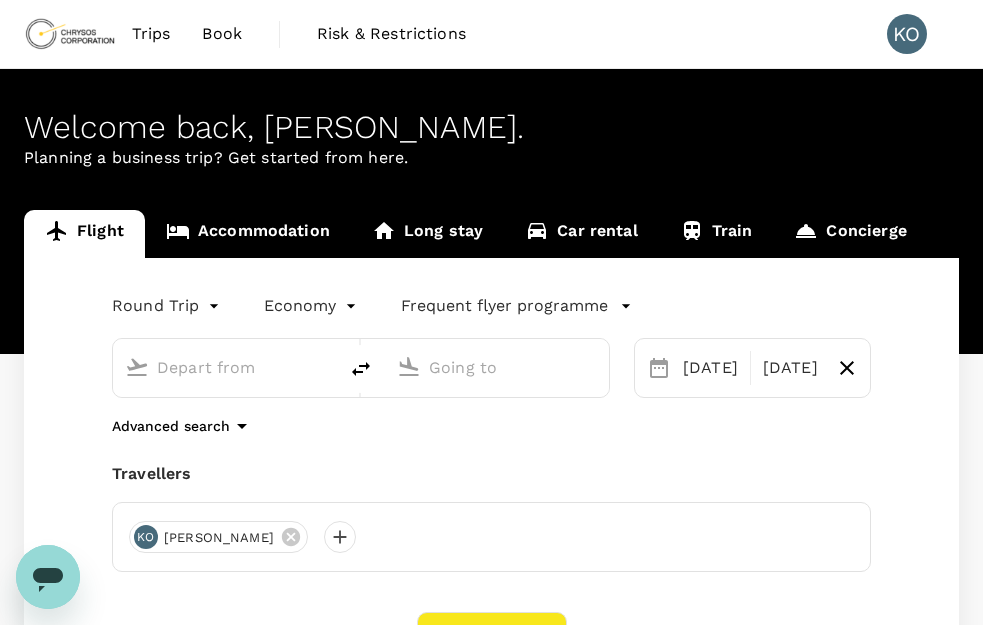 type on "Vancouver Intl  (YVR)" 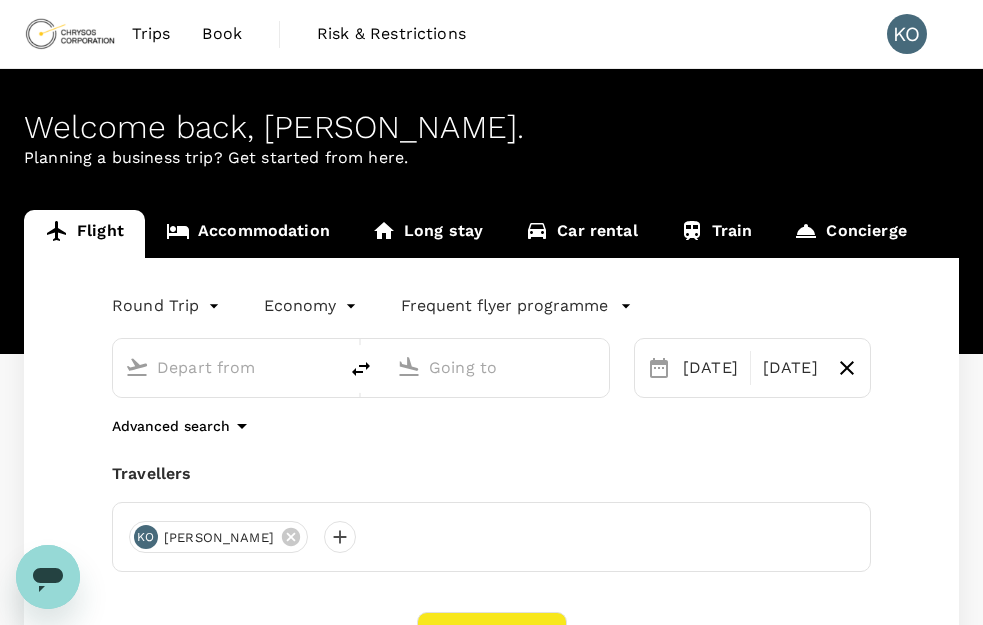 type on "Adelaide (ADL)" 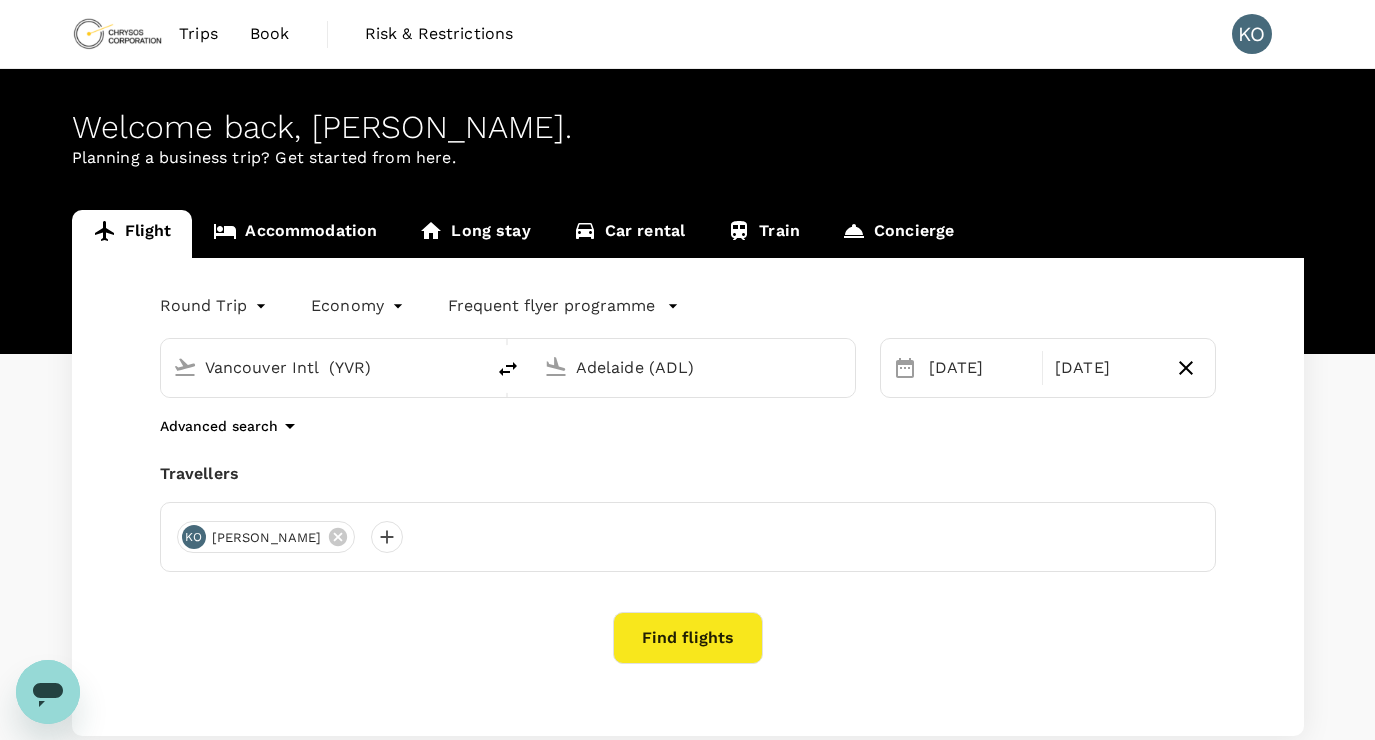 click on "Round Trip roundtrip Economy economy Frequent flyer programme Vancouver Intl  ([GEOGRAPHIC_DATA]) [GEOGRAPHIC_DATA] (ADL) [DATE] Sep Advanced search Travellers   KO [PERSON_NAME][GEOGRAPHIC_DATA] Find flights" at bounding box center [688, 497] 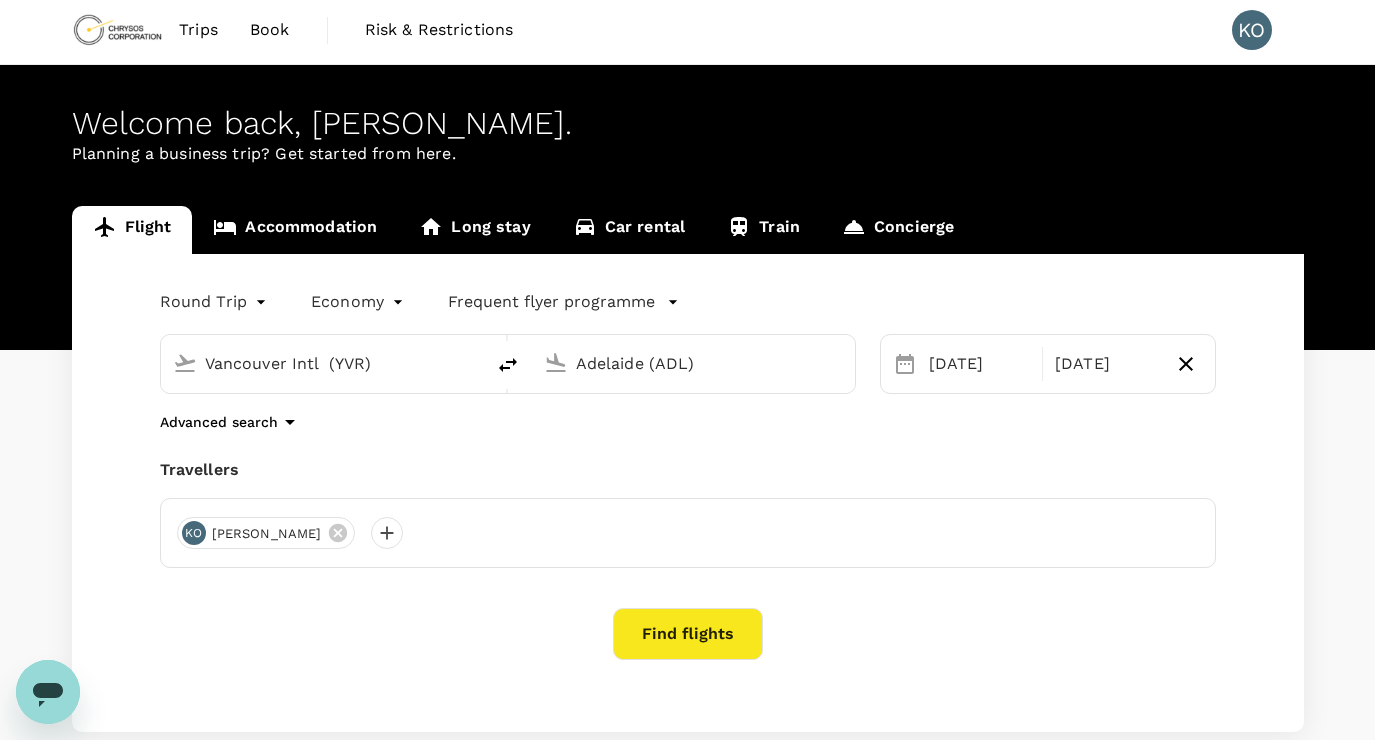 scroll, scrollTop: 0, scrollLeft: 0, axis: both 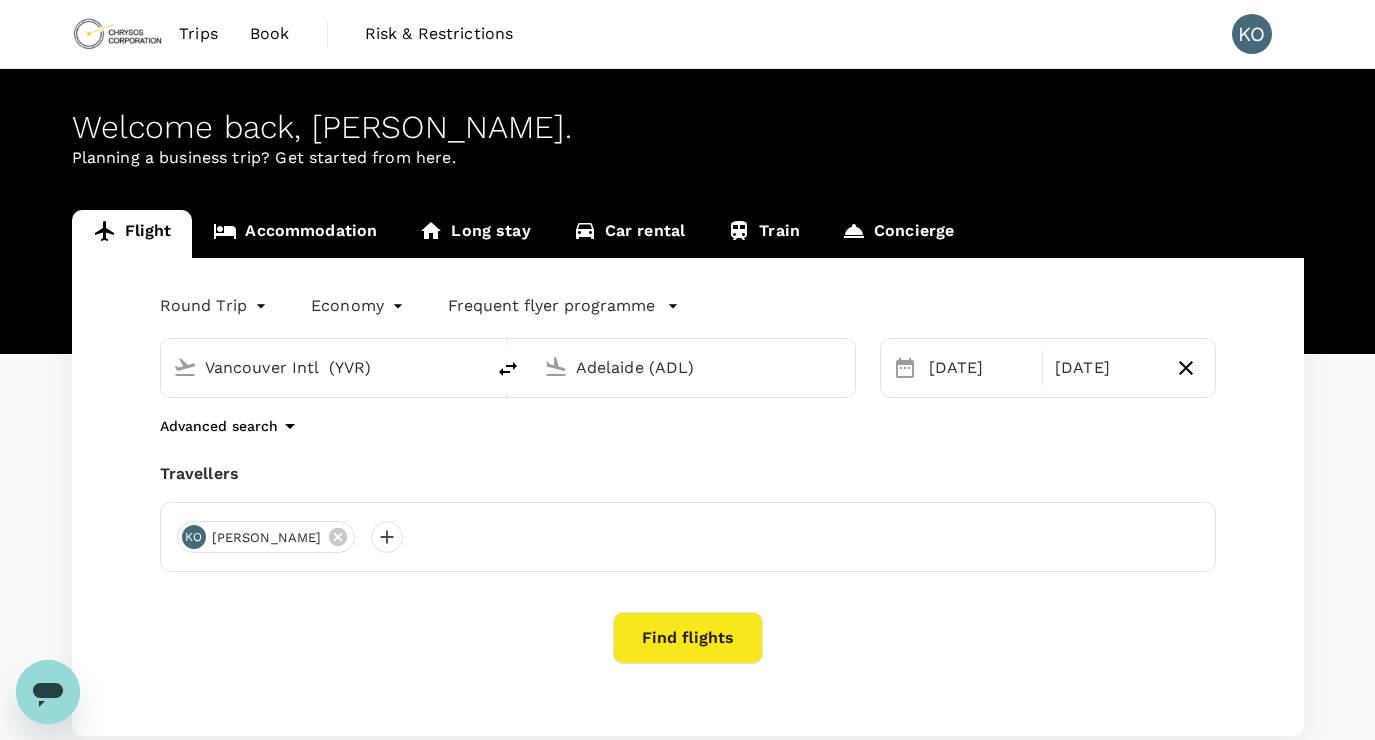 click on "Find flights" at bounding box center [688, 638] 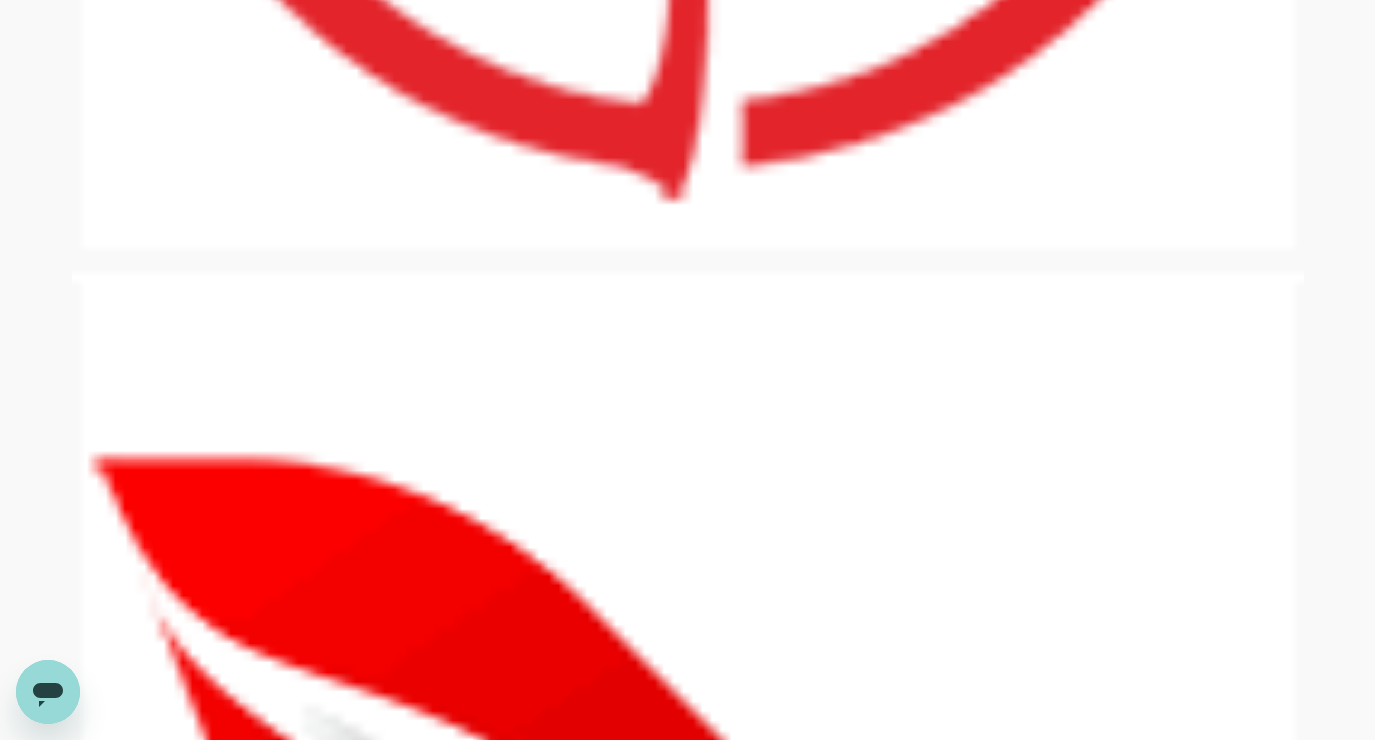 scroll, scrollTop: 2200, scrollLeft: 0, axis: vertical 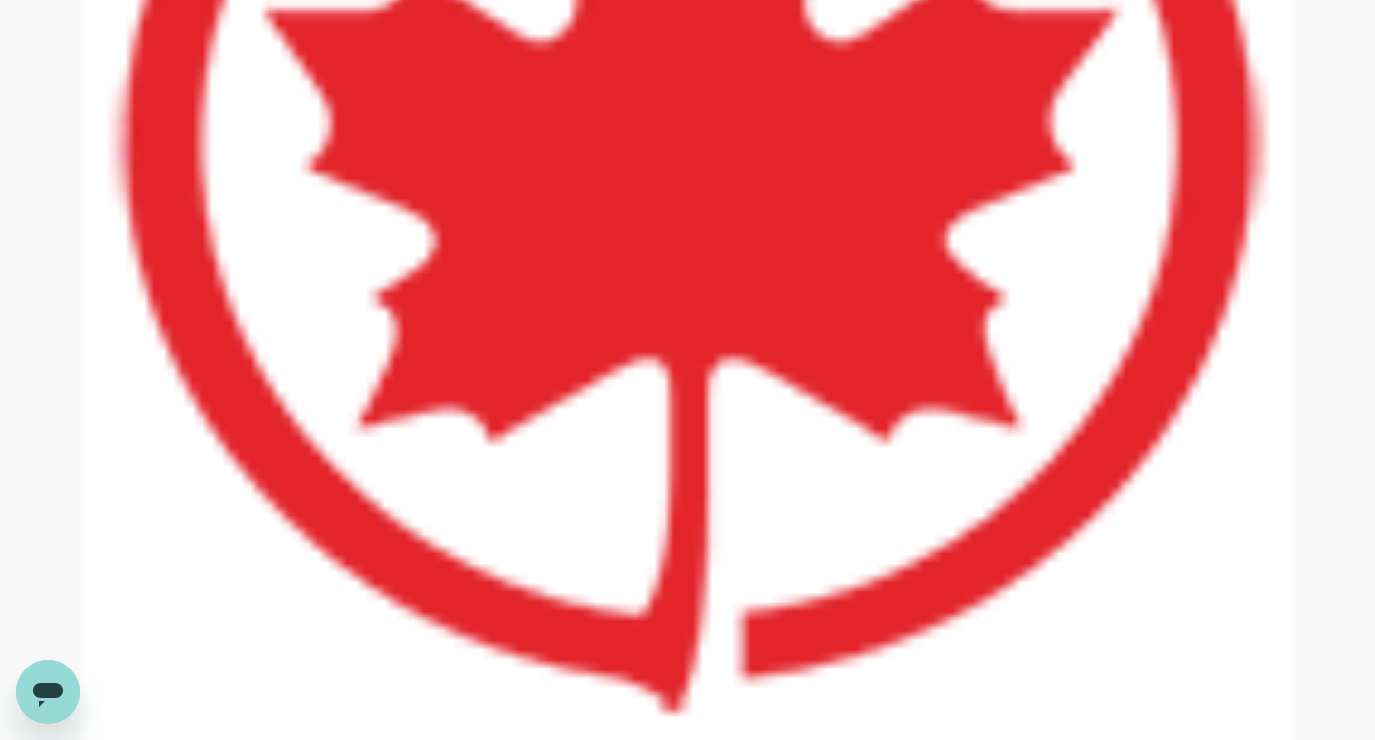 type on "3890" 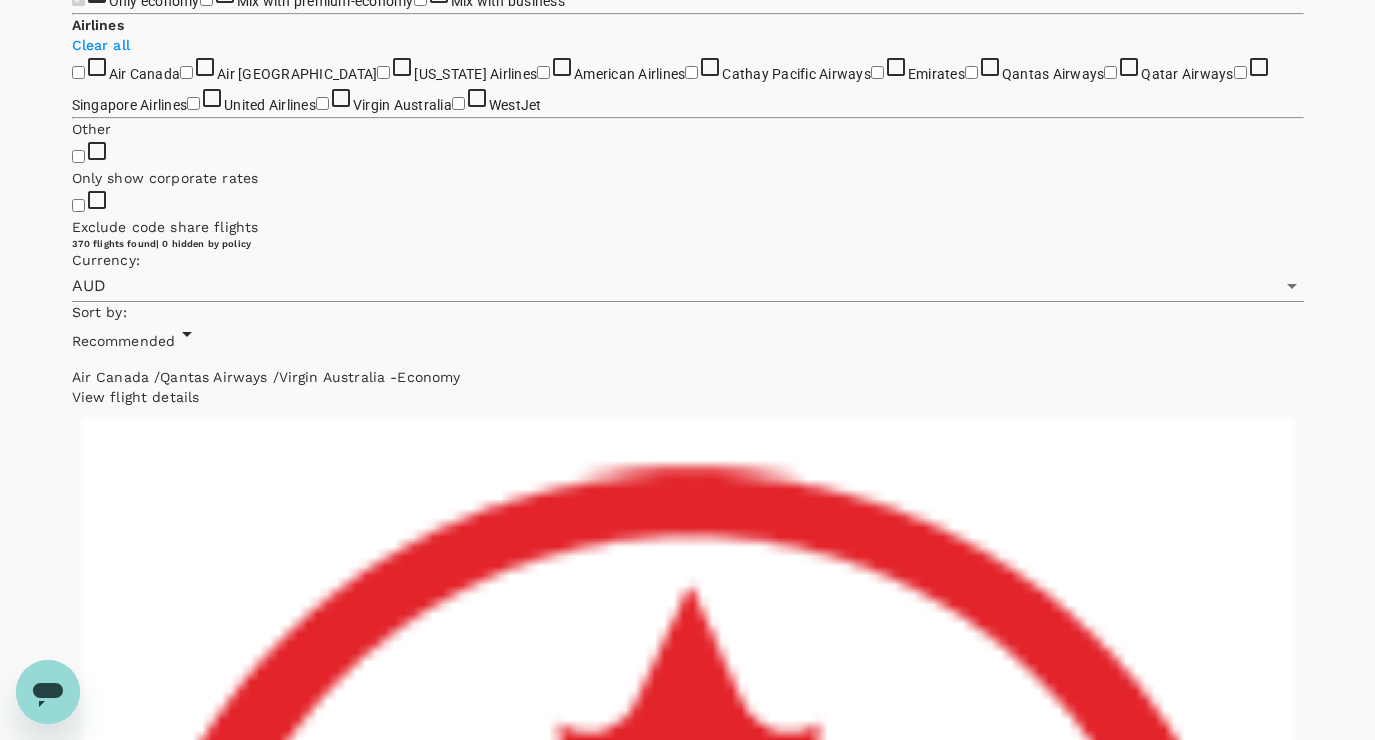 scroll, scrollTop: 741, scrollLeft: 0, axis: vertical 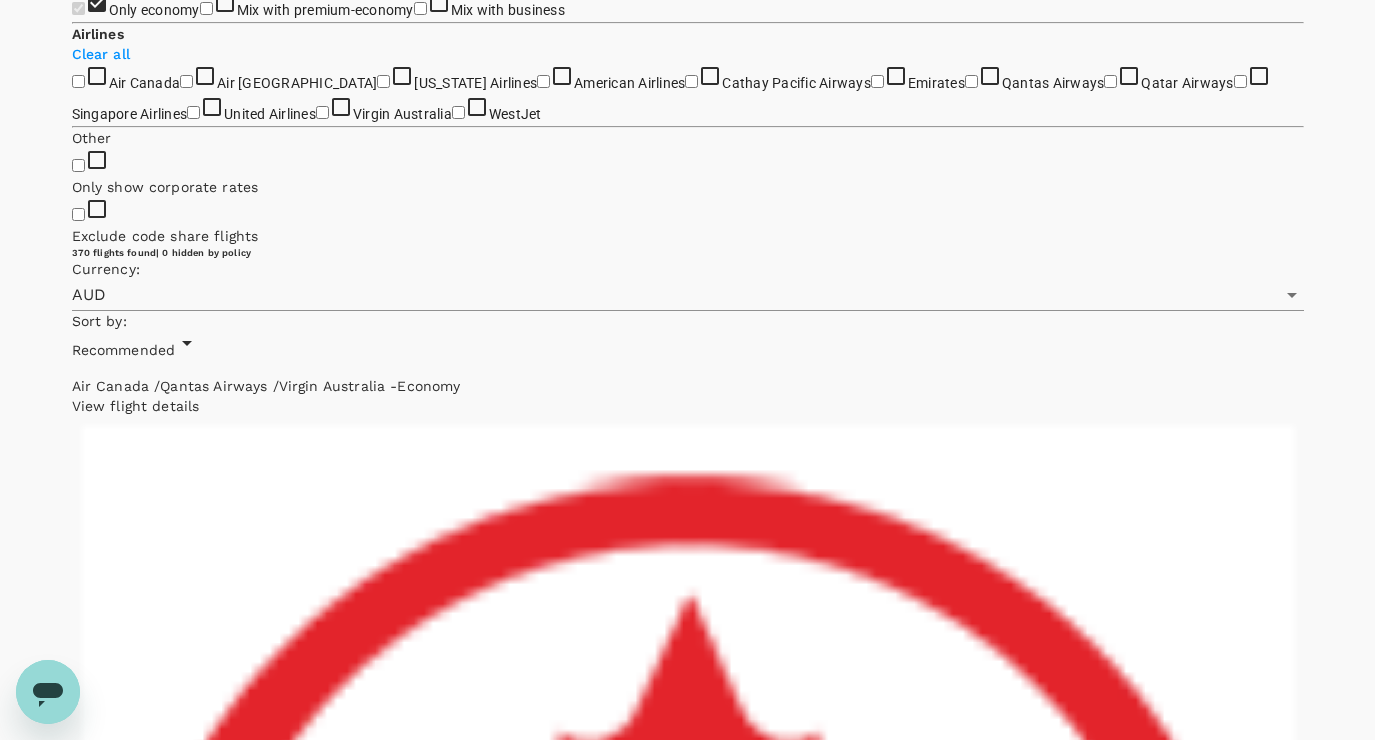 click on "Mix with premium-economy" at bounding box center [206, 8] 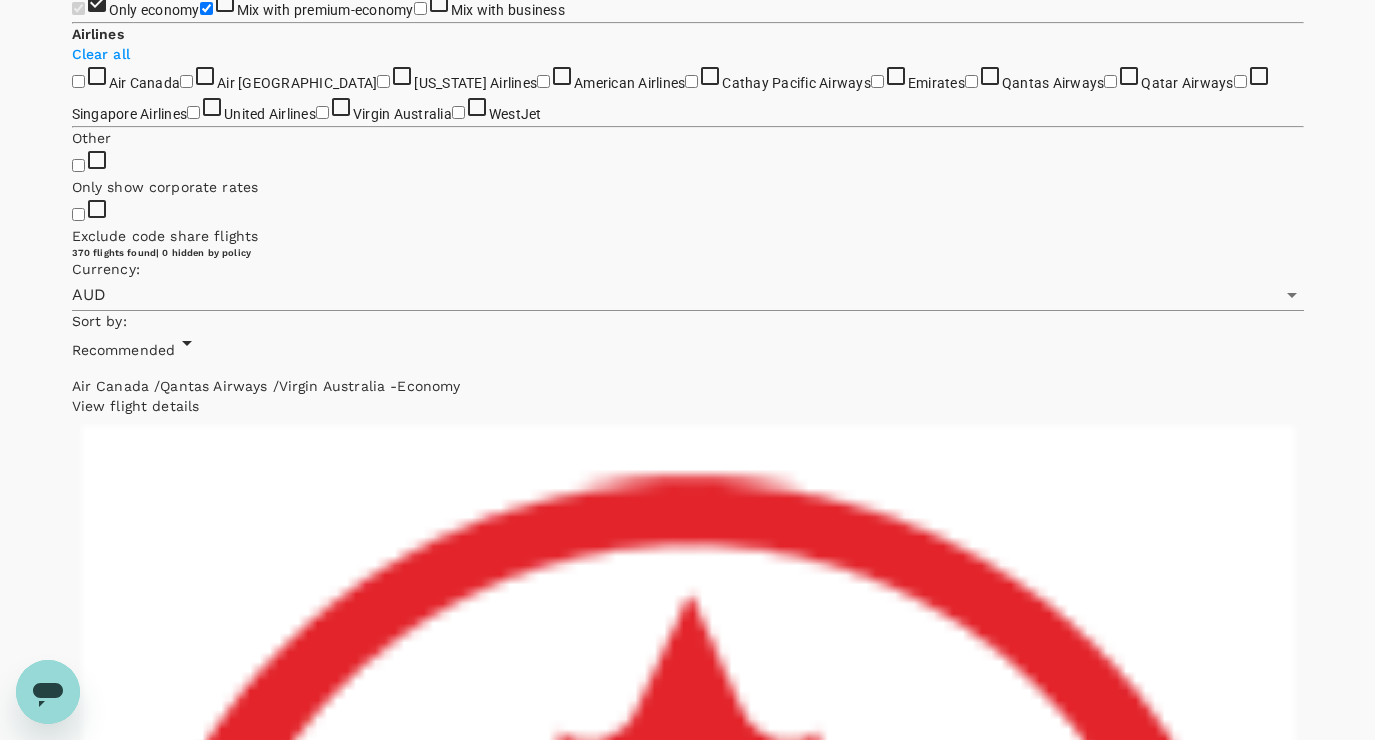 checkbox on "true" 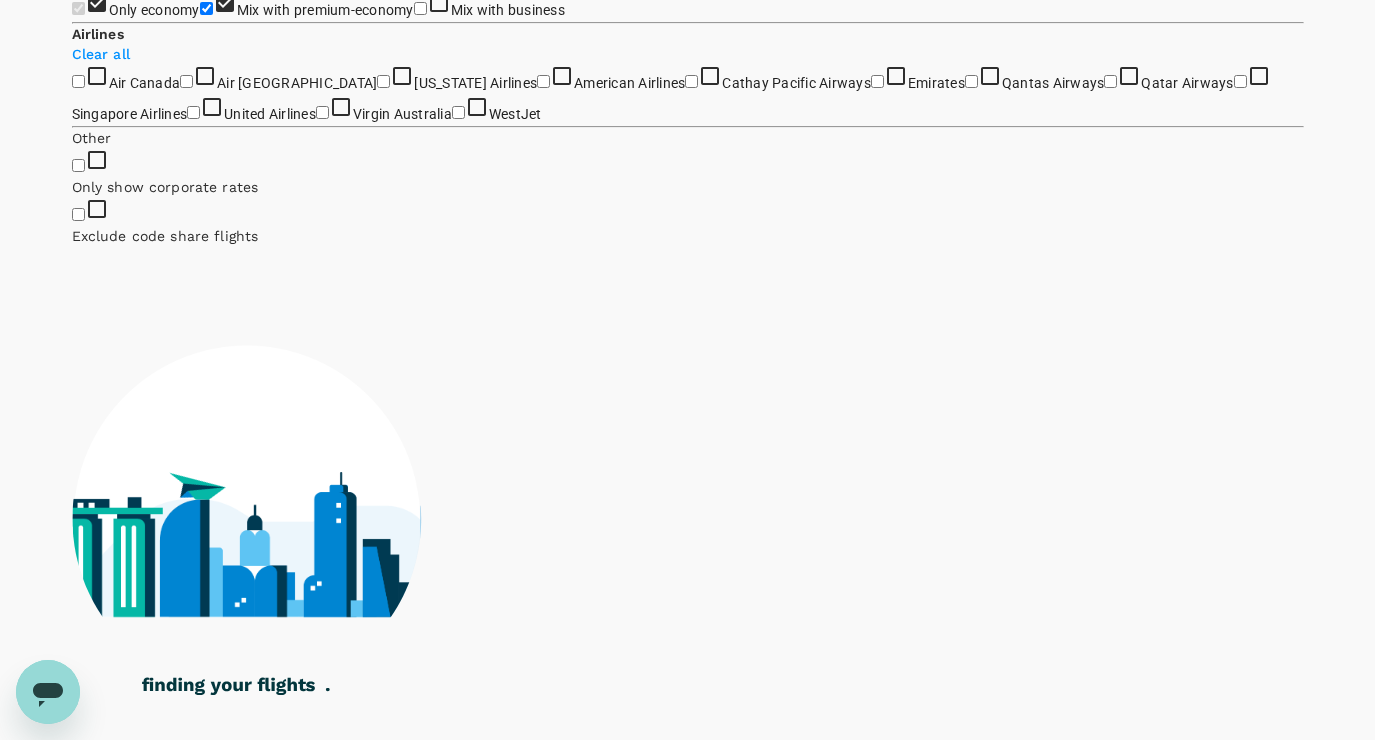 click on "Only economy" at bounding box center (136, 10) 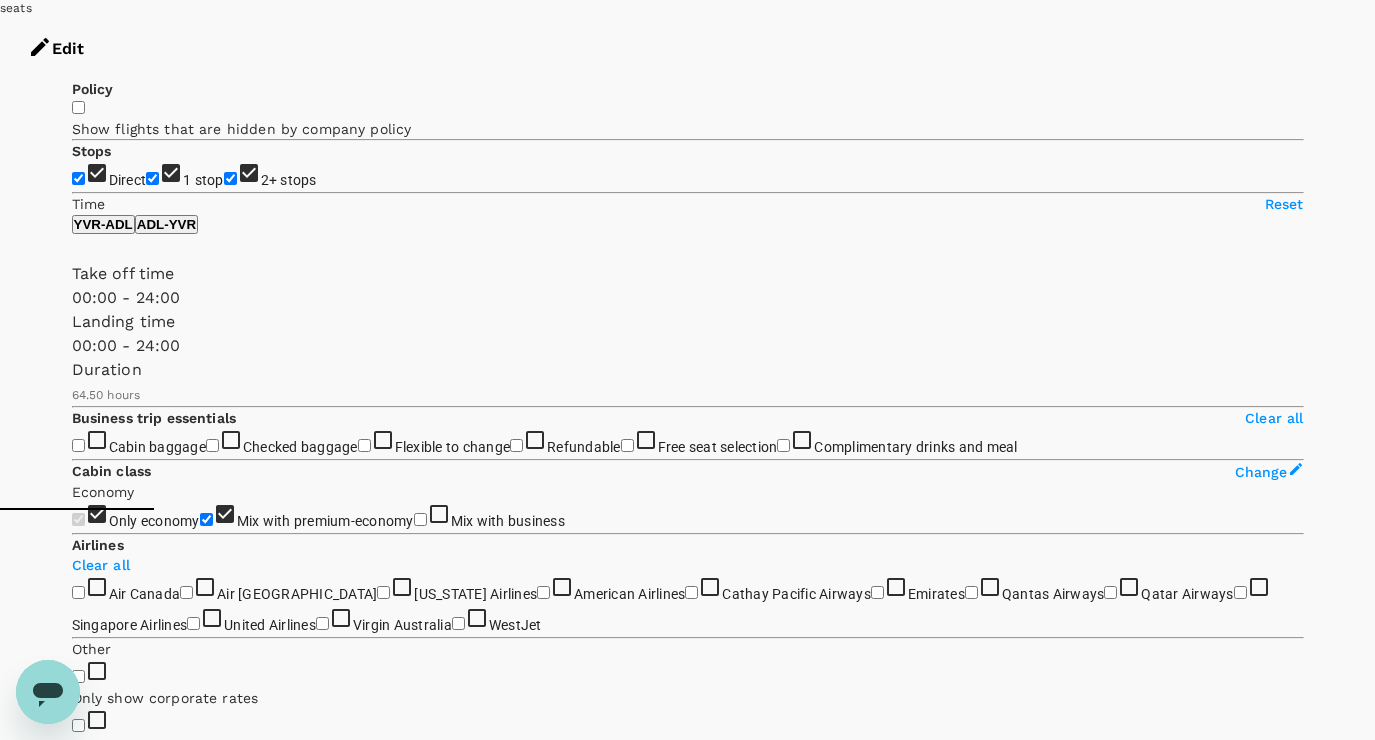 scroll, scrollTop: 300, scrollLeft: 0, axis: vertical 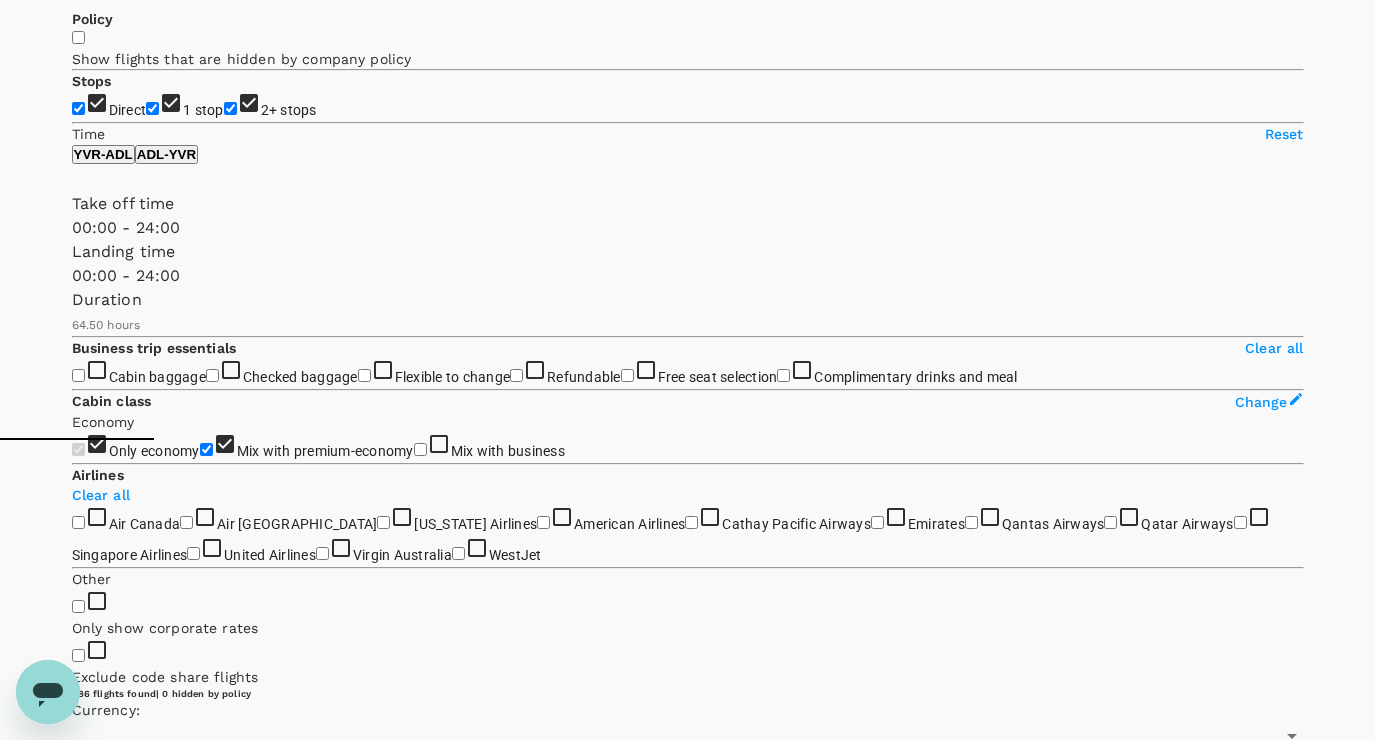 type on "AUD" 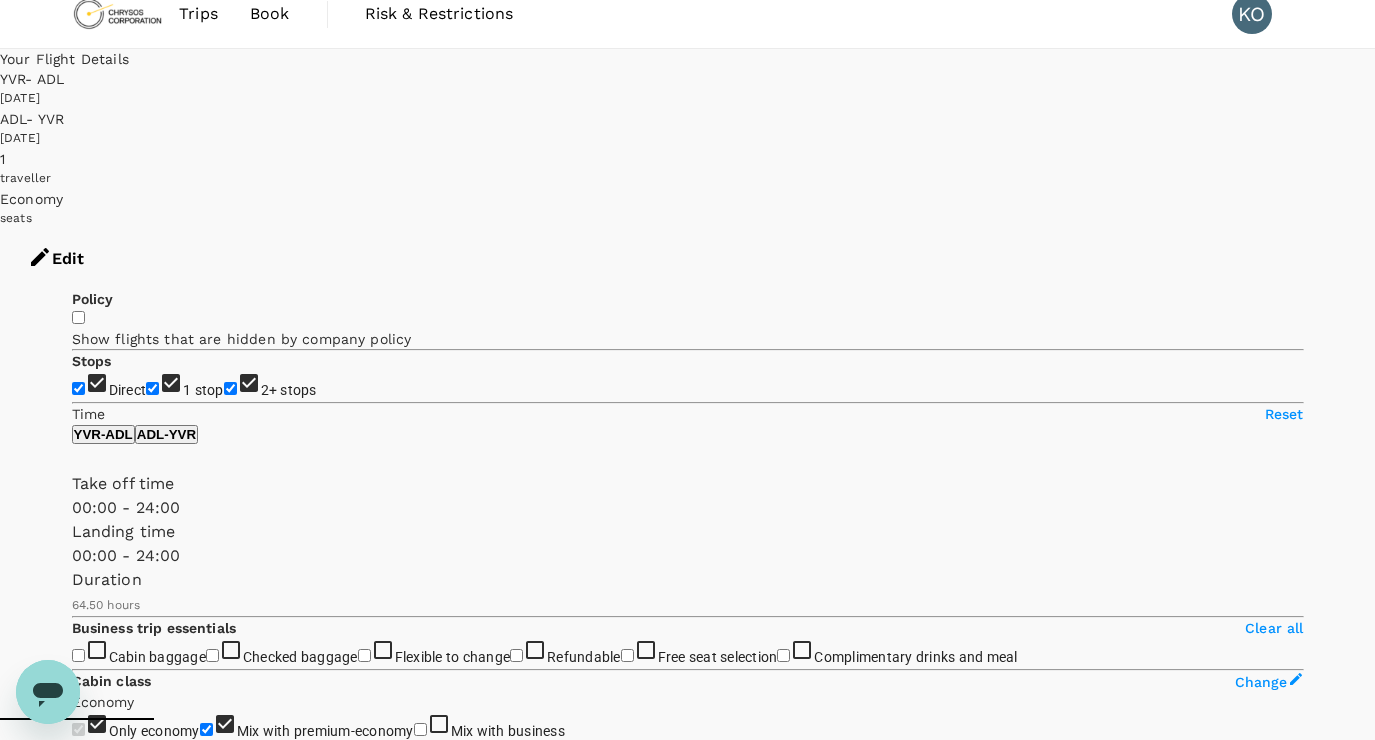 scroll, scrollTop: 0, scrollLeft: 0, axis: both 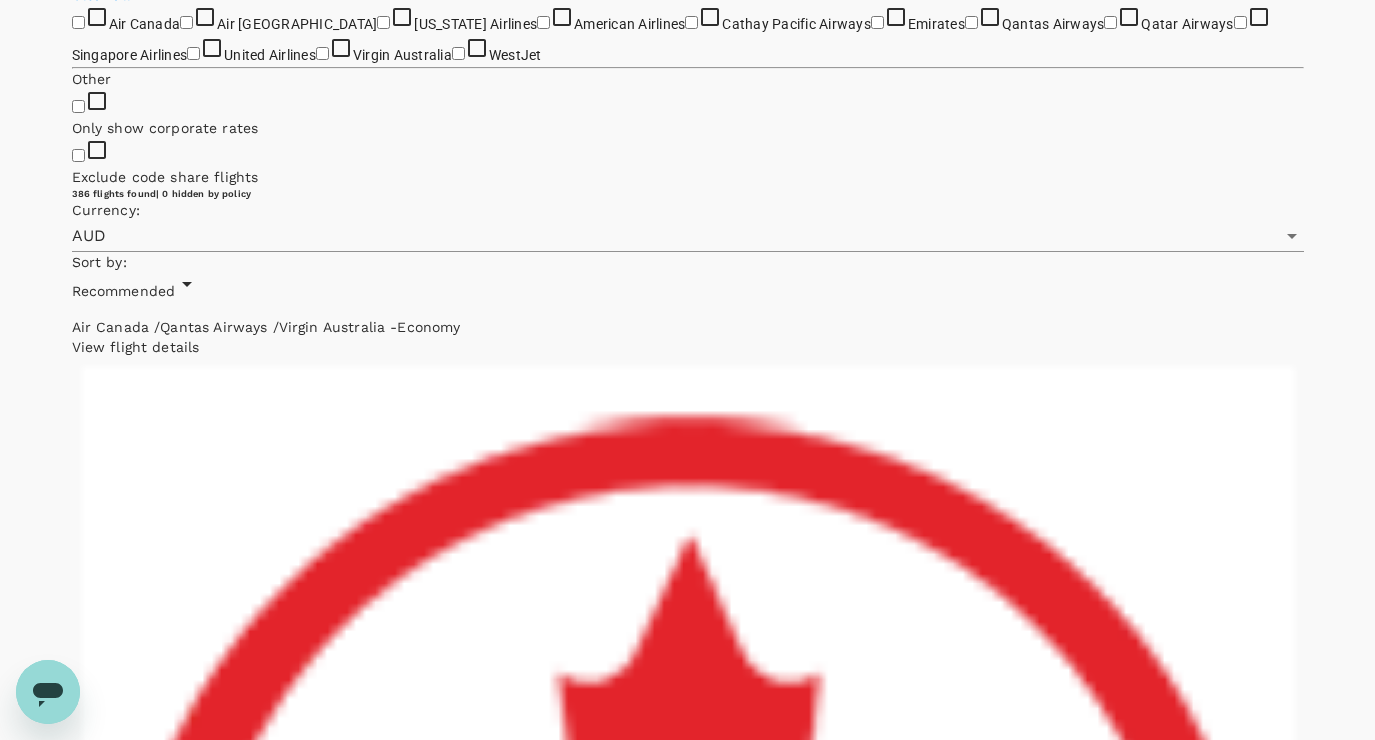 click on "Mix with premium-economy" at bounding box center [325, -49] 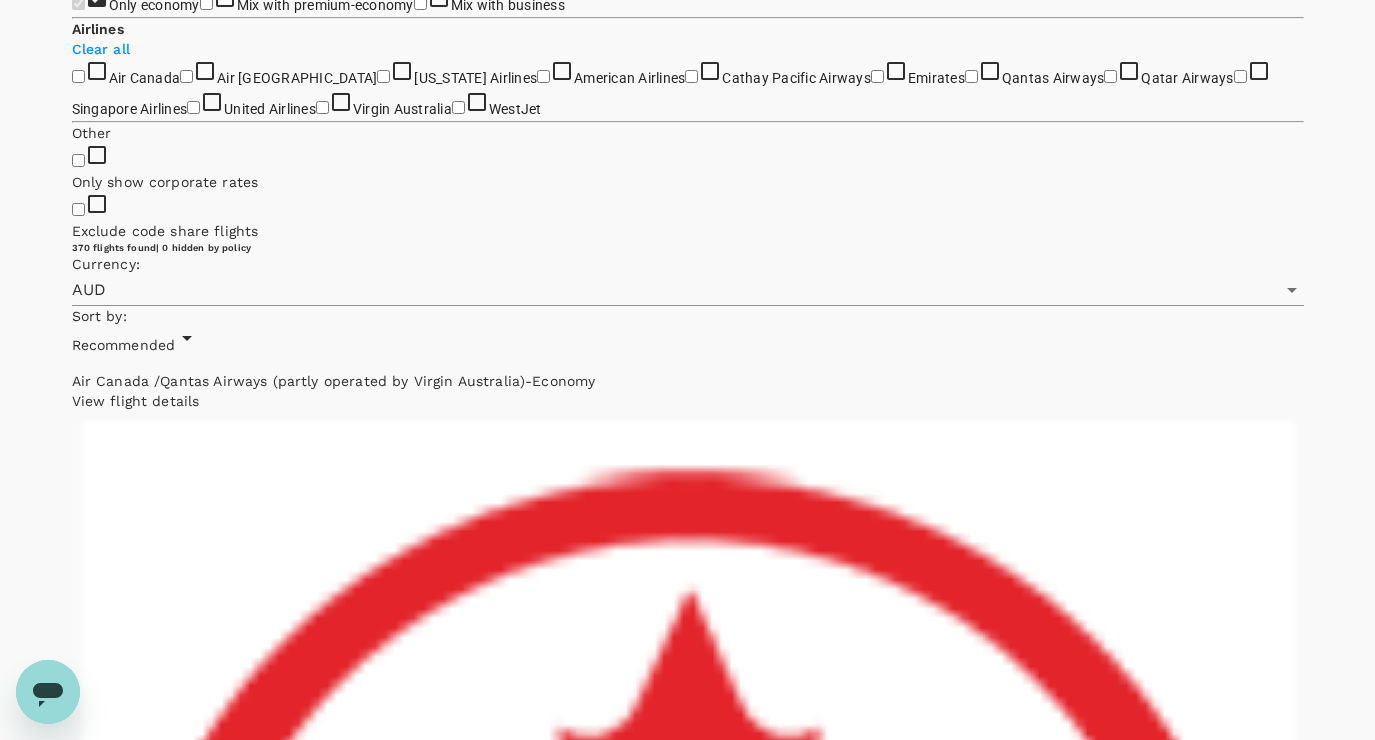scroll, scrollTop: 700, scrollLeft: 0, axis: vertical 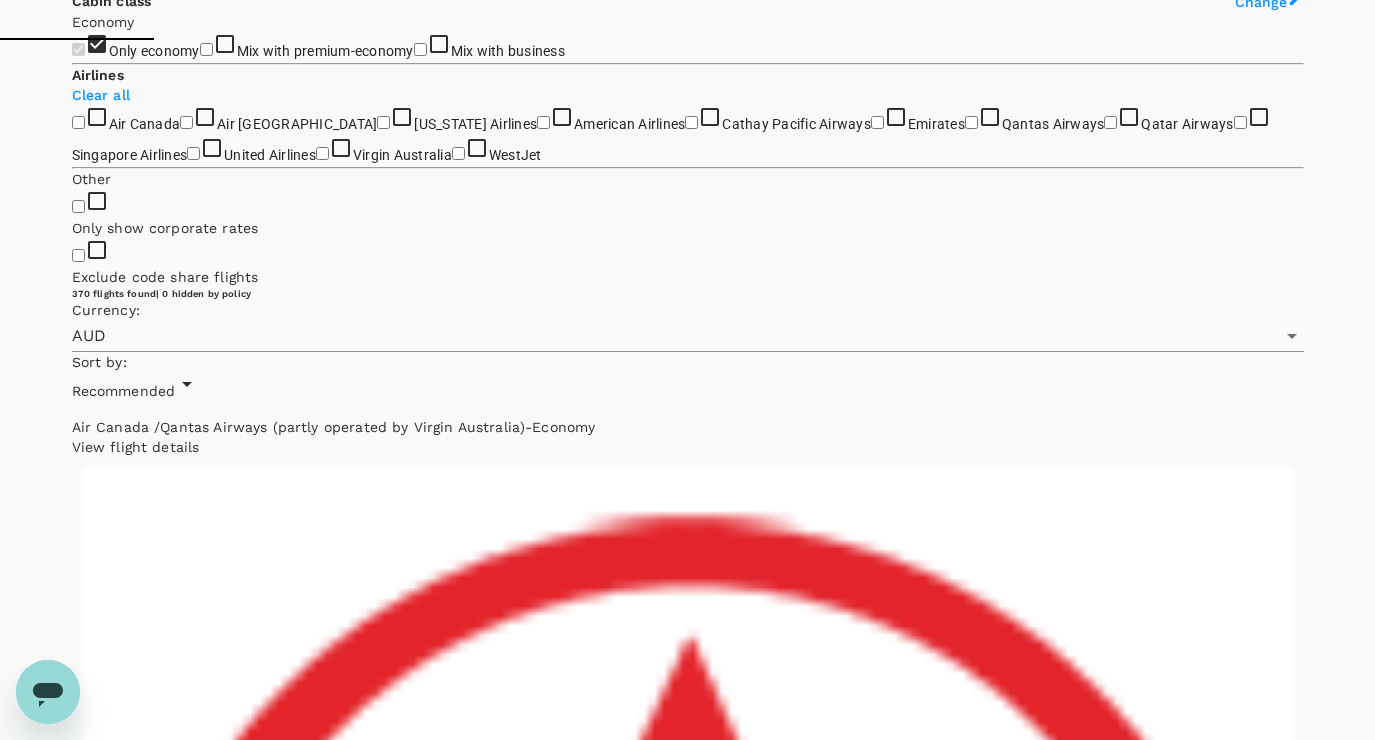 click on "Flexible to change" at bounding box center (453, -23) 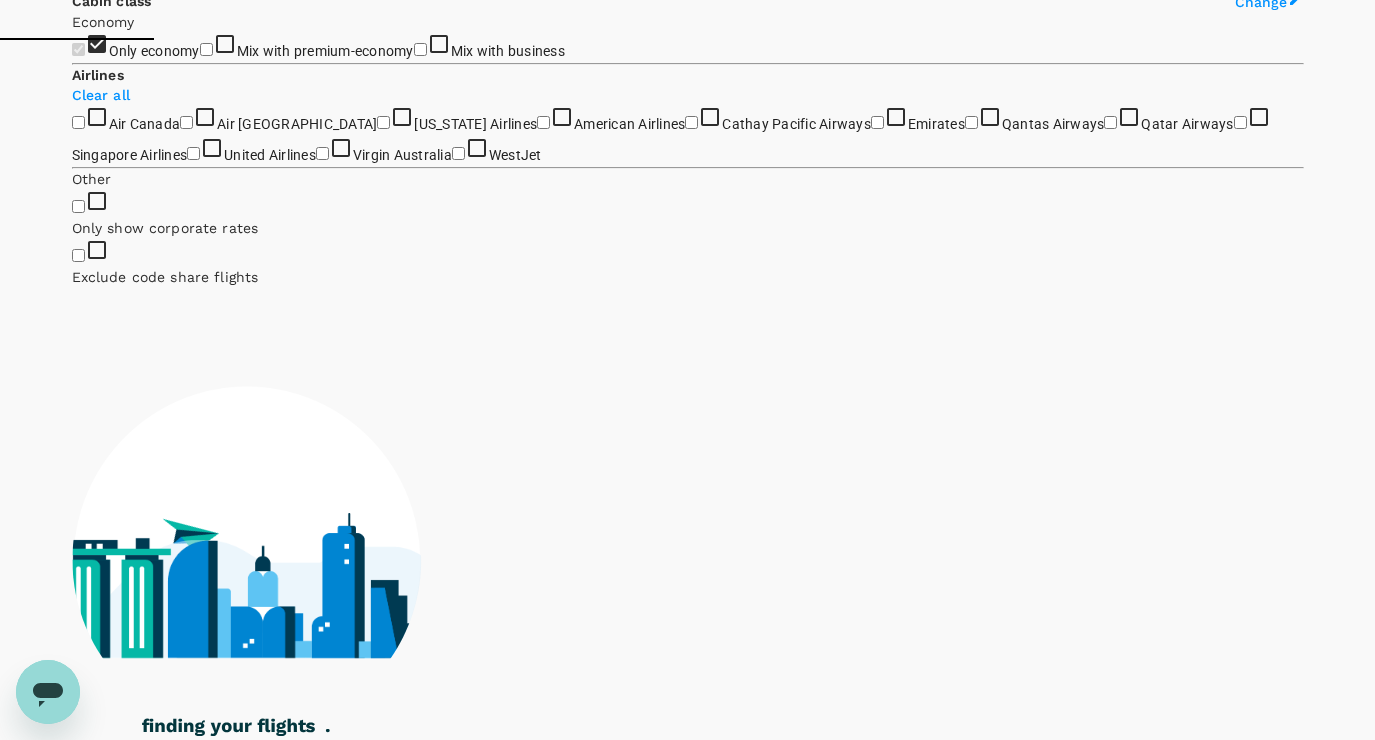 click on "Refundable" at bounding box center (584, -23) 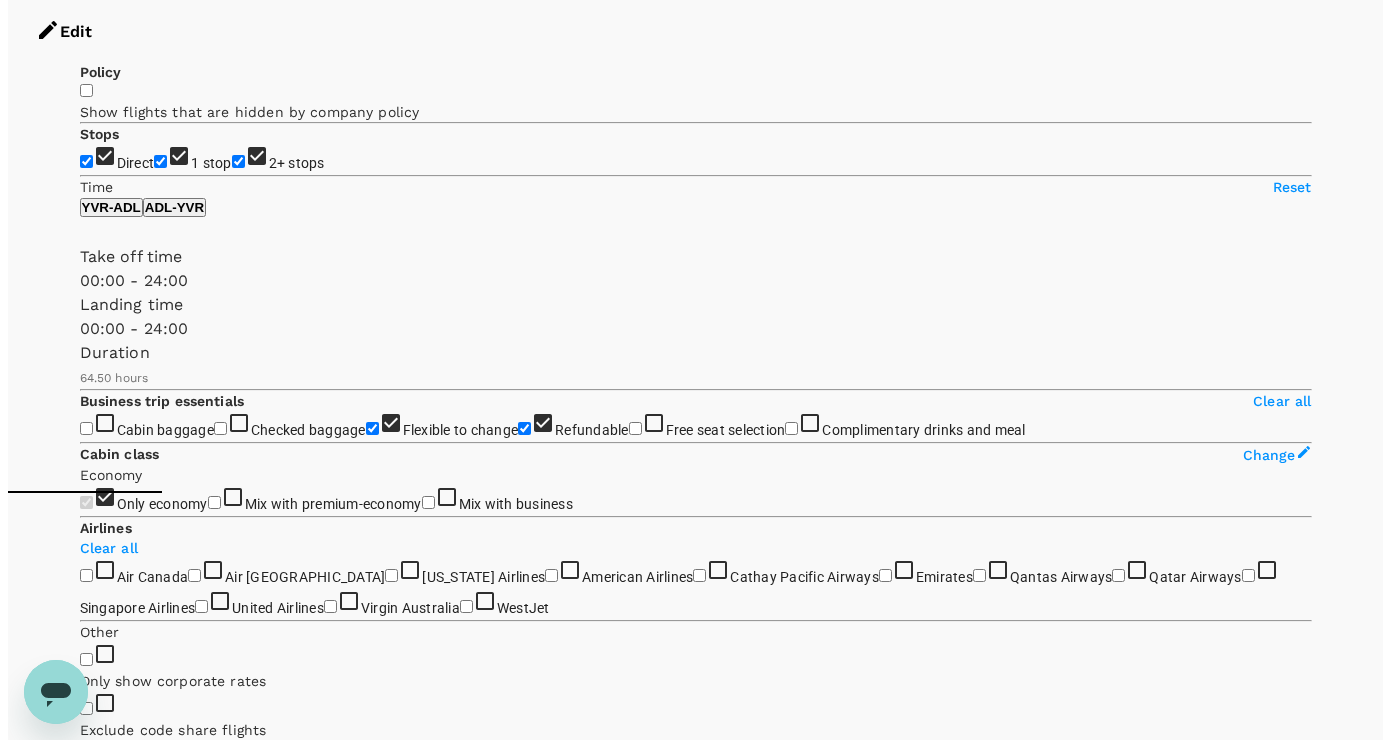 scroll, scrollTop: 0, scrollLeft: 0, axis: both 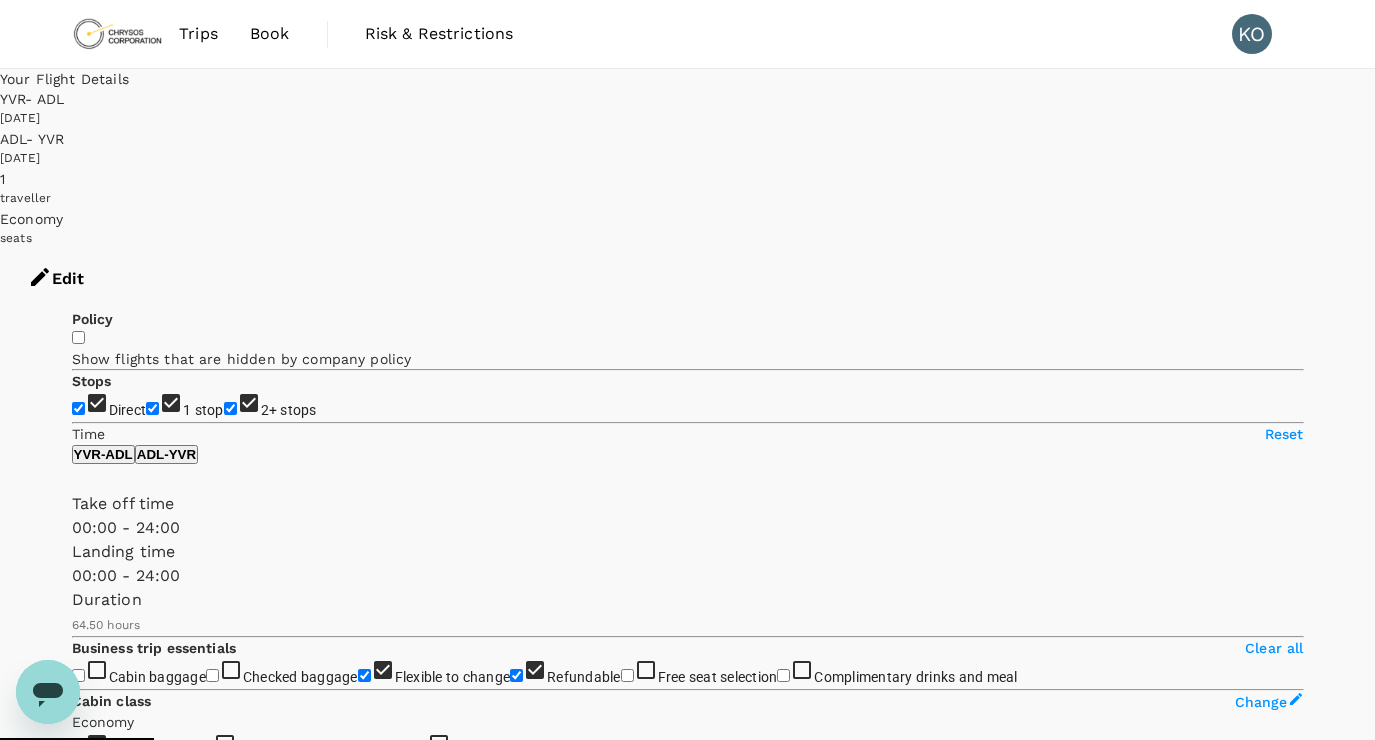 click on "Others" at bounding box center (116, 6543) 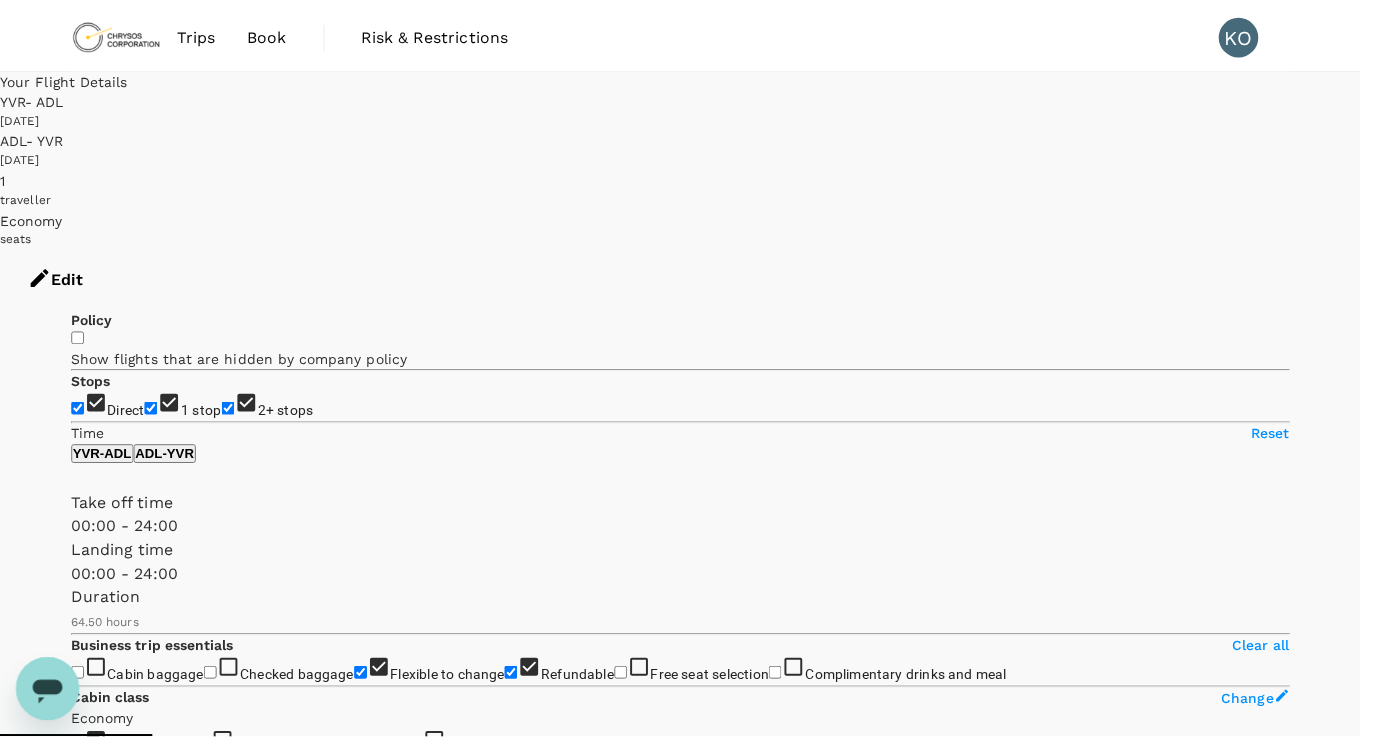 scroll, scrollTop: 0, scrollLeft: 0, axis: both 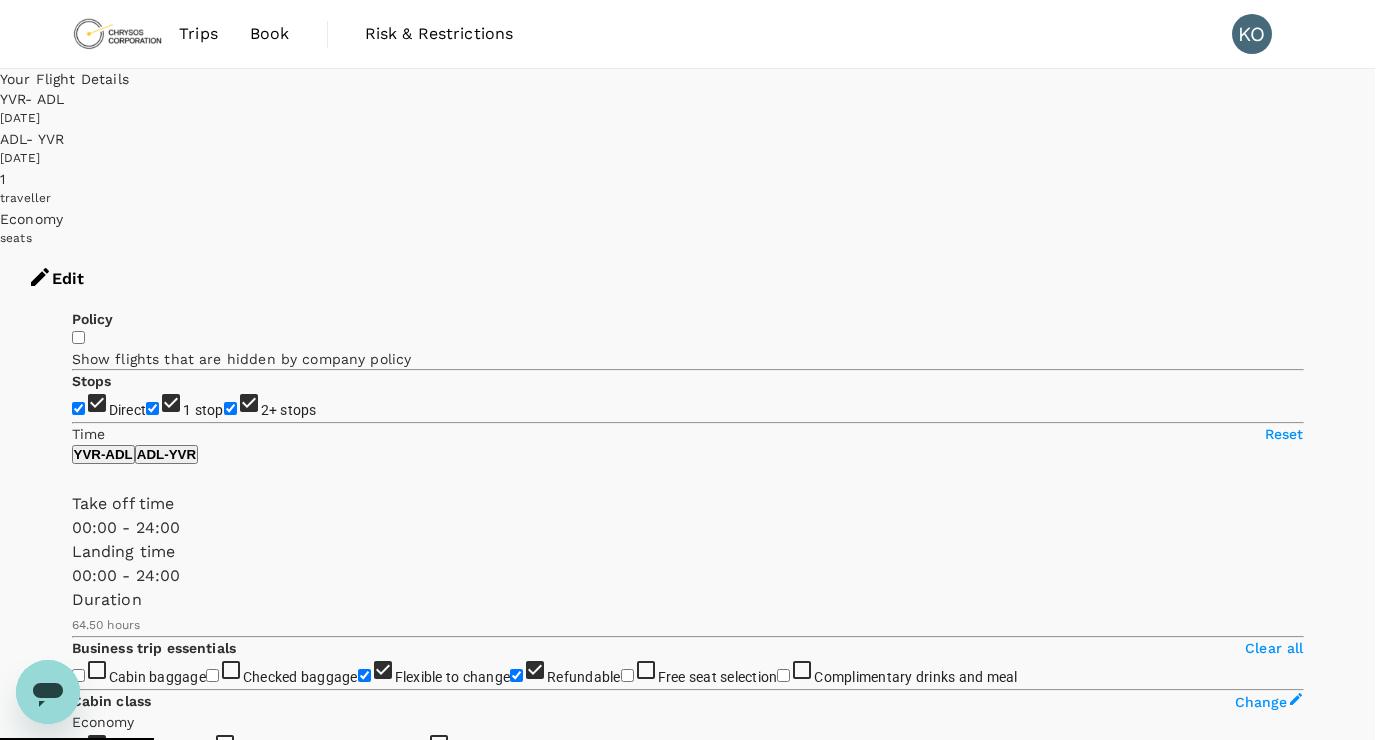 click at bounding box center [38, 128285] 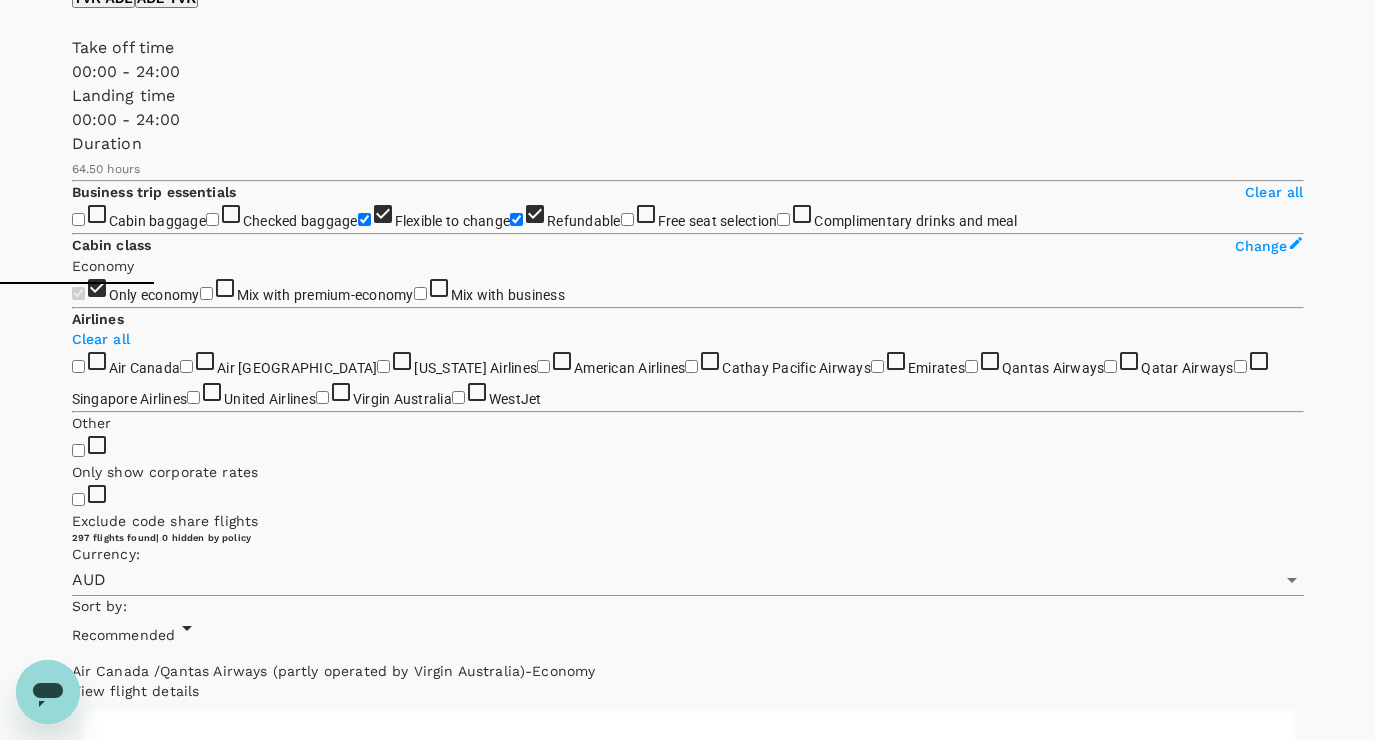 scroll, scrollTop: 500, scrollLeft: 0, axis: vertical 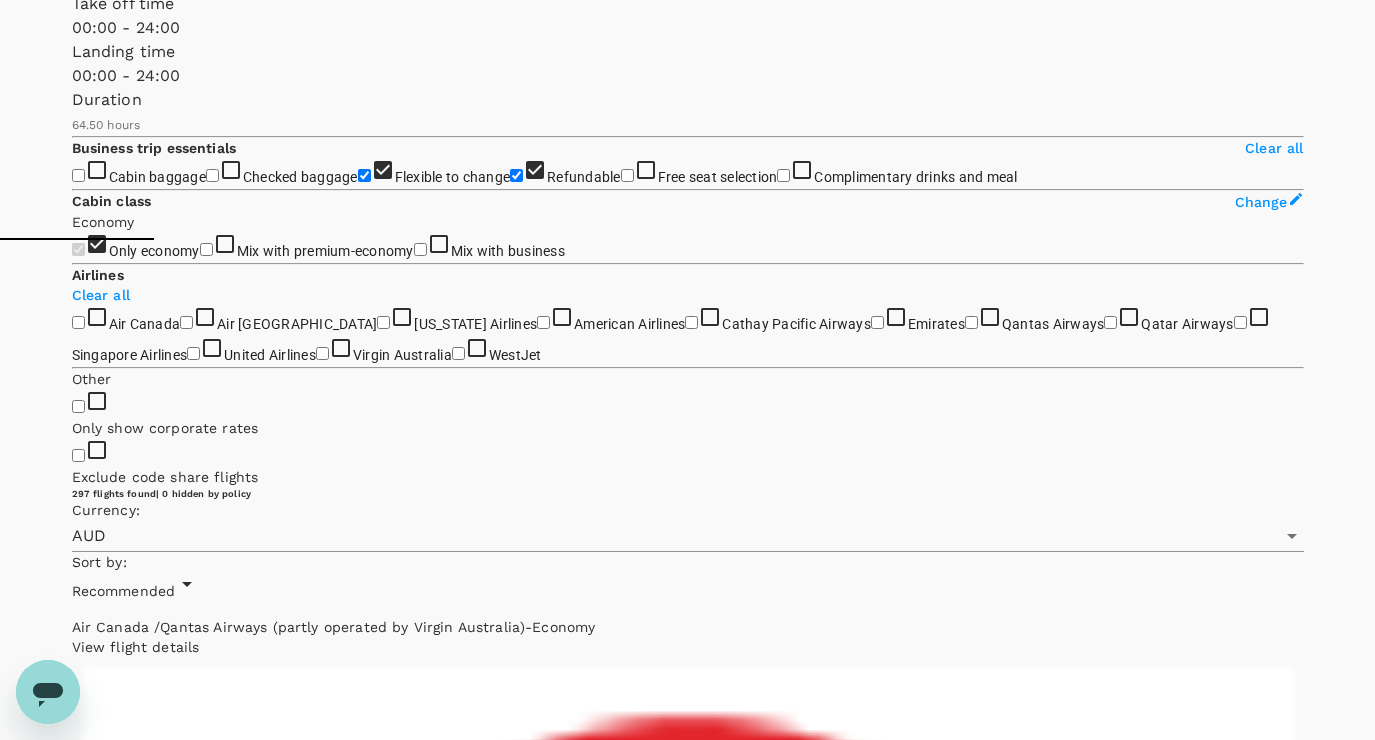 click on "Refundable" at bounding box center (584, 177) 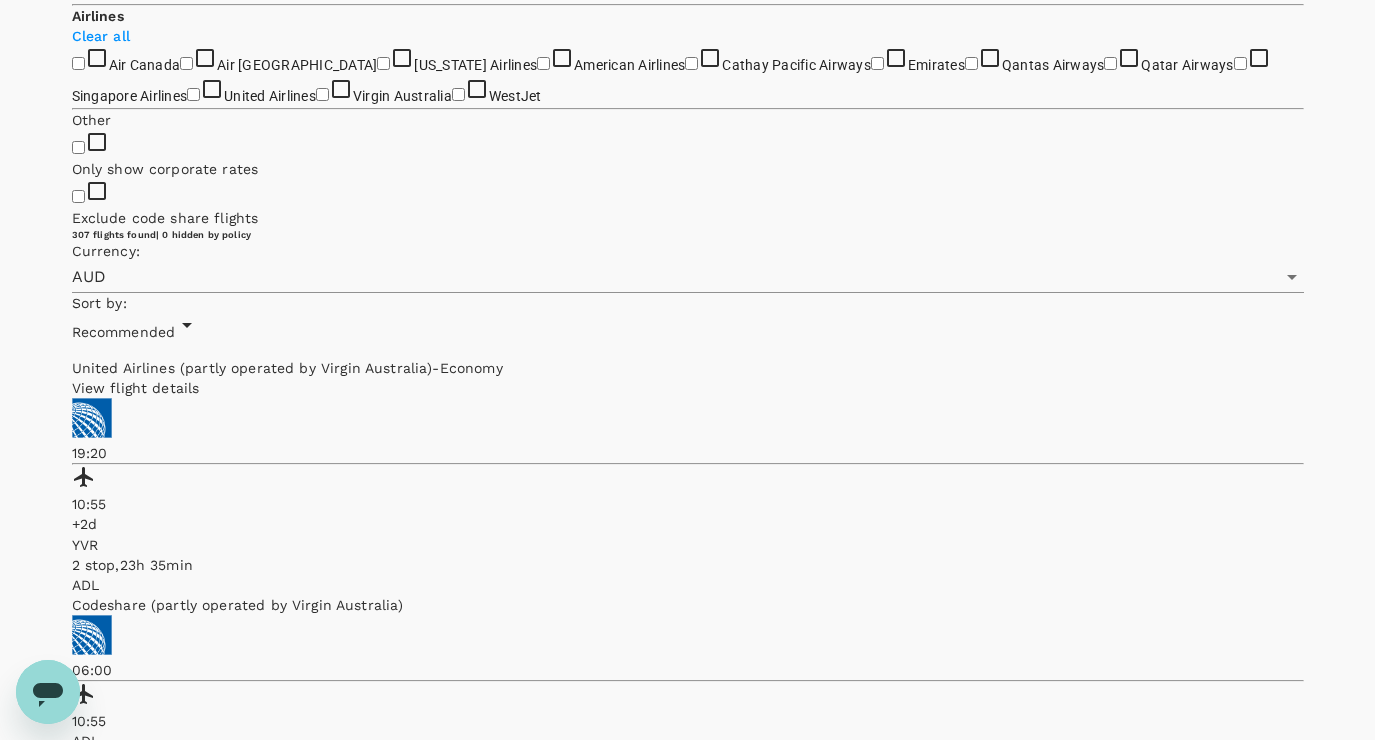 scroll, scrollTop: 700, scrollLeft: 0, axis: vertical 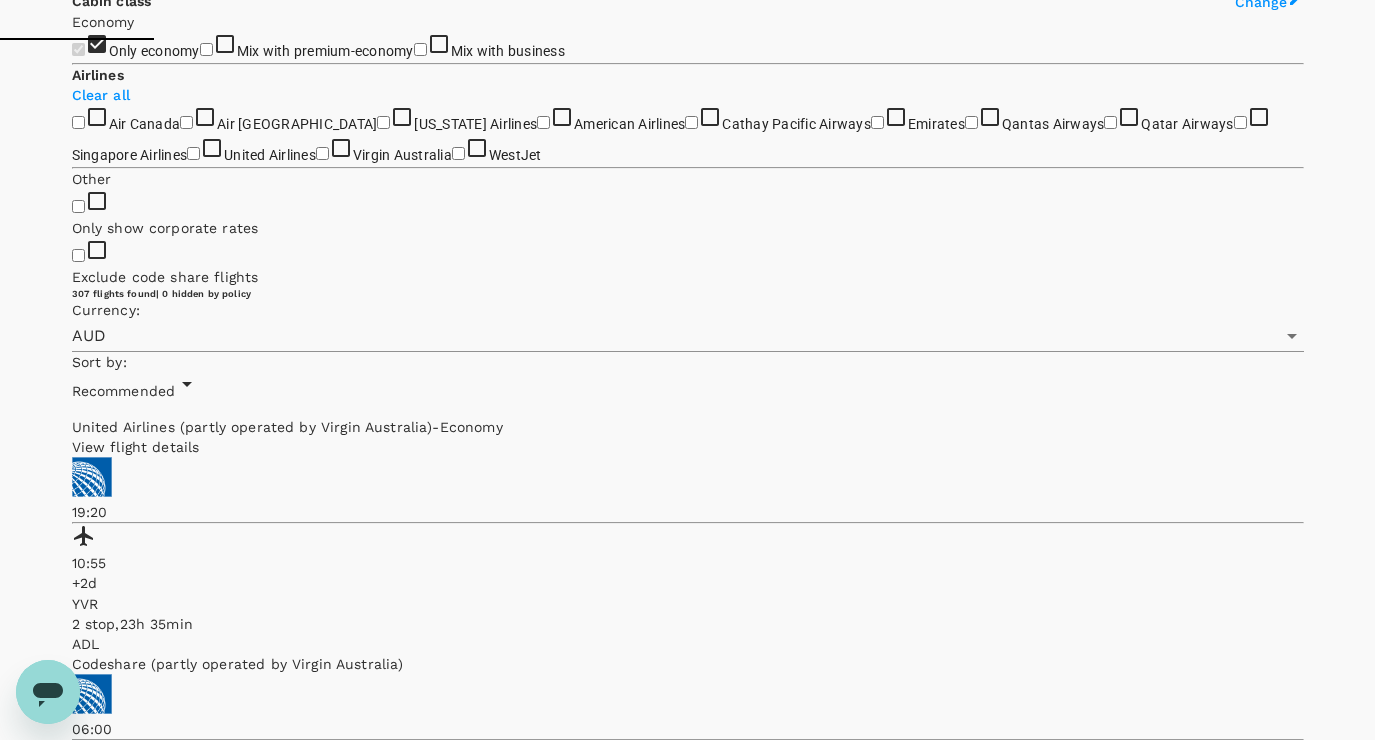 click on "Refundable" at bounding box center [584, -23] 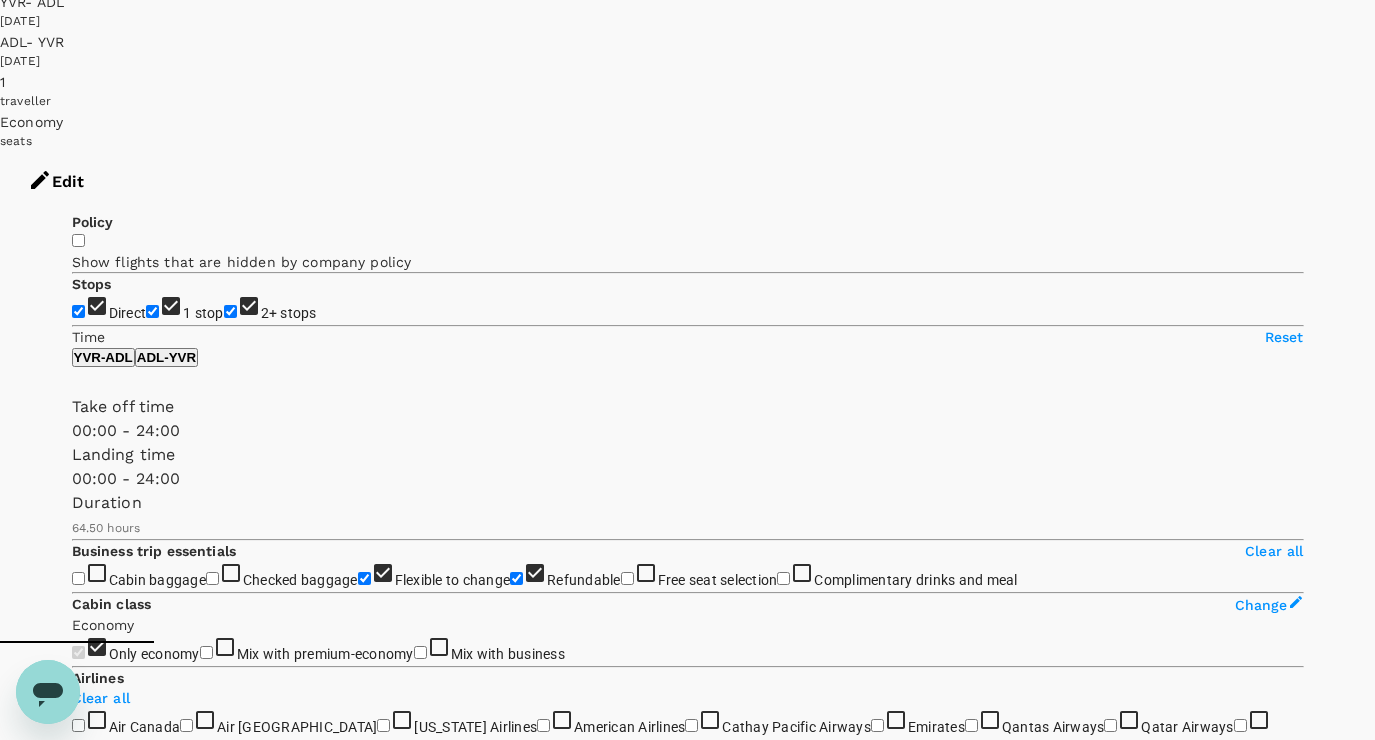 scroll, scrollTop: 0, scrollLeft: 0, axis: both 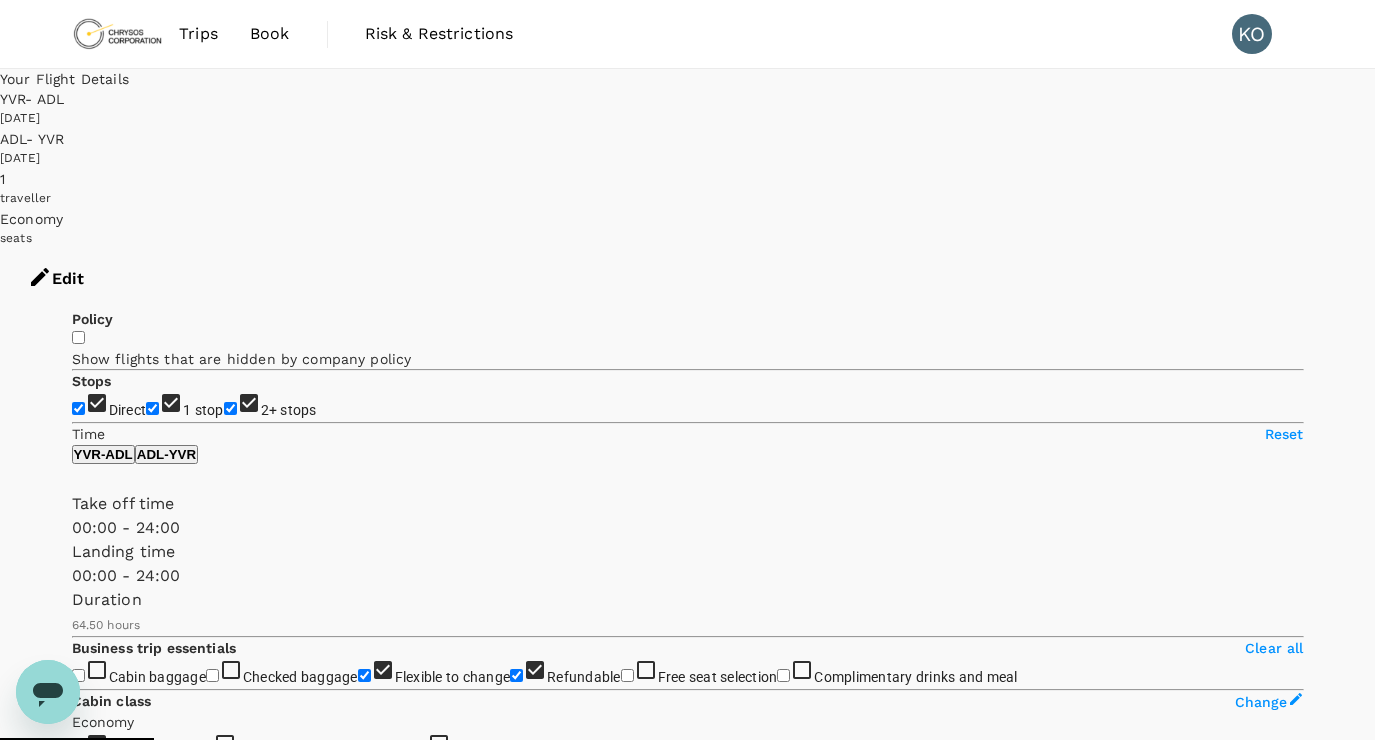 click 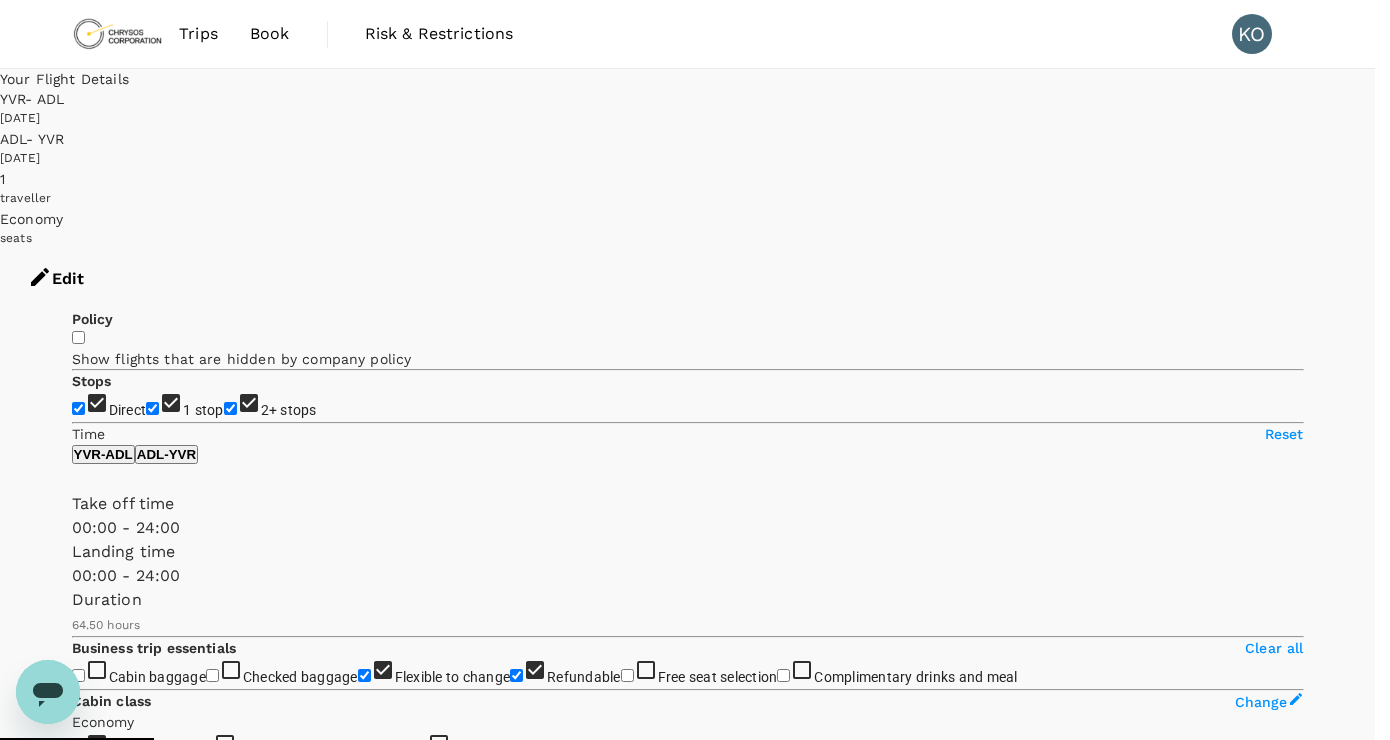 click at bounding box center [695, 370] 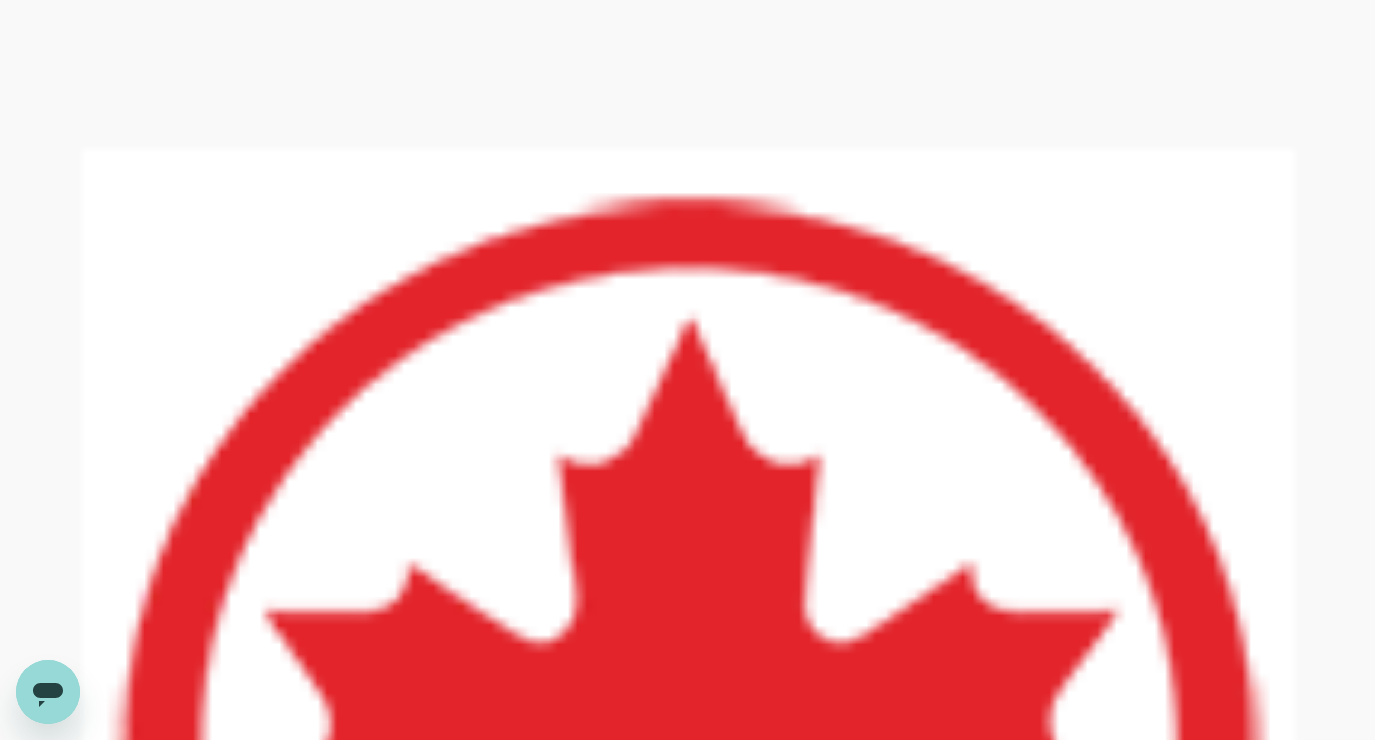 scroll, scrollTop: 5412, scrollLeft: 0, axis: vertical 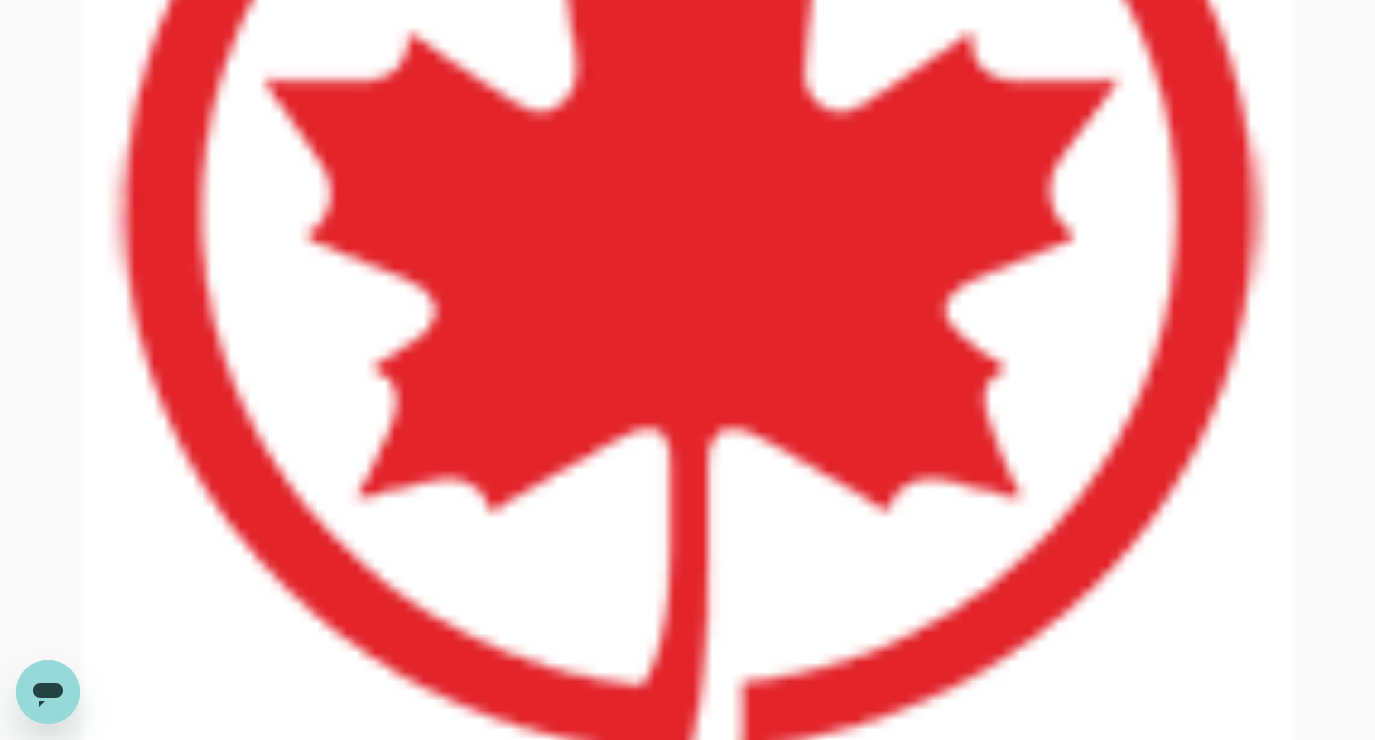 click on "2" at bounding box center (77, 122554) 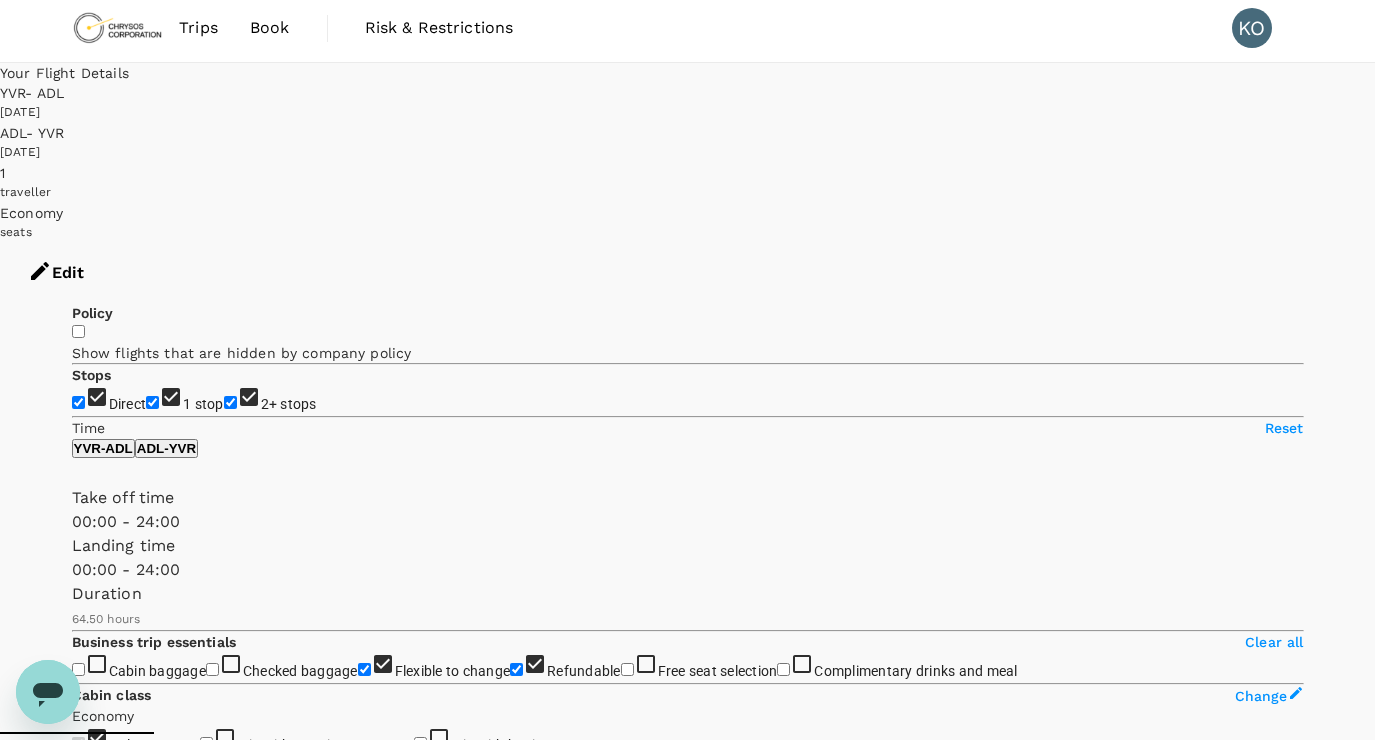 scroll, scrollTop: 0, scrollLeft: 0, axis: both 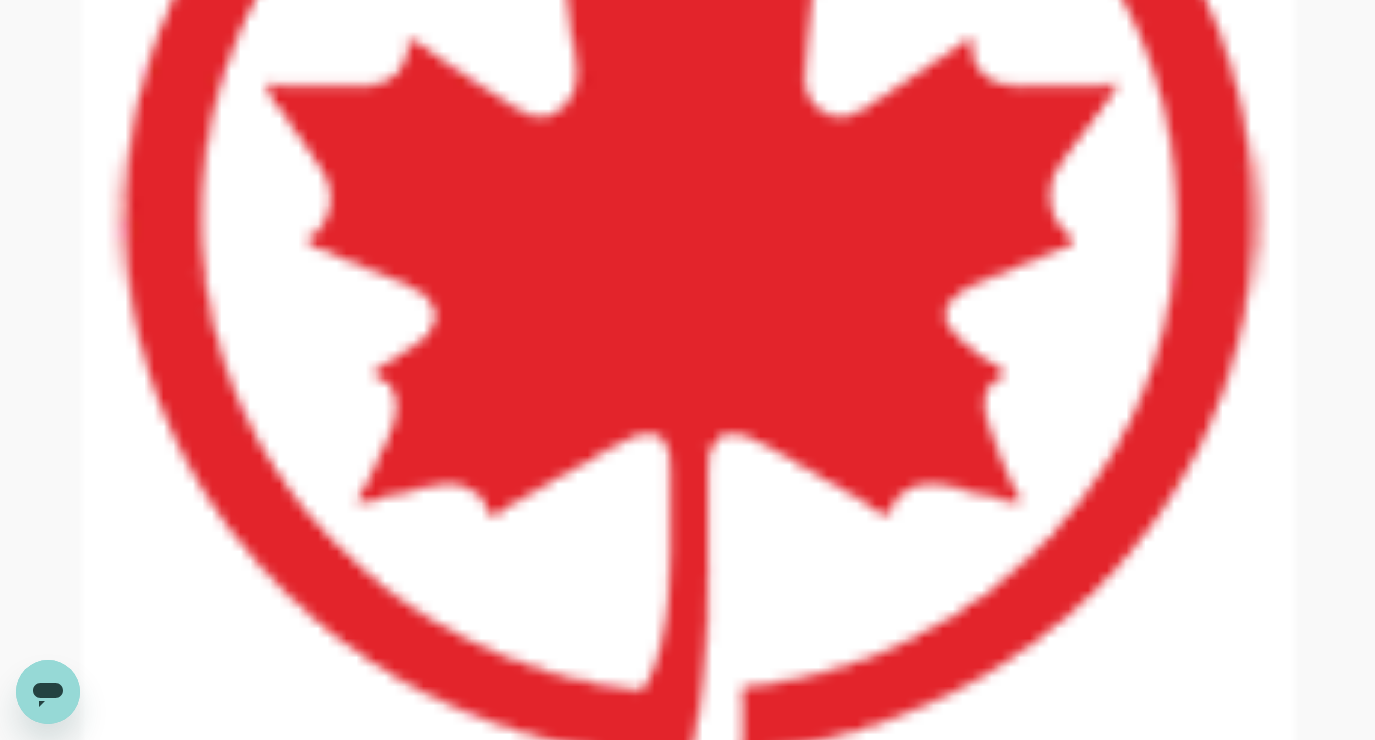 click on "1" at bounding box center [77, 112903] 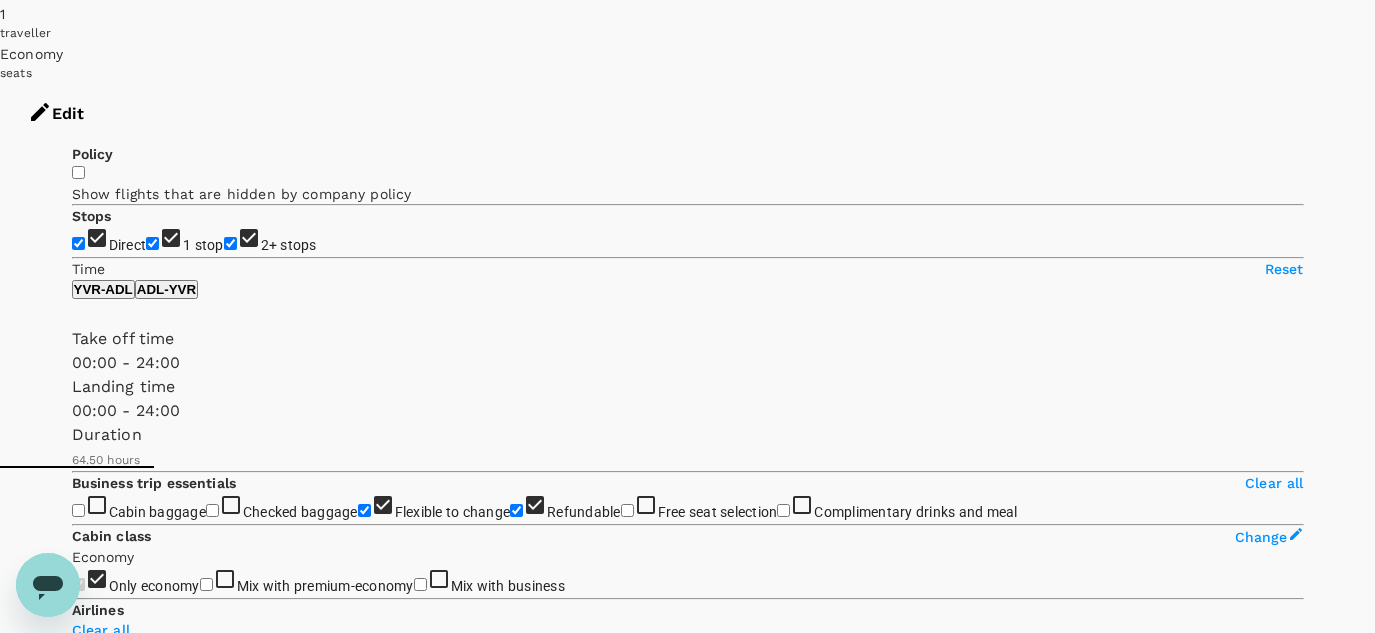 scroll, scrollTop: 200, scrollLeft: 0, axis: vertical 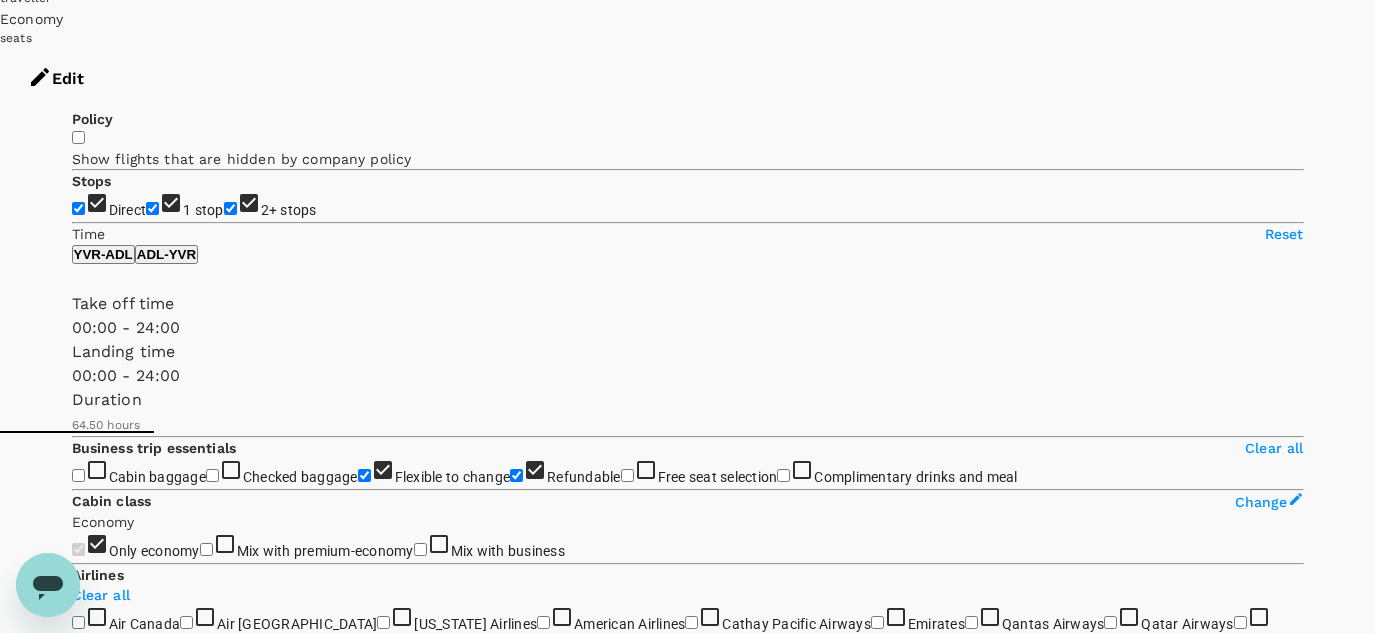 click on "View options" at bounding box center (111, 14294) 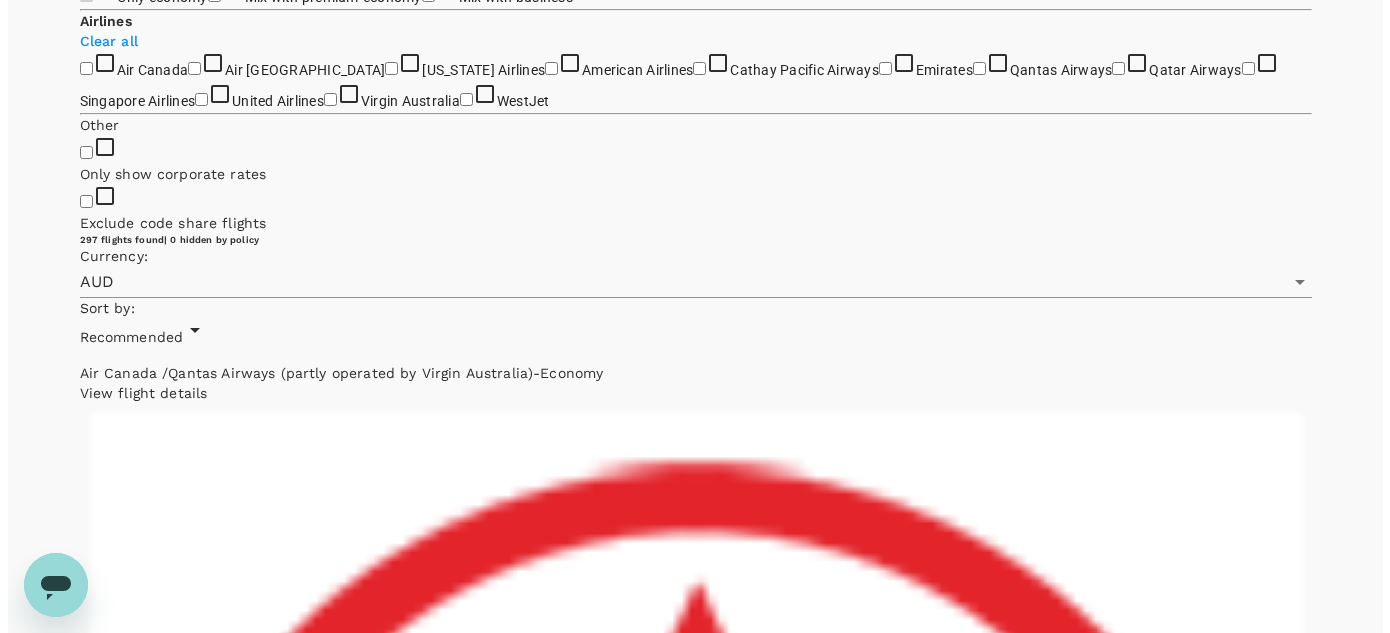 scroll, scrollTop: 703, scrollLeft: 0, axis: vertical 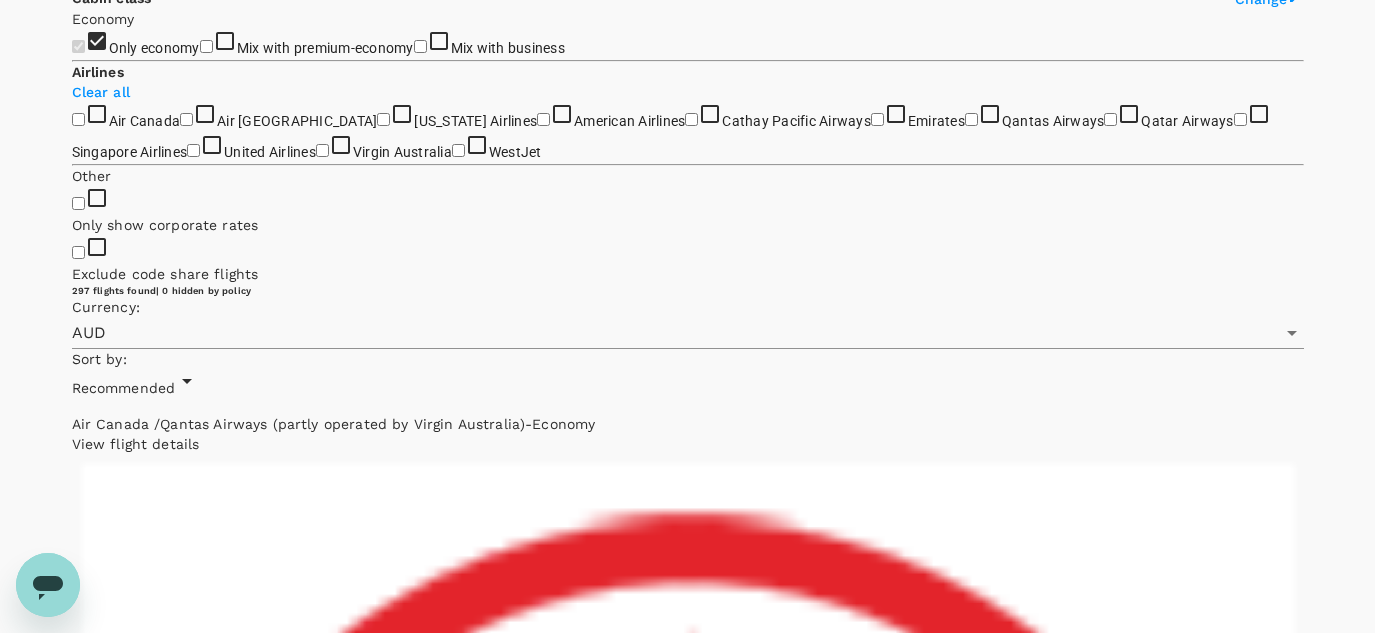 click on "Show more" at bounding box center [519, 15397] 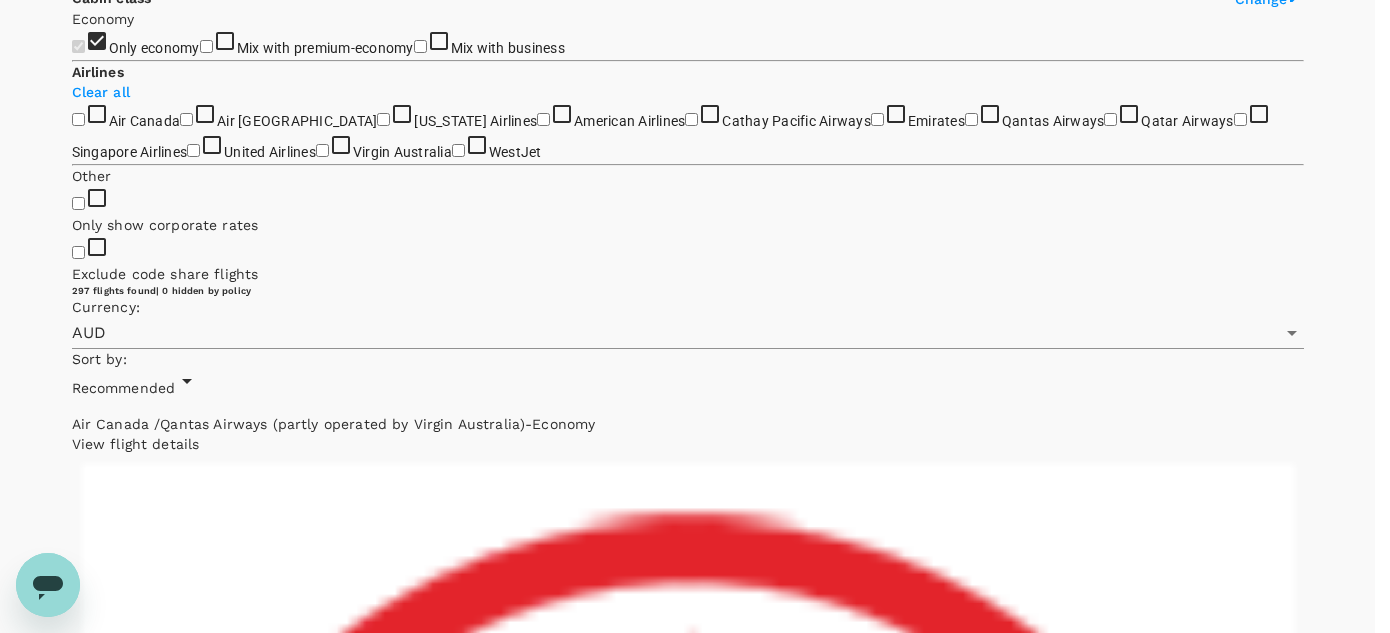 scroll, scrollTop: 0, scrollLeft: 0, axis: both 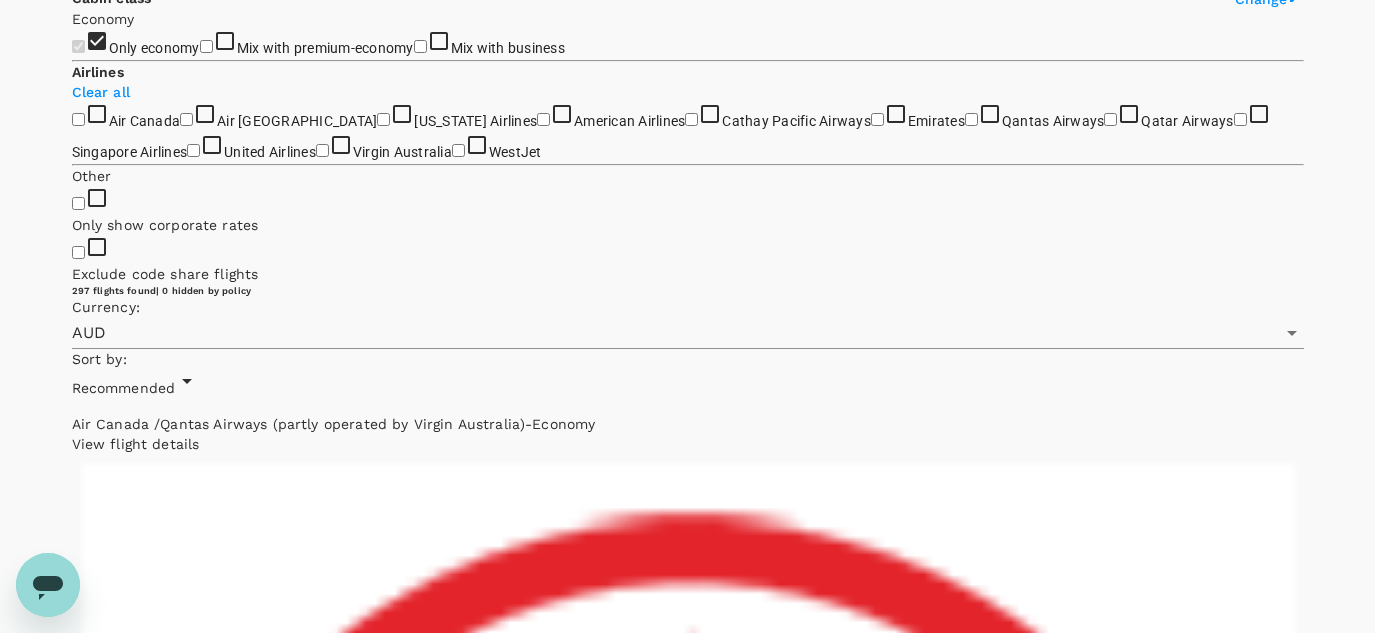 click on "Show more" at bounding box center (111, 15397) 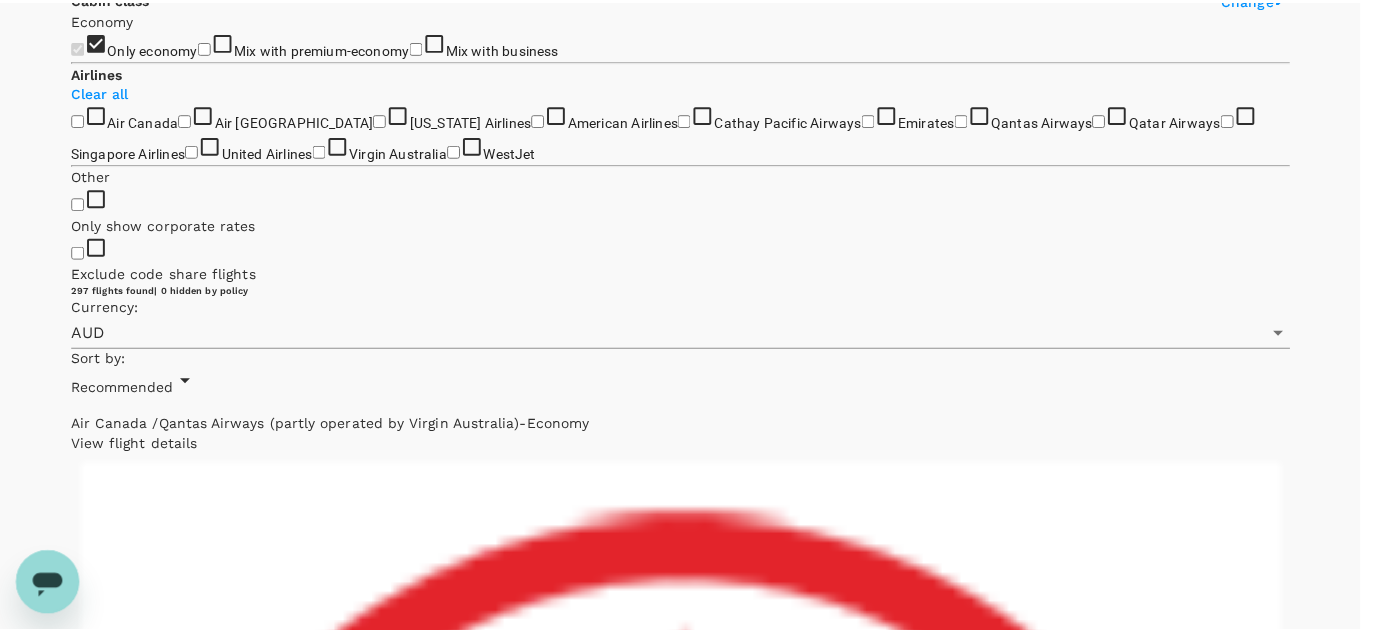 scroll, scrollTop: 0, scrollLeft: 0, axis: both 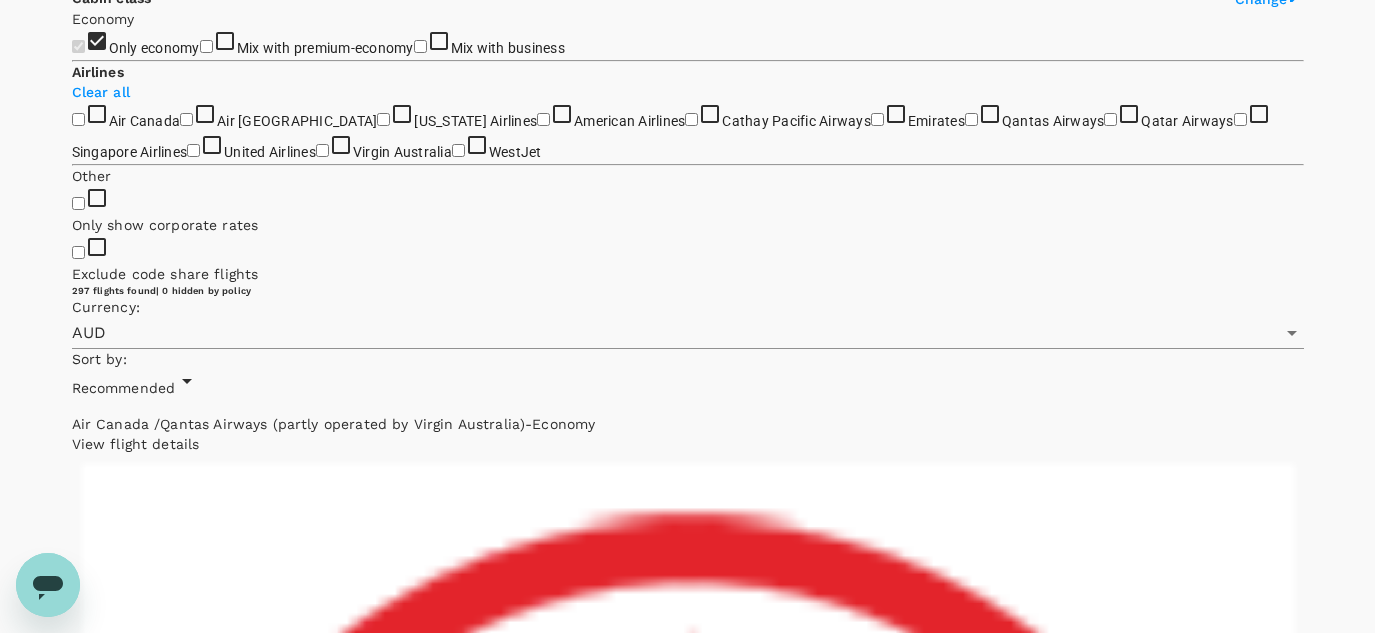 click 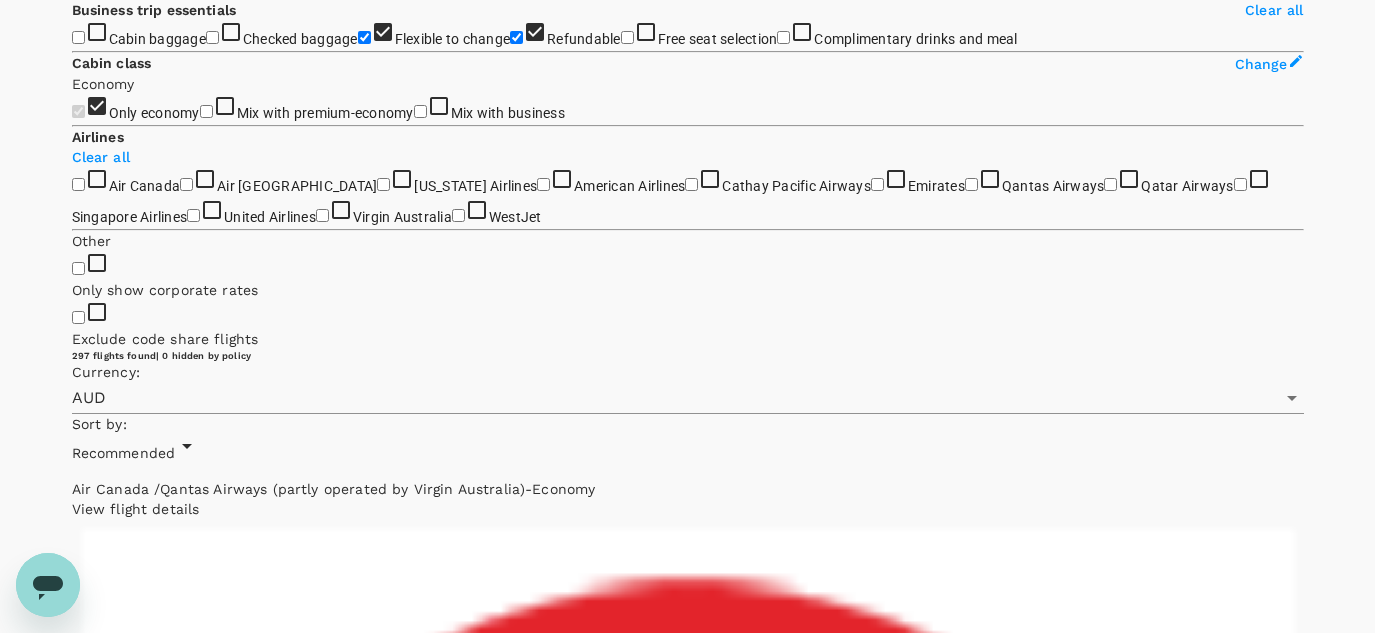 scroll, scrollTop: 603, scrollLeft: 0, axis: vertical 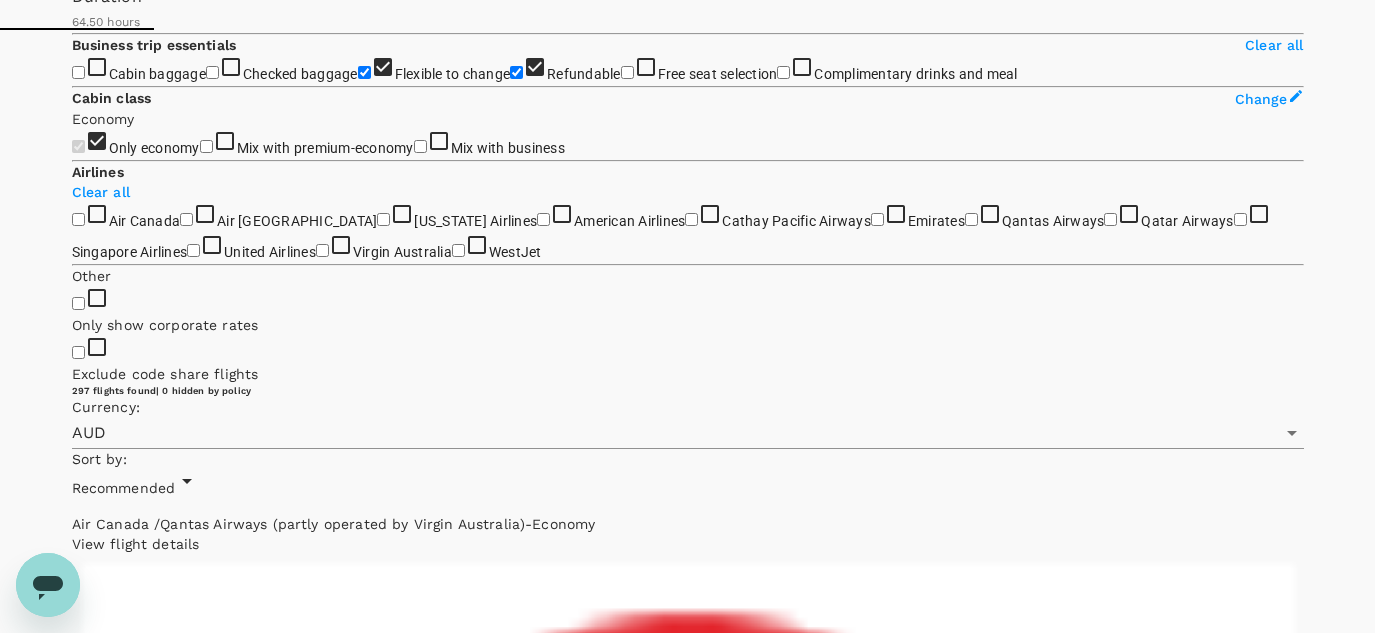 click 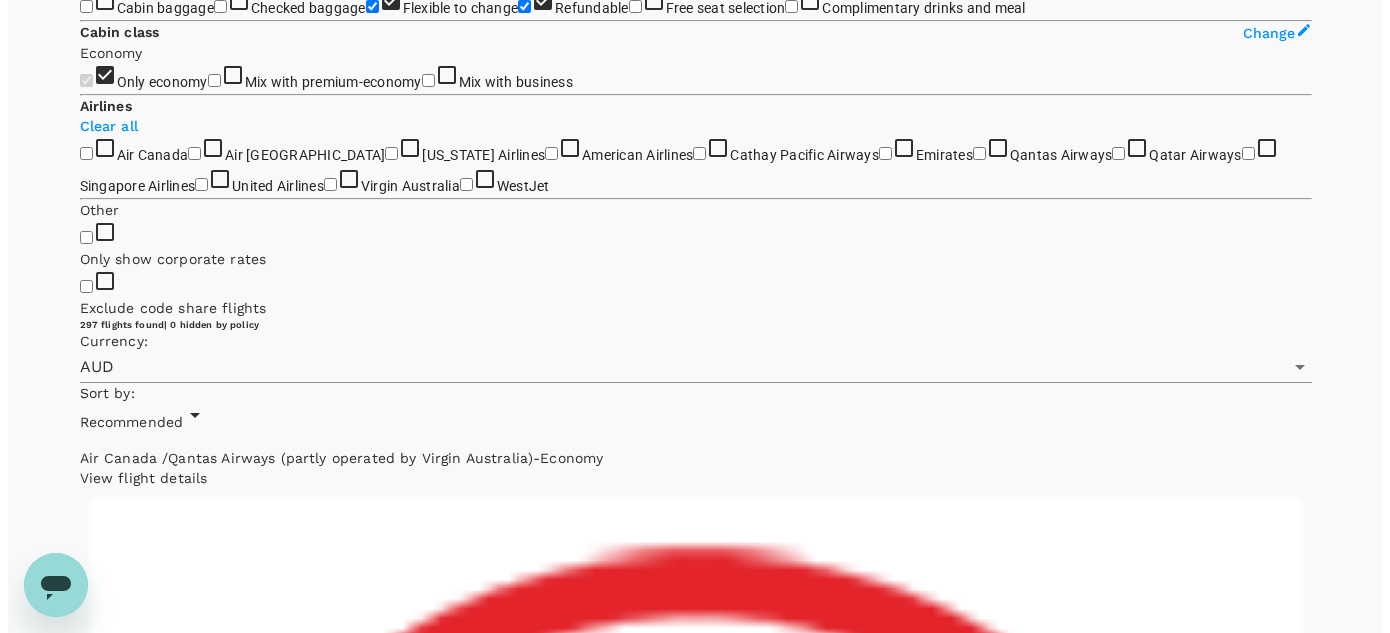 scroll, scrollTop: 703, scrollLeft: 0, axis: vertical 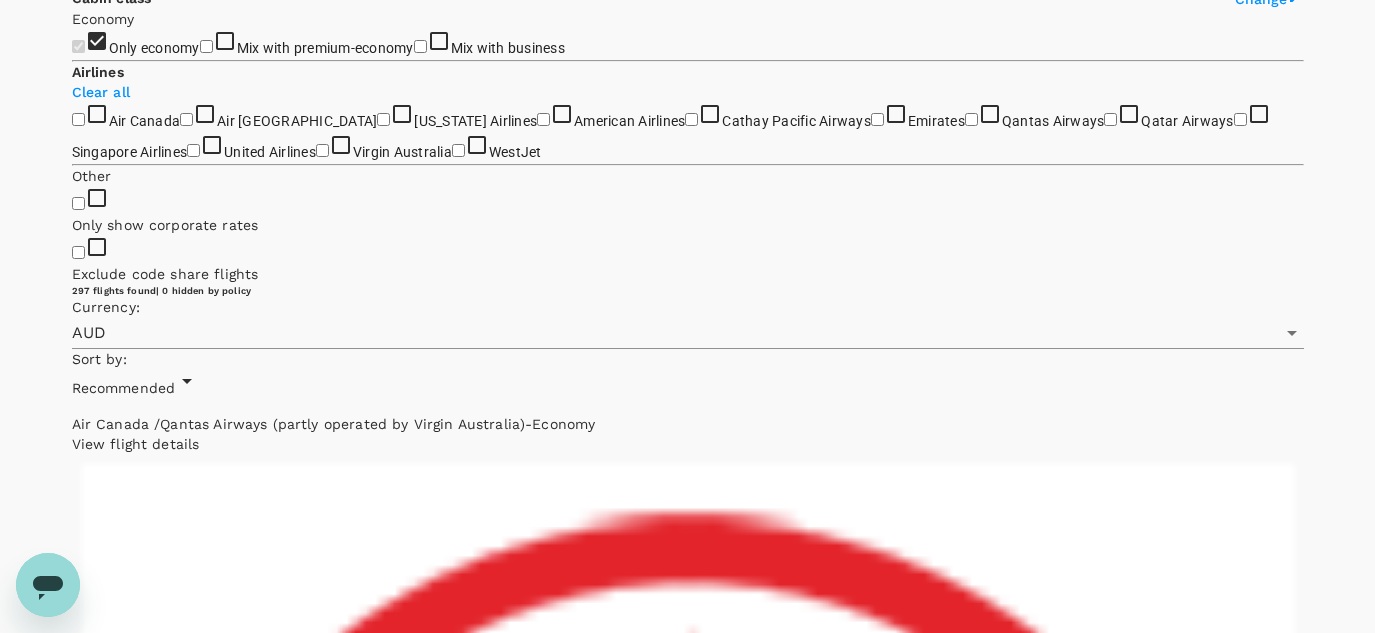 click on "Show more" at bounding box center (520, 15397) 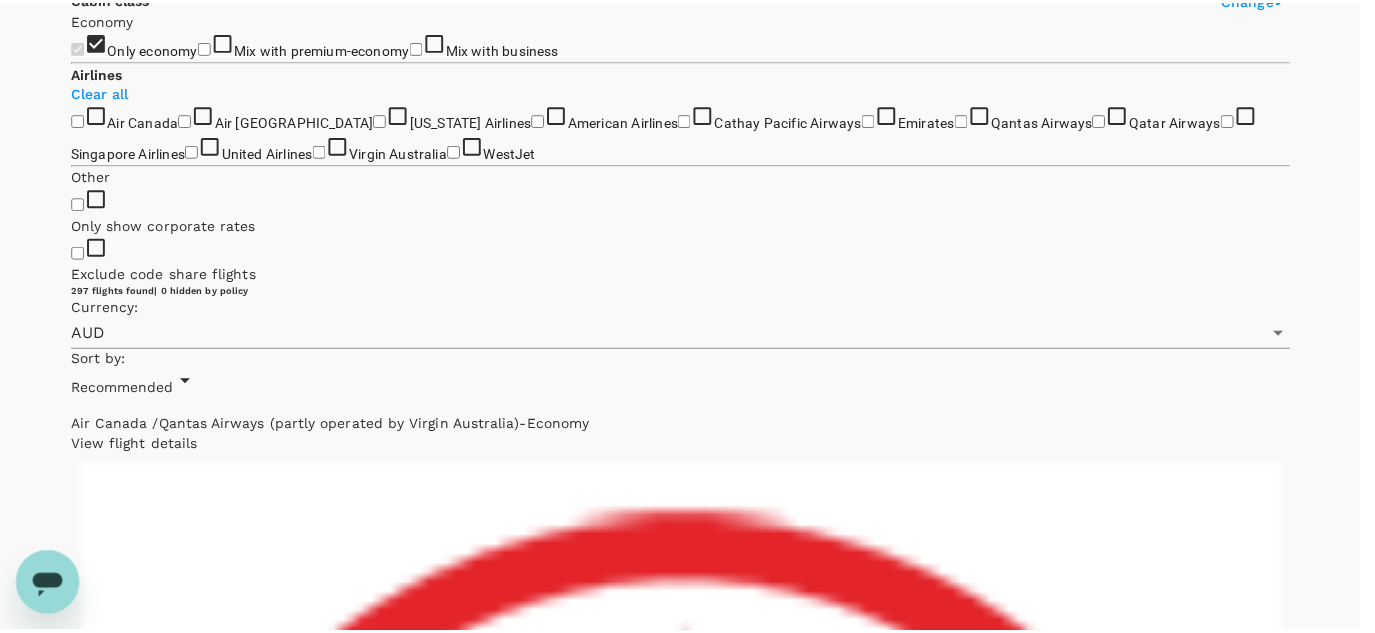 scroll, scrollTop: 0, scrollLeft: 0, axis: both 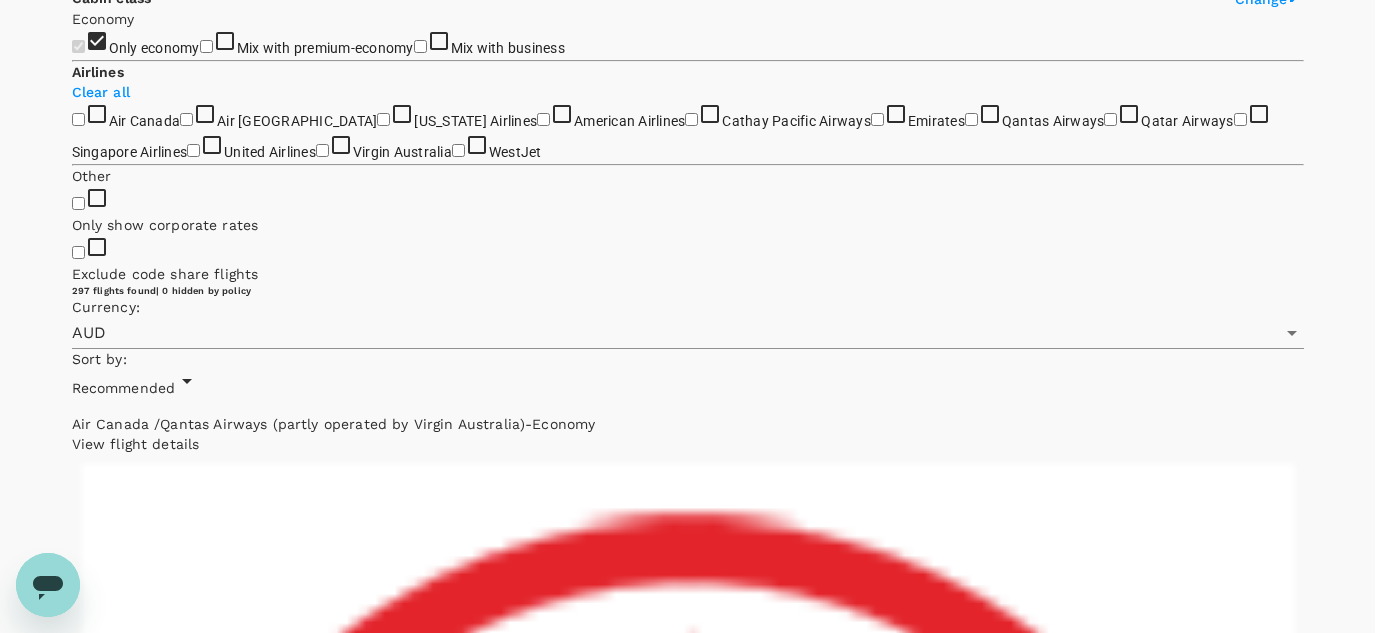 click 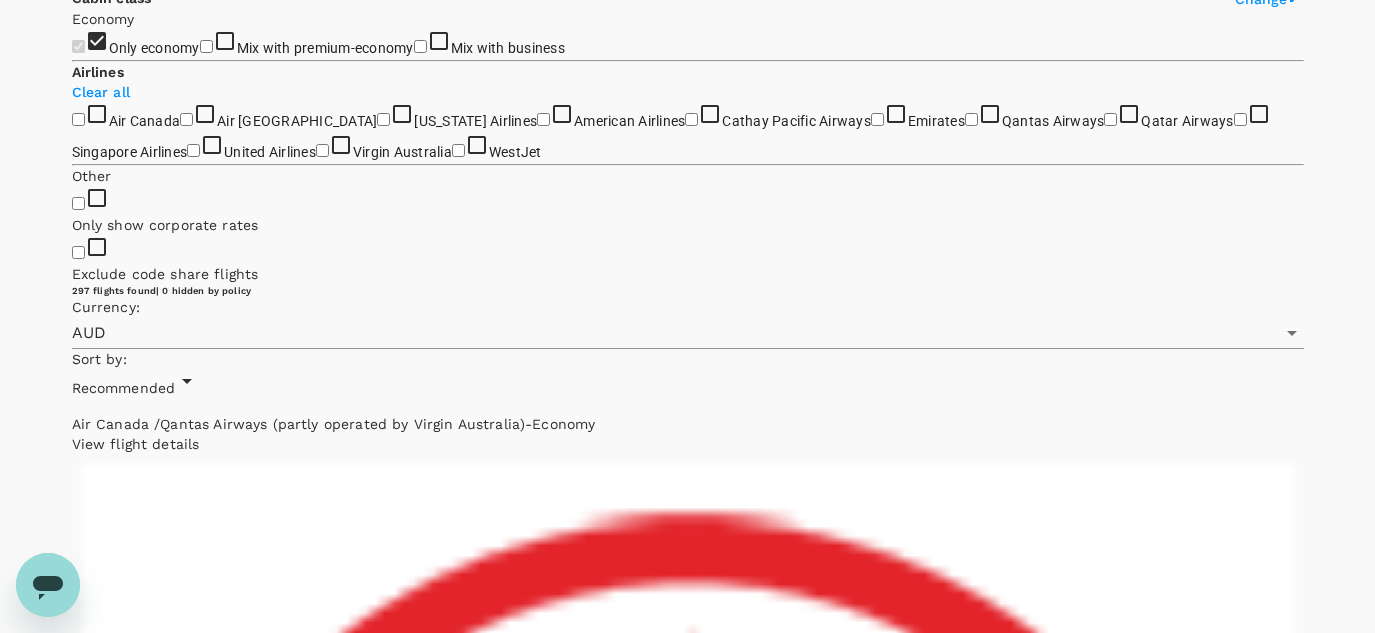 click on "Flight options Economy Sabre Comfort Flight services Refundable with no additional  airline fee Changeable with no additional  airline fee Fully refundable ticket 2 x 23kg Checked Baggage Show more AUD 3,165.50 Approval required Sabre Latitude + Comfort Flight services Refundable with no additional  airline fee Changeable with no additional  airline fee Fully refundable ticket 2 x 23kg Checked Baggage Show more AUD 5,433.50 Approval required Sabre Latitude Flight services Refundable with no additional  airline fee Changeable with no additional  airline fee Fully refundable ticket 2 x 23kg Checked Baggage Show more AUD 7,771.50 Approval required Some fare types might show up twice as our rates are sourced and aggregated from multiple trusted travel partners. Read more  here ." at bounding box center (688, 14037) 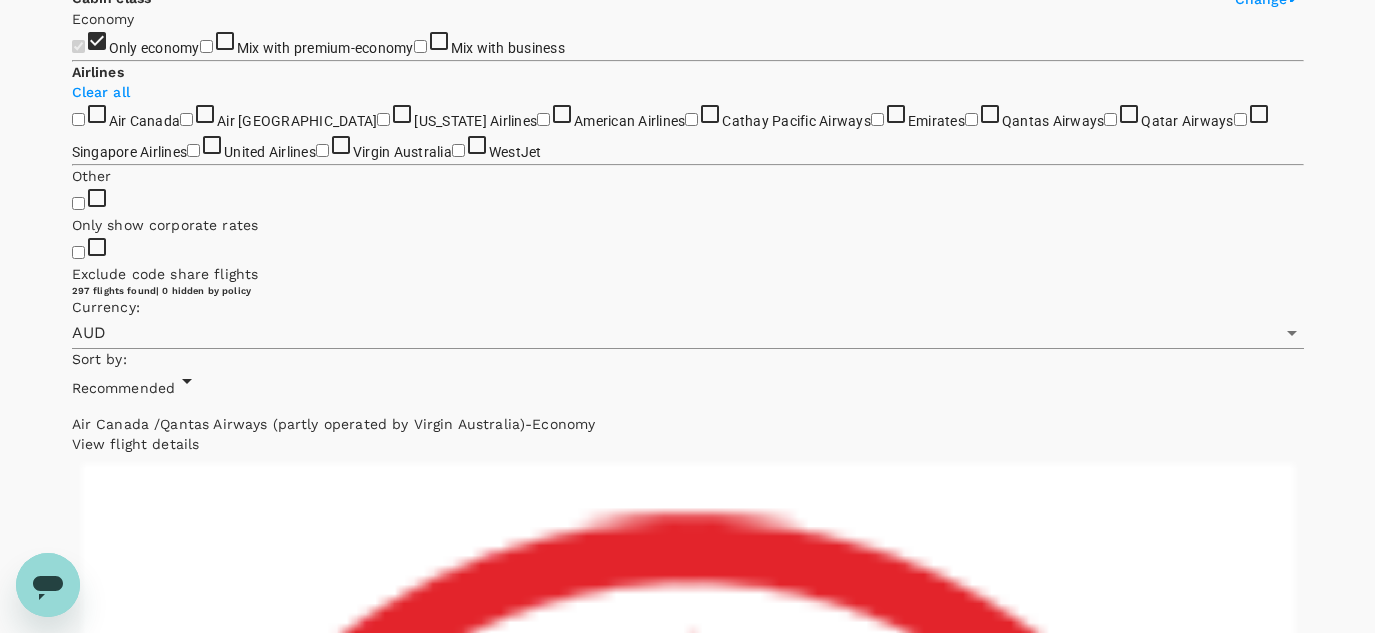 click on "AUD 3,165.50" at bounding box center [120, 14198] 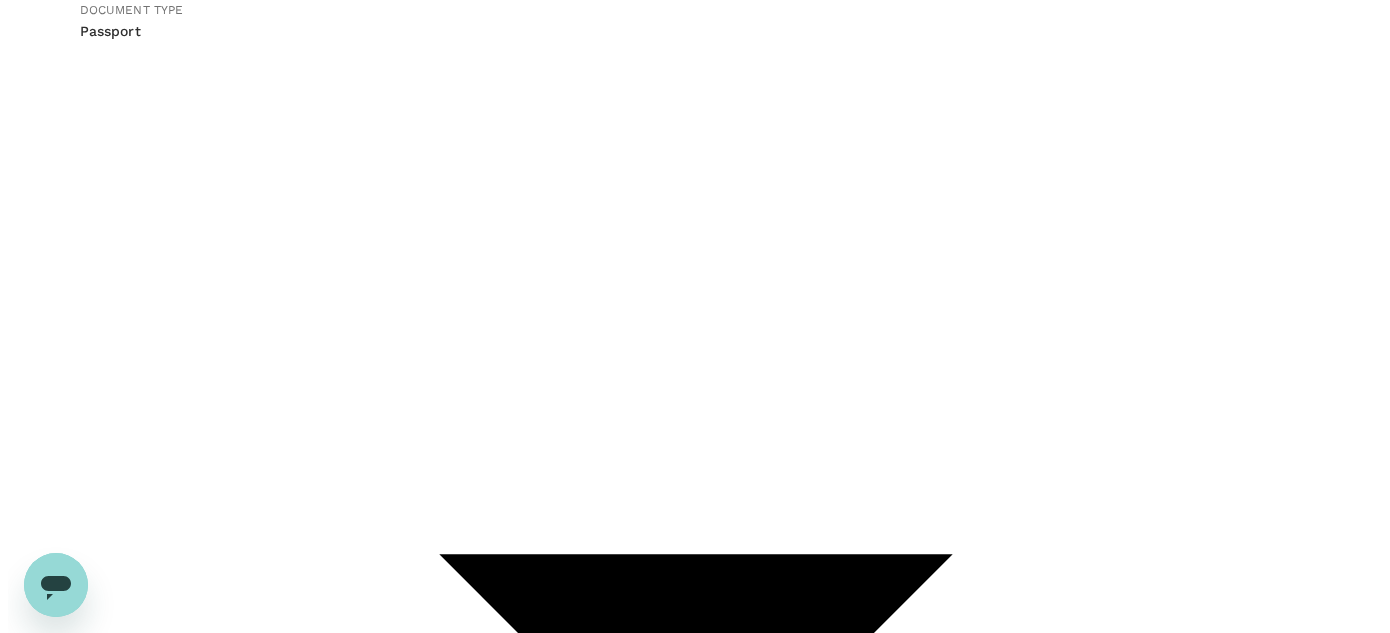 scroll, scrollTop: 400, scrollLeft: 0, axis: vertical 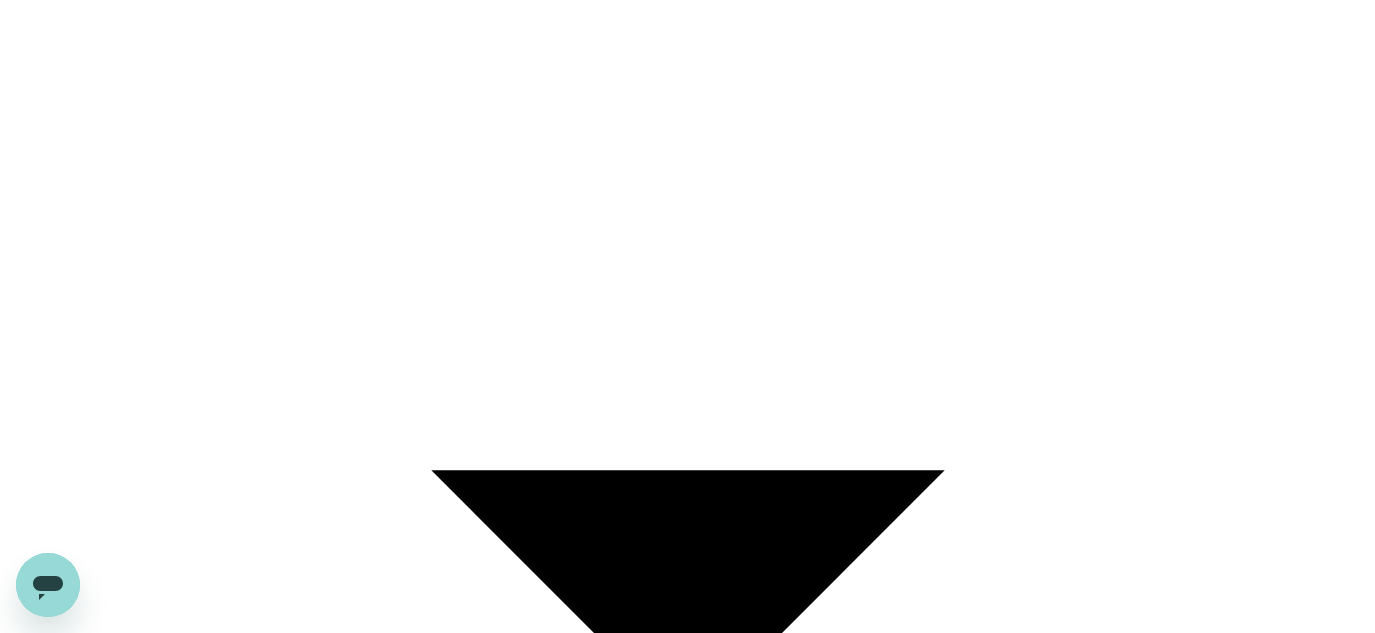 click 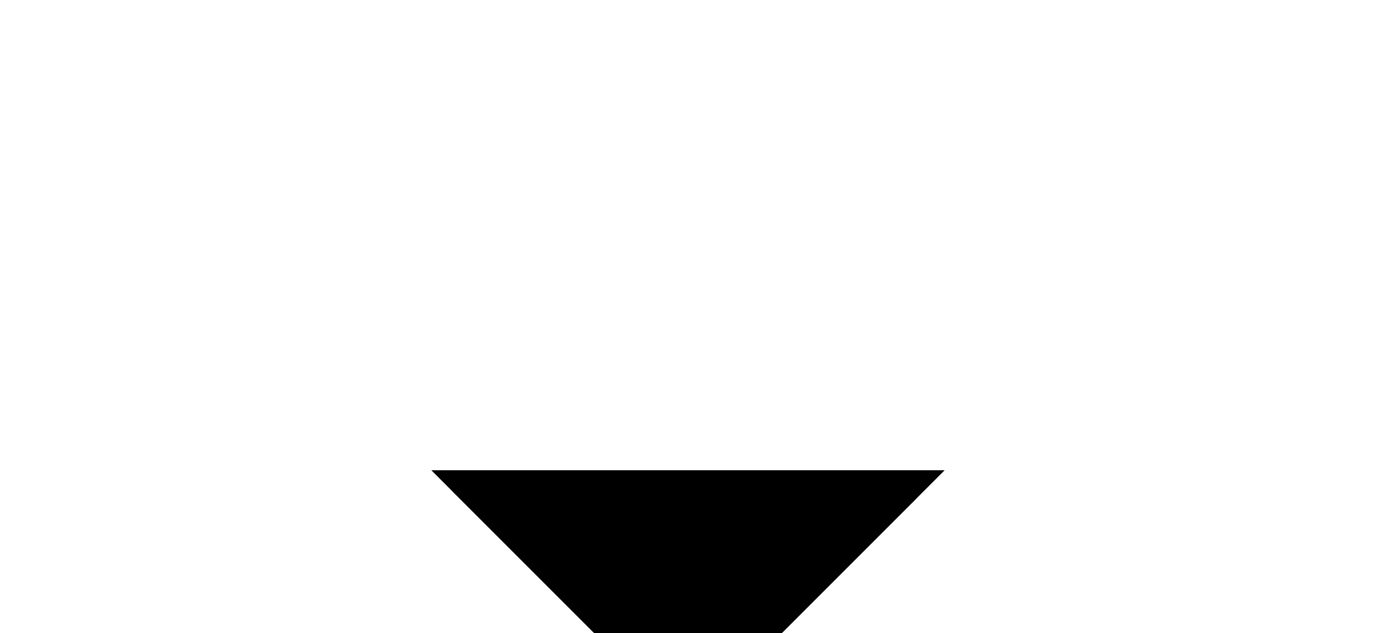 scroll, scrollTop: 0, scrollLeft: 0, axis: both 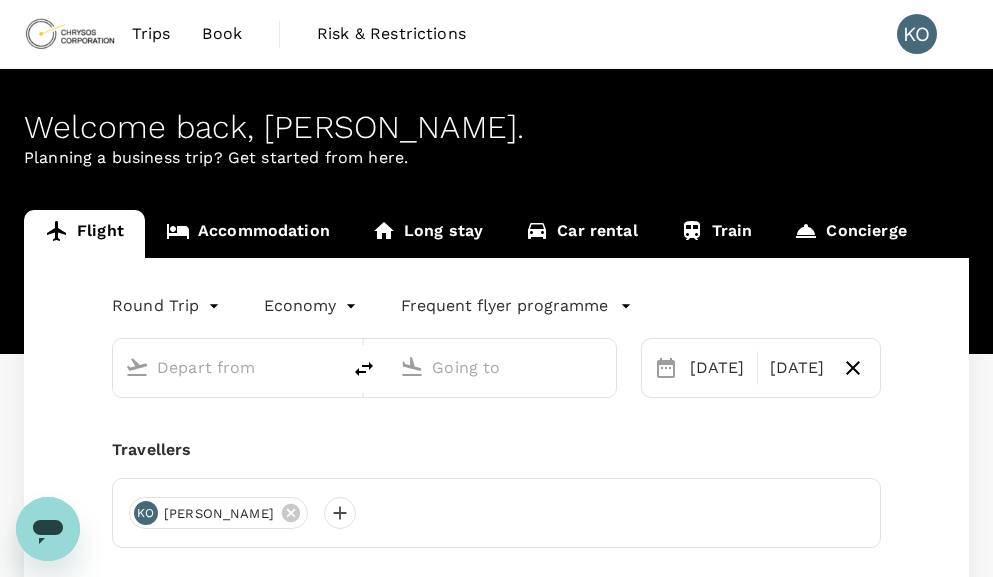 type on "Vancouver Intl  (YVR)" 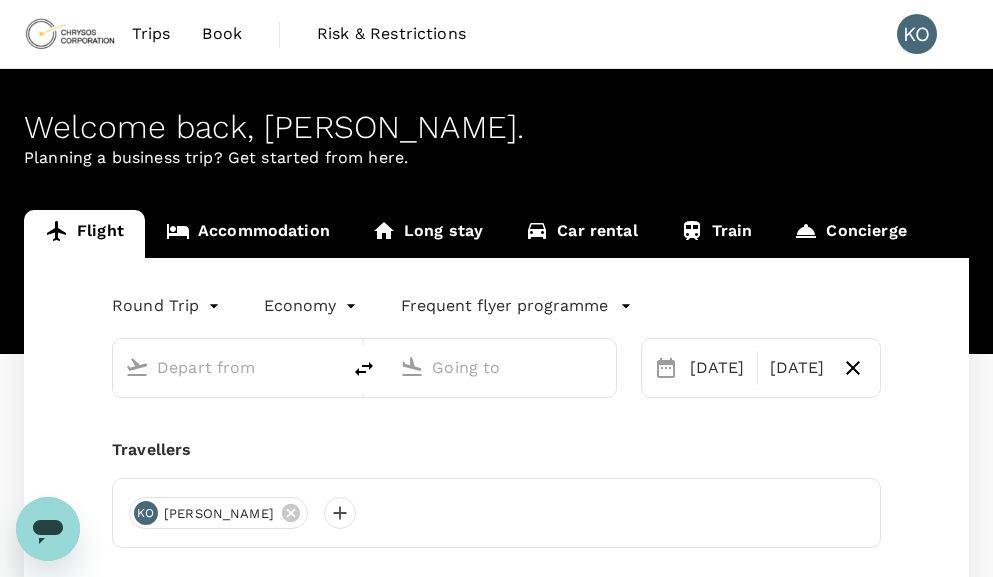 type on "Adelaide (ADL)" 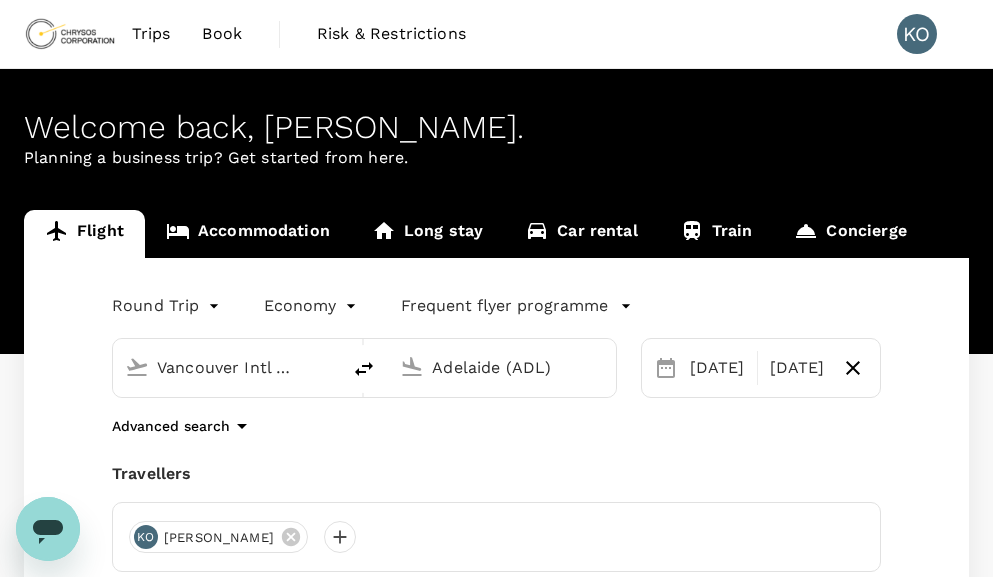 type 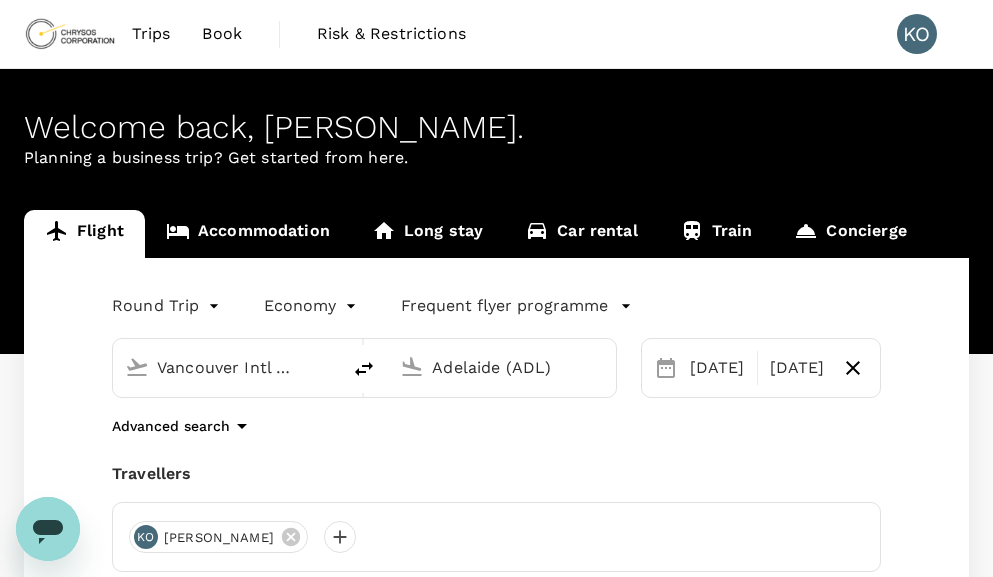 type 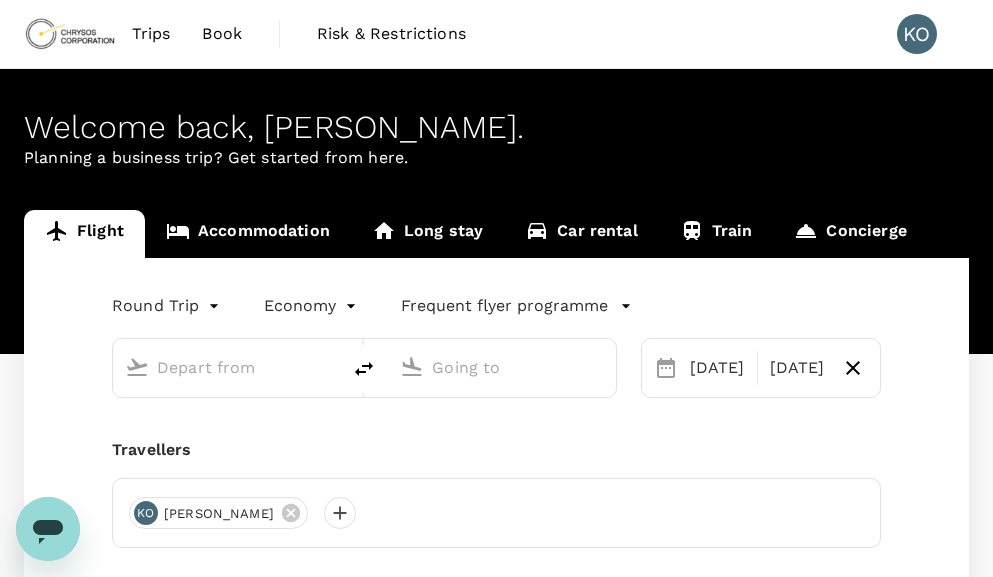 type on "Vancouver Intl  (YVR)" 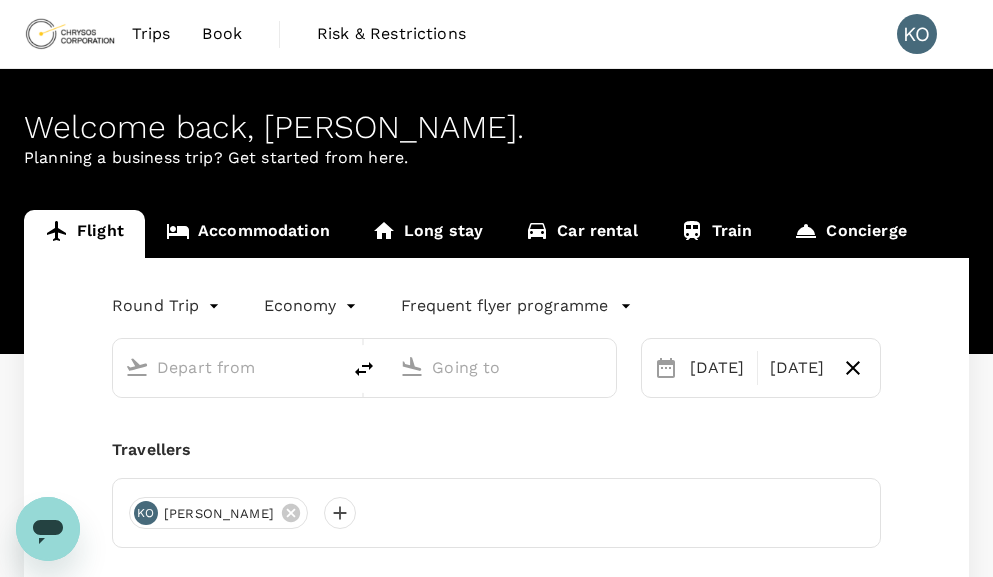 type on "Adelaide (ADL)" 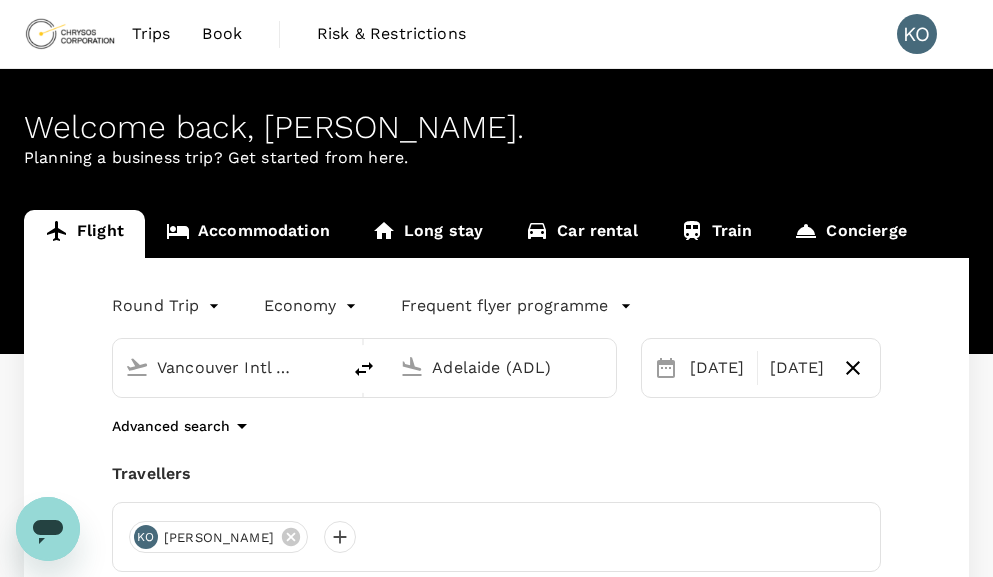 click on "Accommodation" at bounding box center [248, 234] 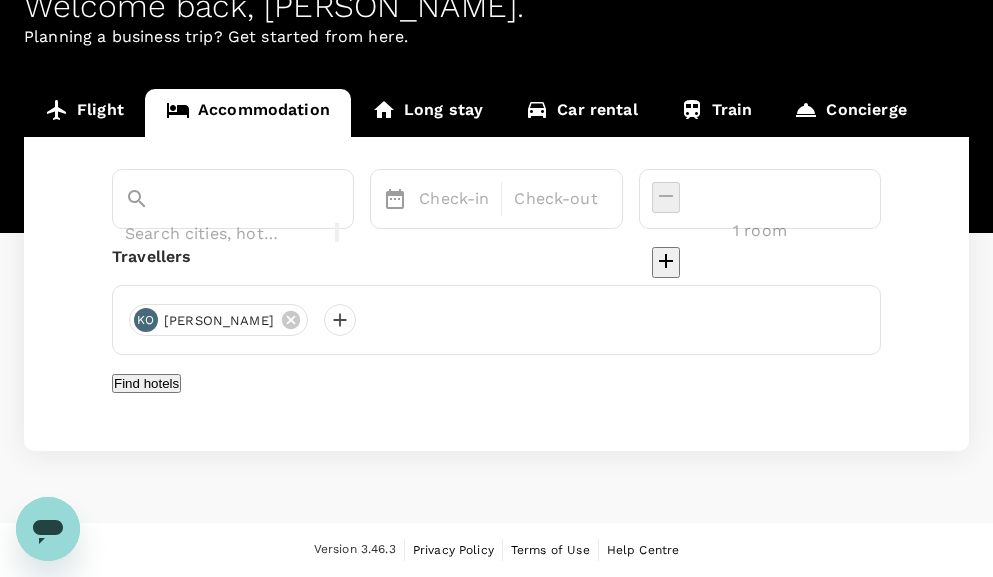 scroll, scrollTop: 149, scrollLeft: 0, axis: vertical 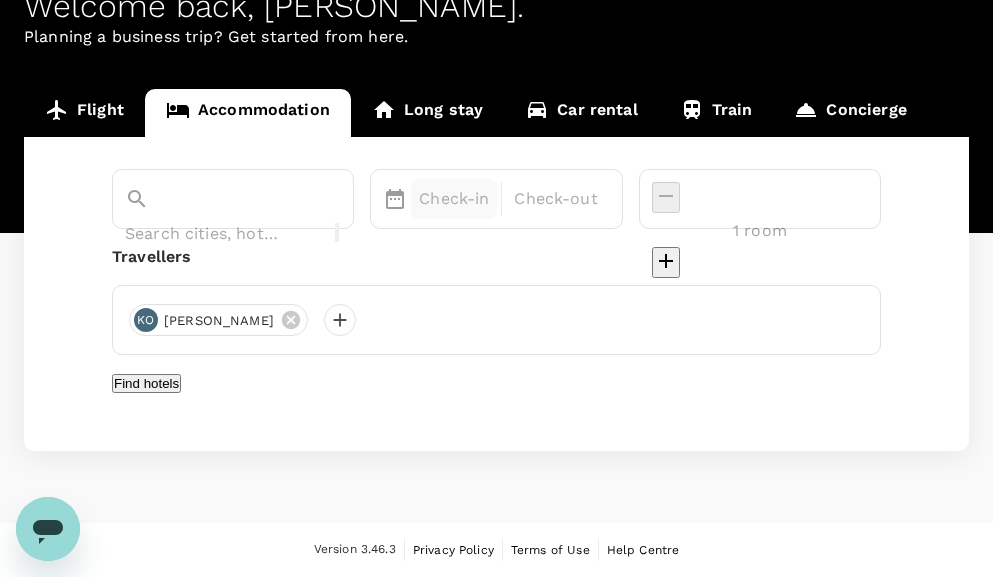 click on "Check-in" at bounding box center (454, 199) 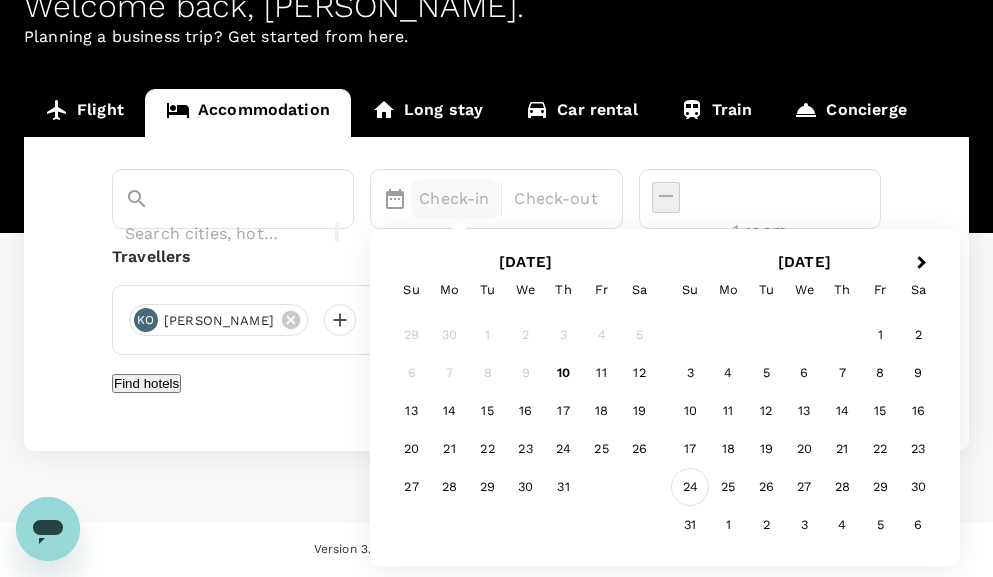 click on "24" at bounding box center (690, 487) 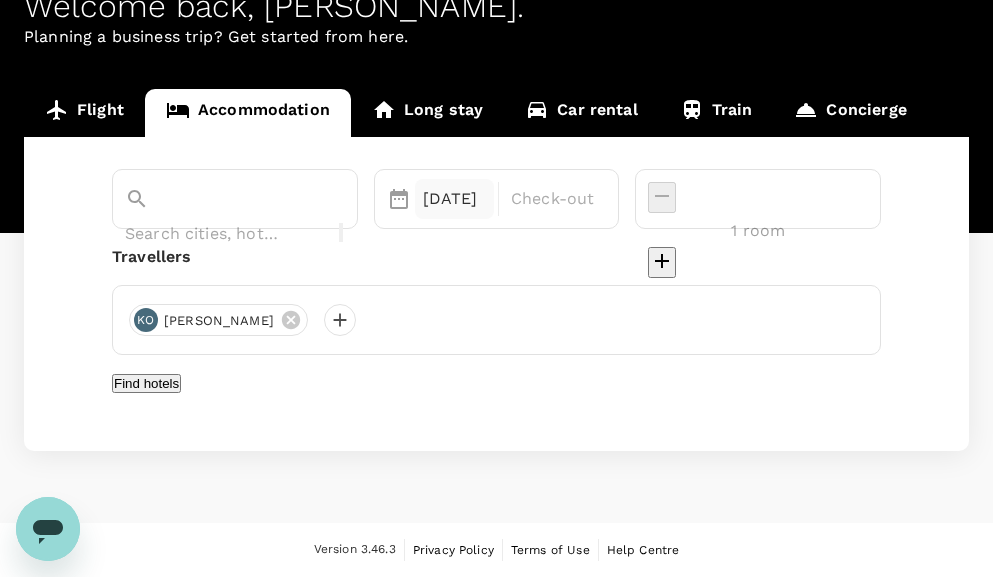 click on "[DATE]" at bounding box center [454, 199] 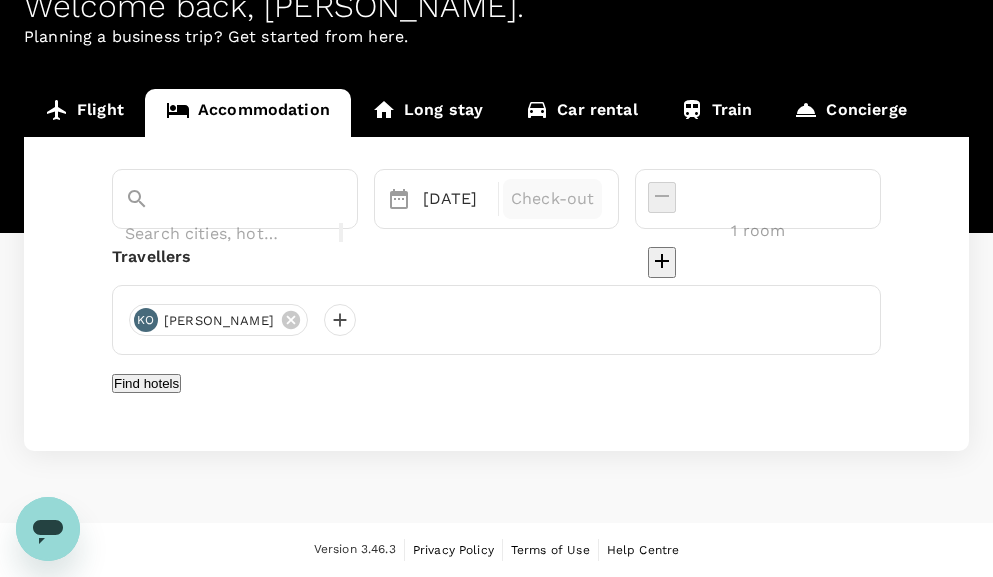 click on "Check-out" at bounding box center (552, 199) 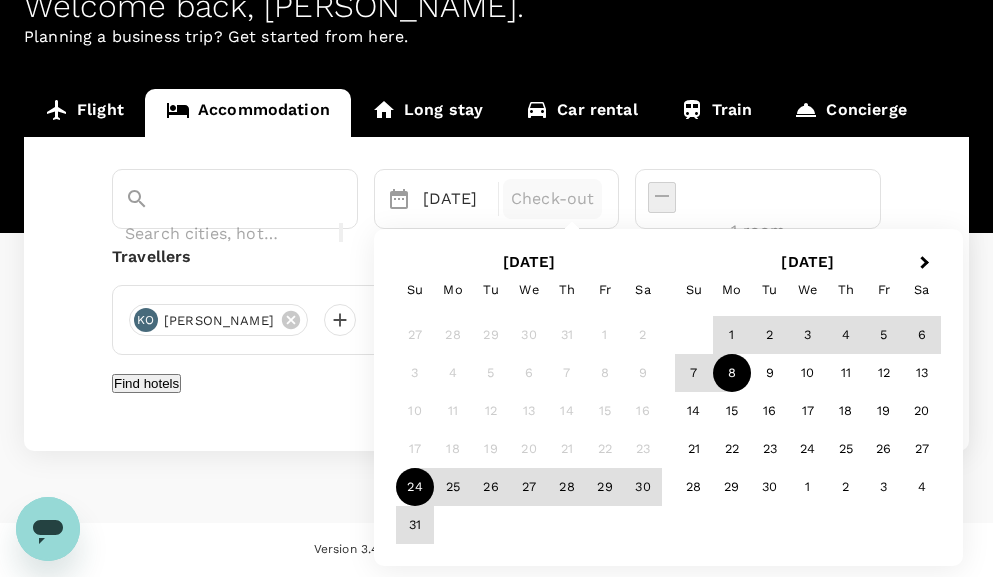 click on "8" at bounding box center [732, 373] 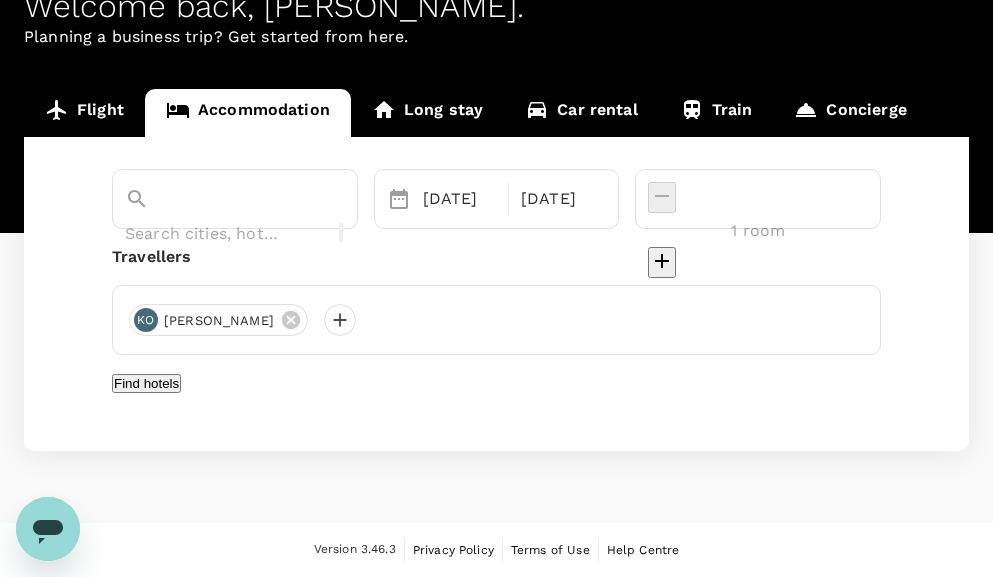 click on "Find hotels" at bounding box center (146, 383) 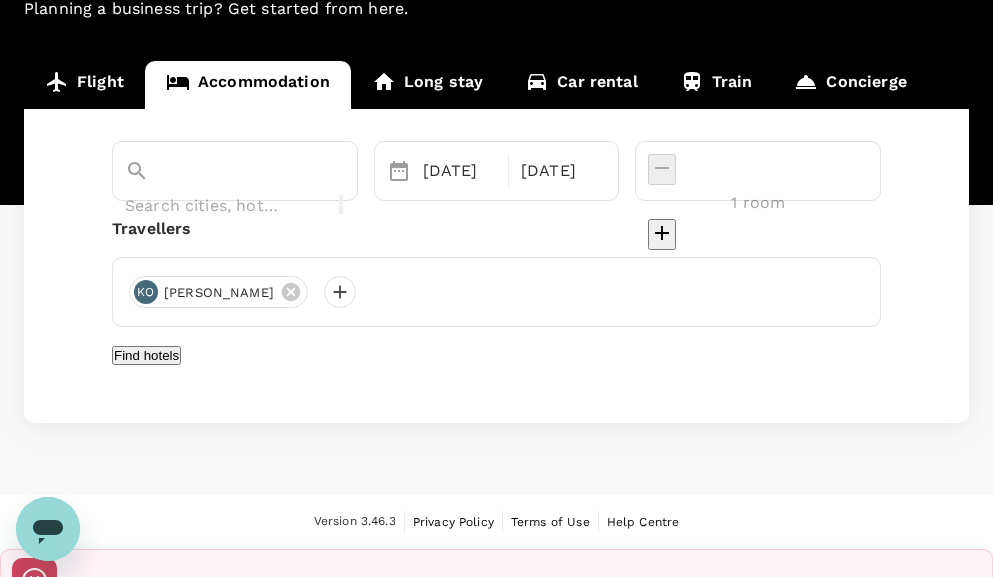 click 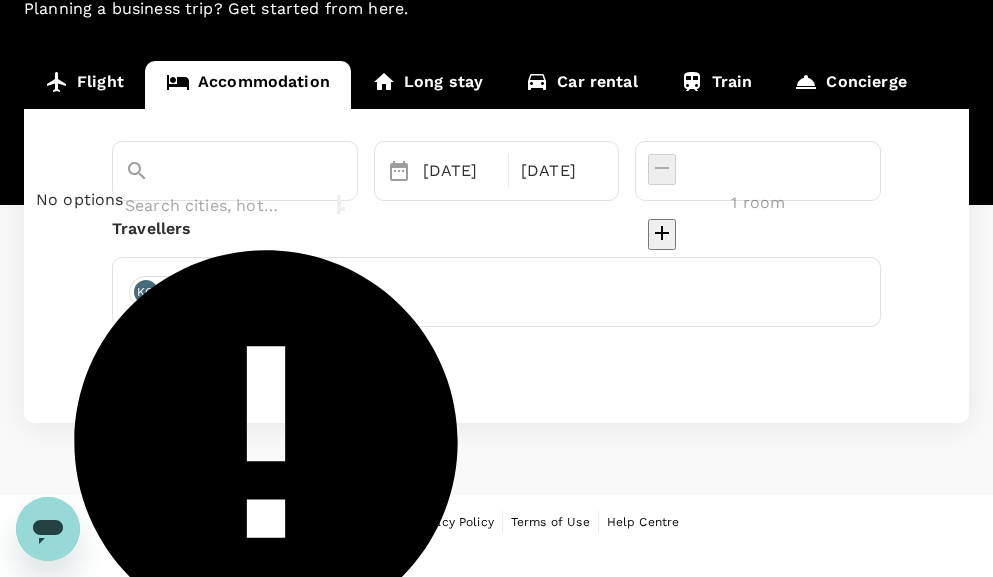 click at bounding box center [207, 205] 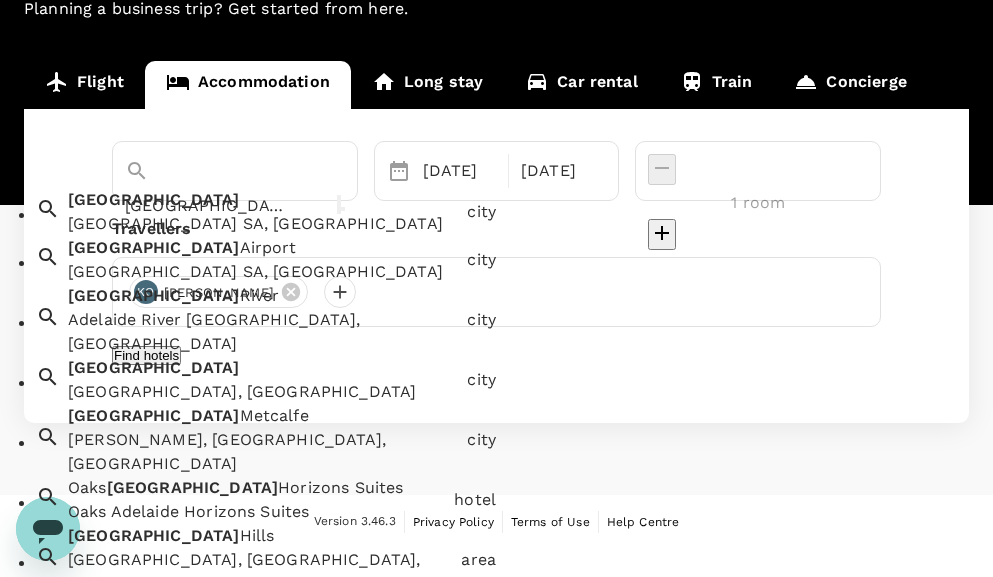 click on "Adelaide Adelaide SA, [GEOGRAPHIC_DATA]" at bounding box center (259, 208) 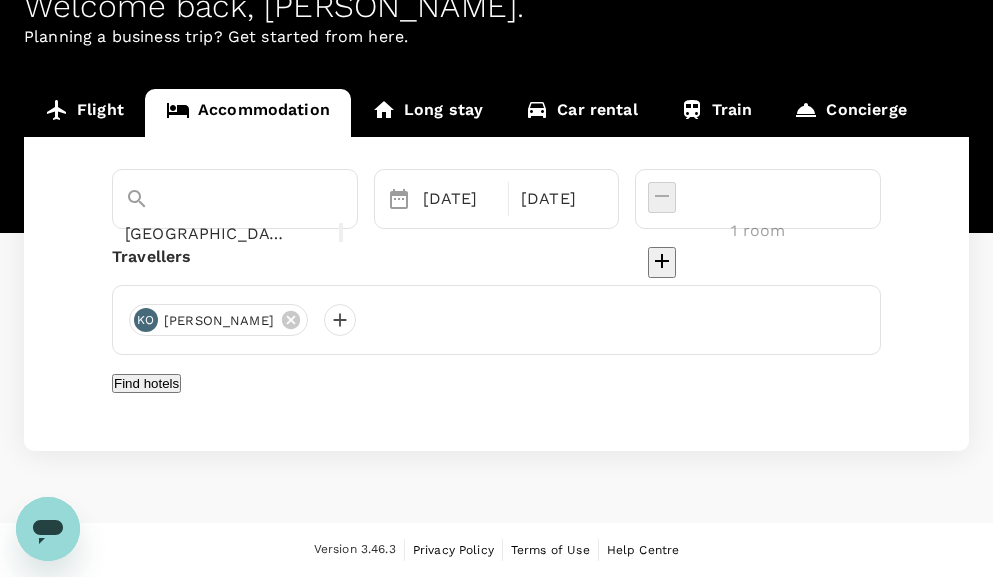type on "[GEOGRAPHIC_DATA]" 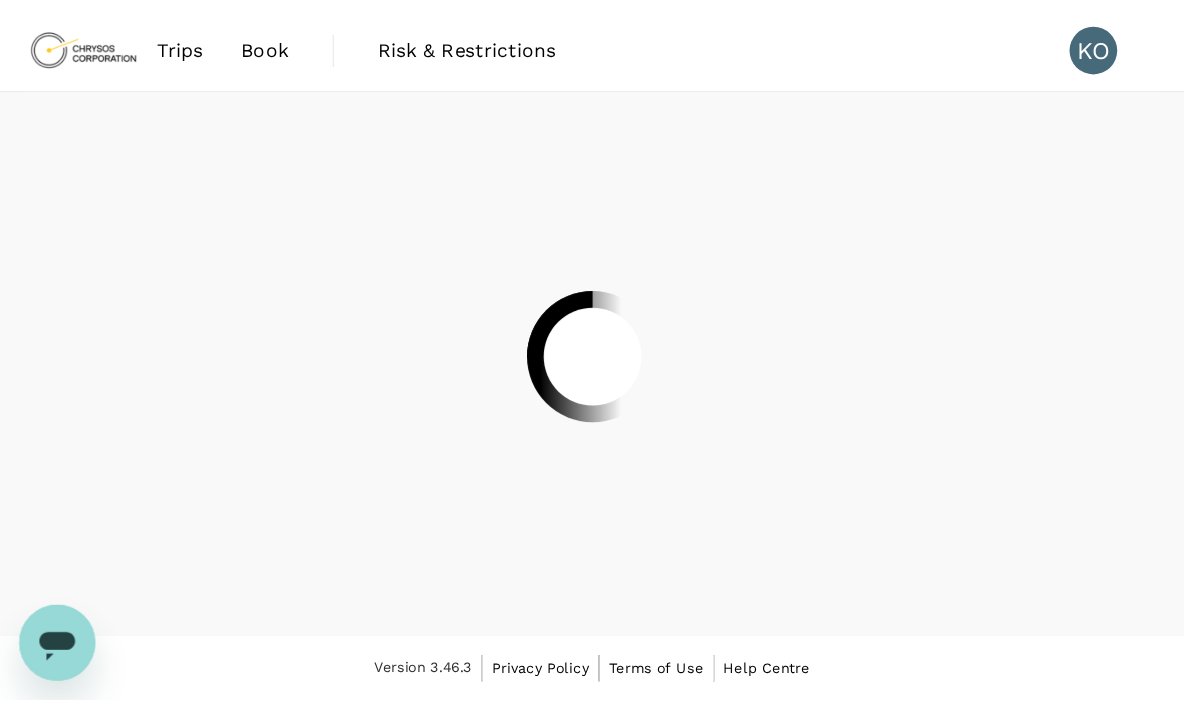 scroll, scrollTop: 0, scrollLeft: 0, axis: both 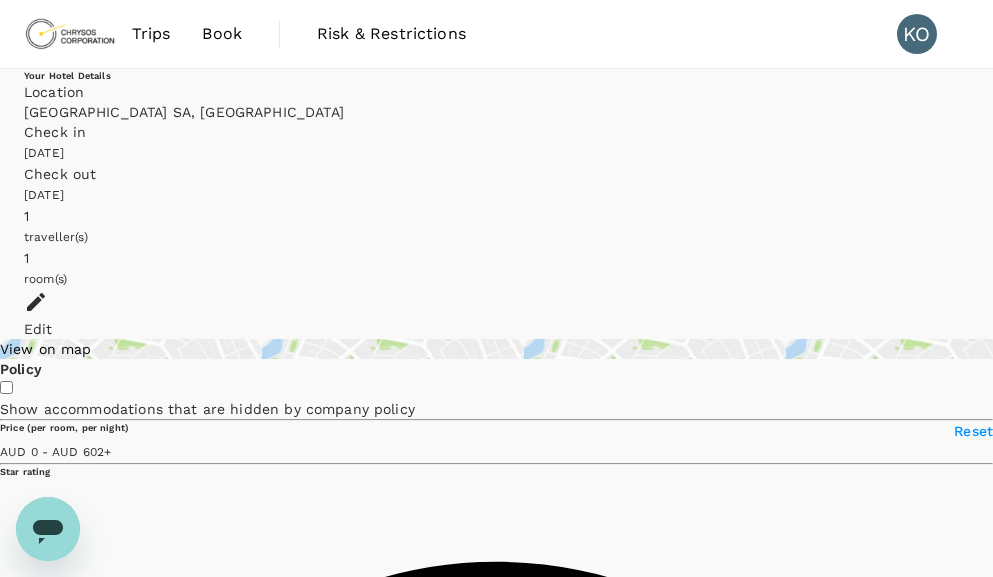 type on "601" 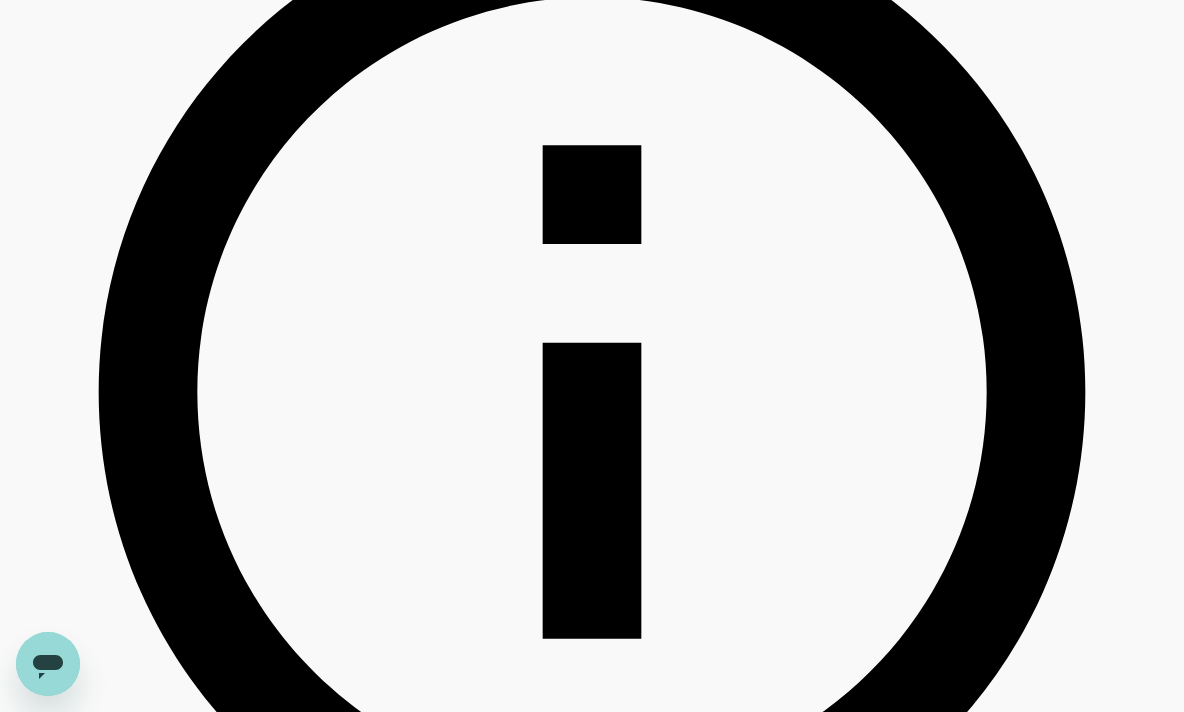 scroll, scrollTop: 182, scrollLeft: 0, axis: vertical 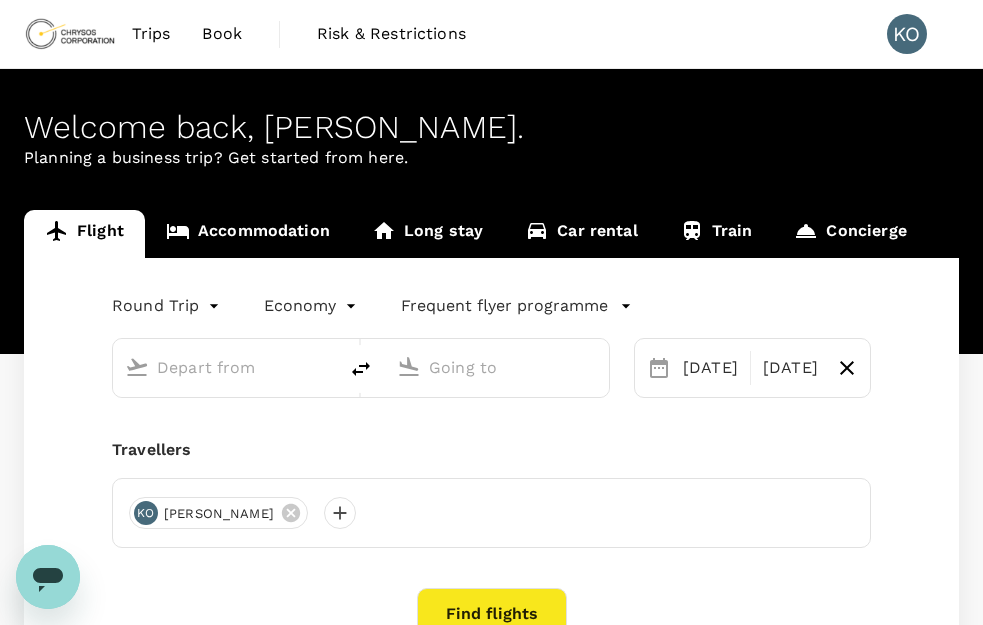 type on "Vancouver Intl  (YVR)" 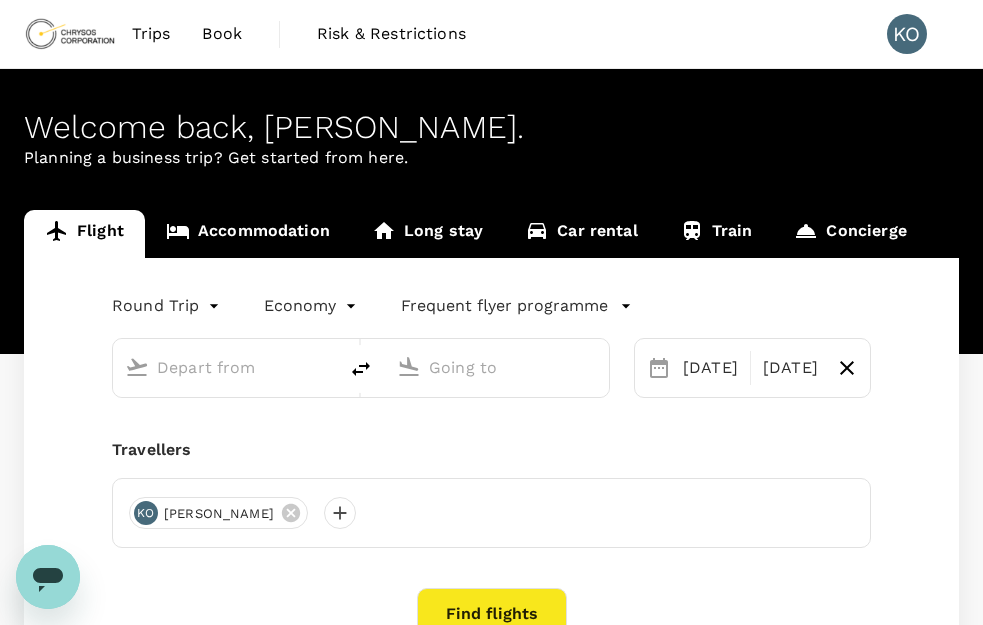 type on "Adelaide (ADL)" 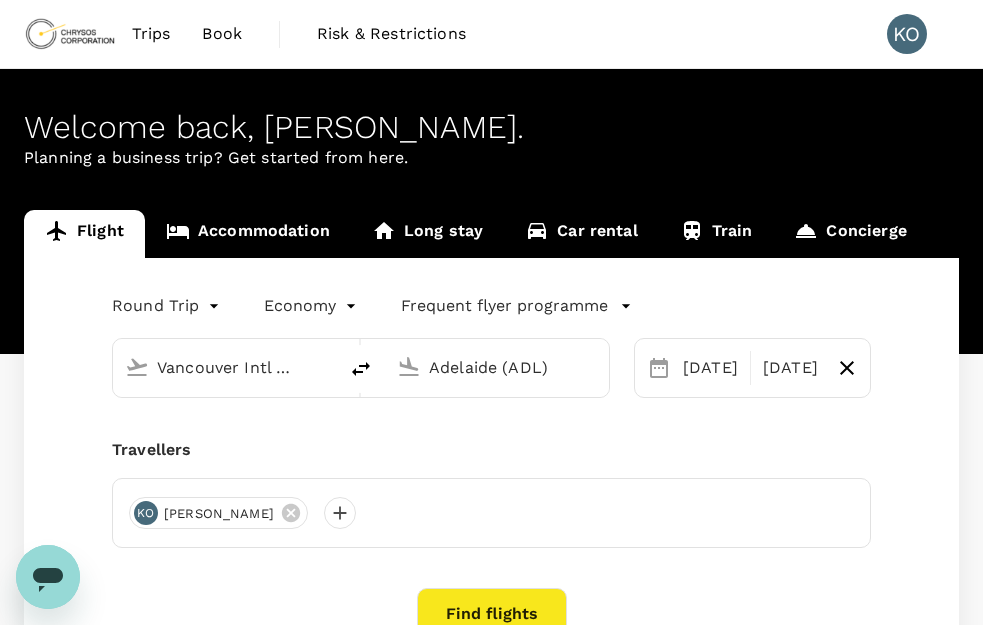 type 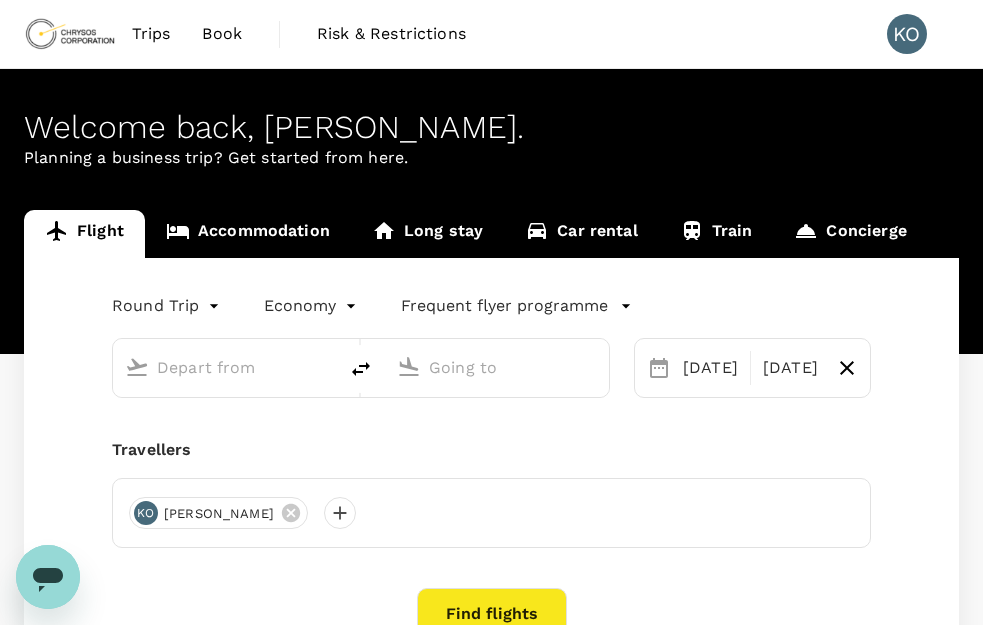 type on "Vancouver Intl  (YVR)" 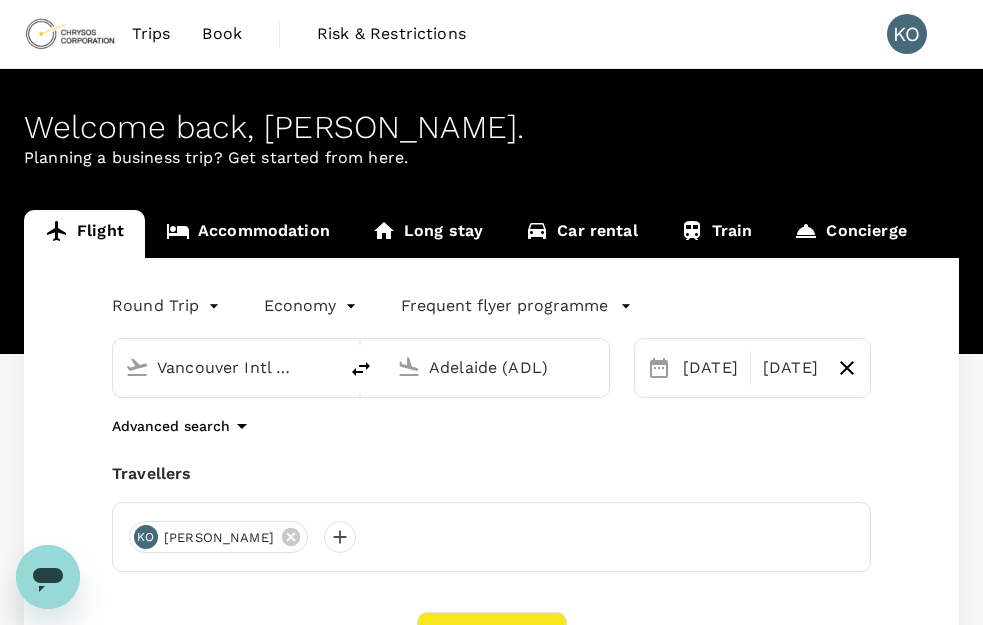 click on "Accommodation" at bounding box center [248, 234] 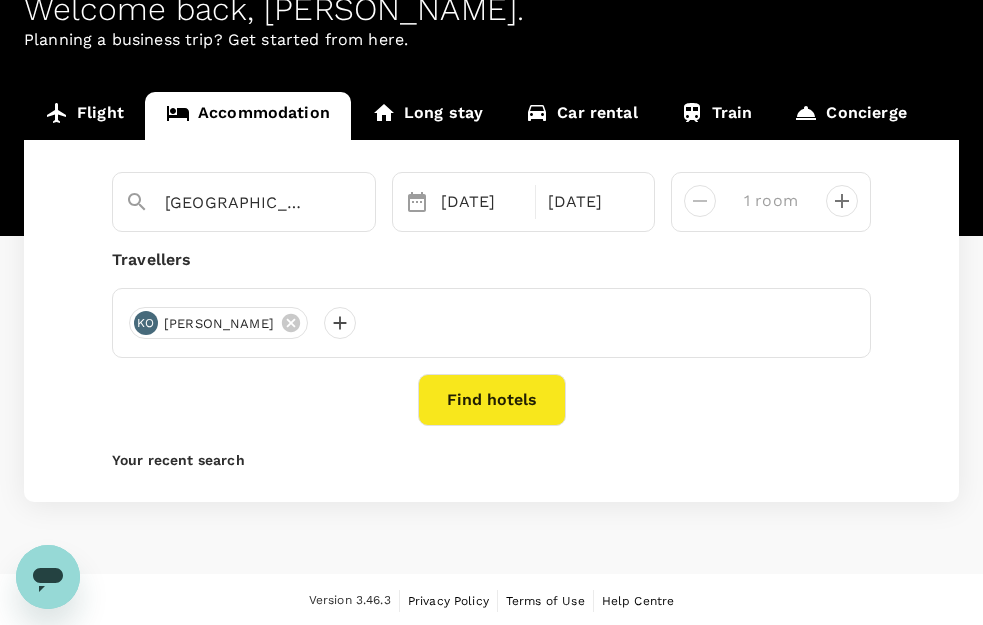 scroll, scrollTop: 121, scrollLeft: 0, axis: vertical 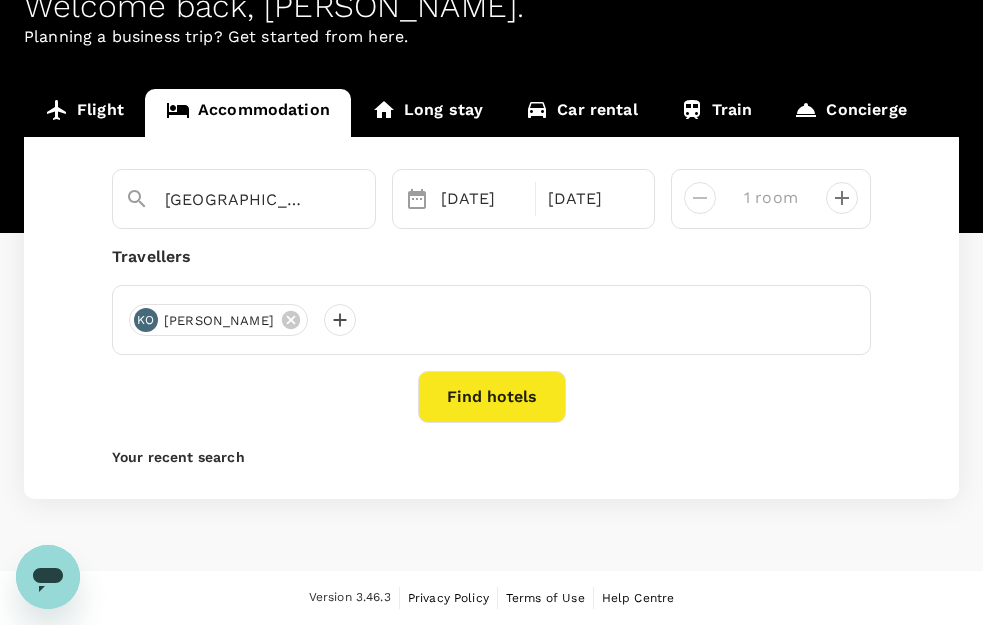 click on "Find hotels" at bounding box center (492, 397) 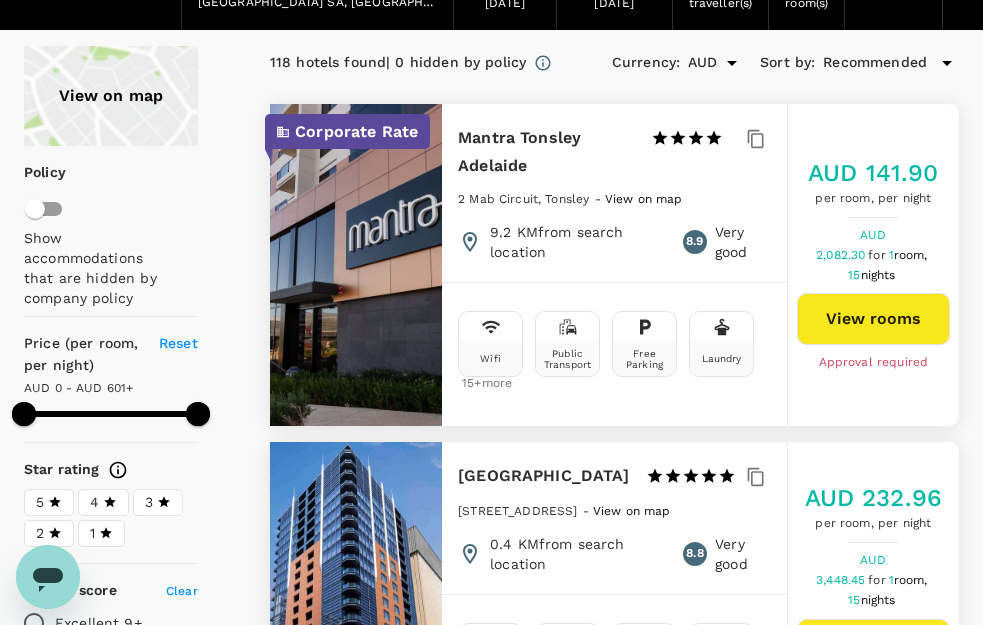 scroll, scrollTop: 0, scrollLeft: 0, axis: both 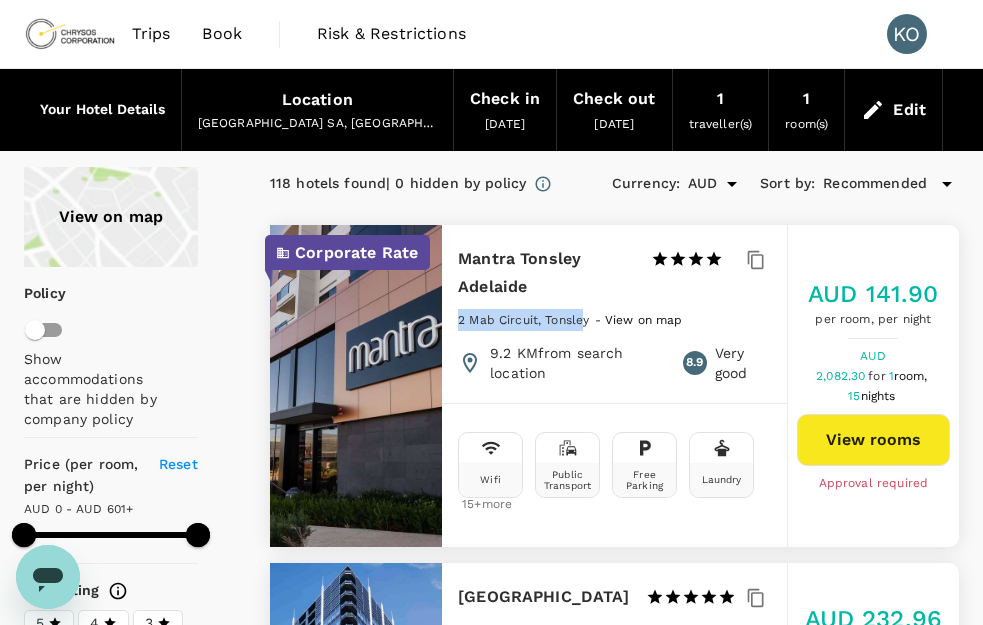drag, startPoint x: 458, startPoint y: 319, endPoint x: 585, endPoint y: 319, distance: 127 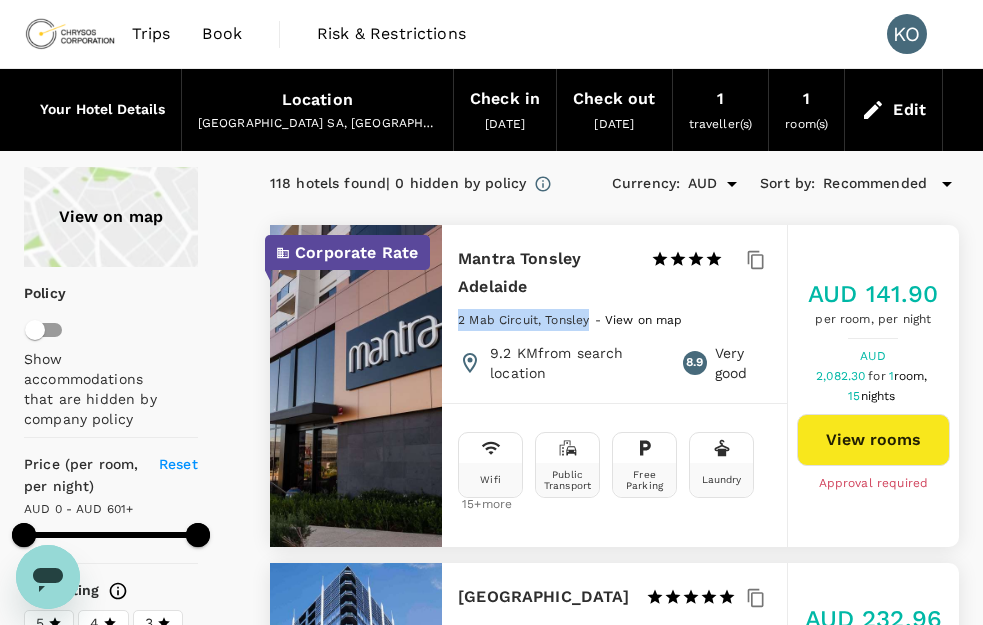 type on "601" 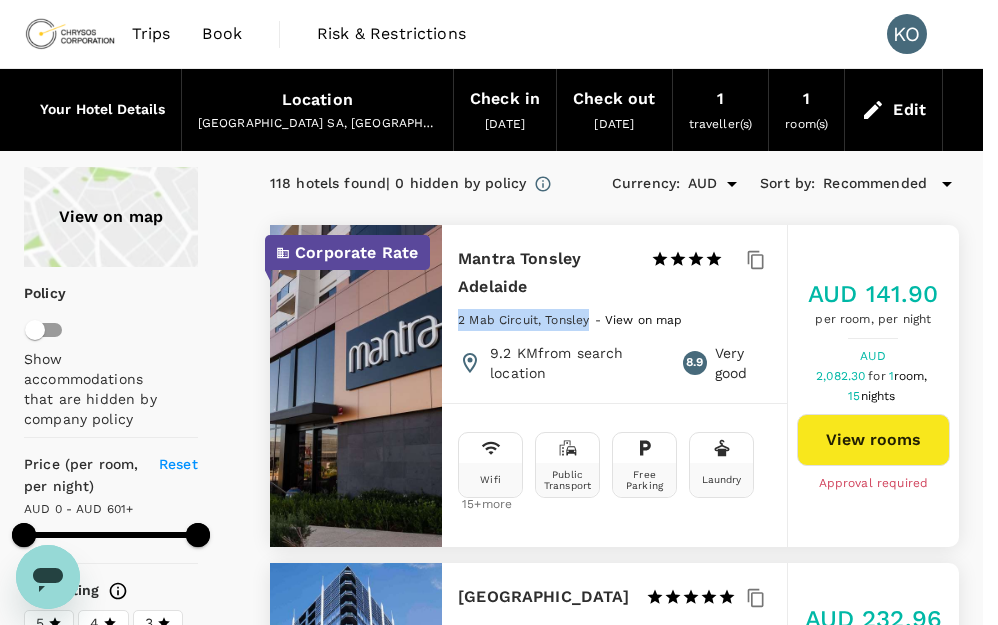 drag, startPoint x: 585, startPoint y: 319, endPoint x: 454, endPoint y: 320, distance: 131.00381 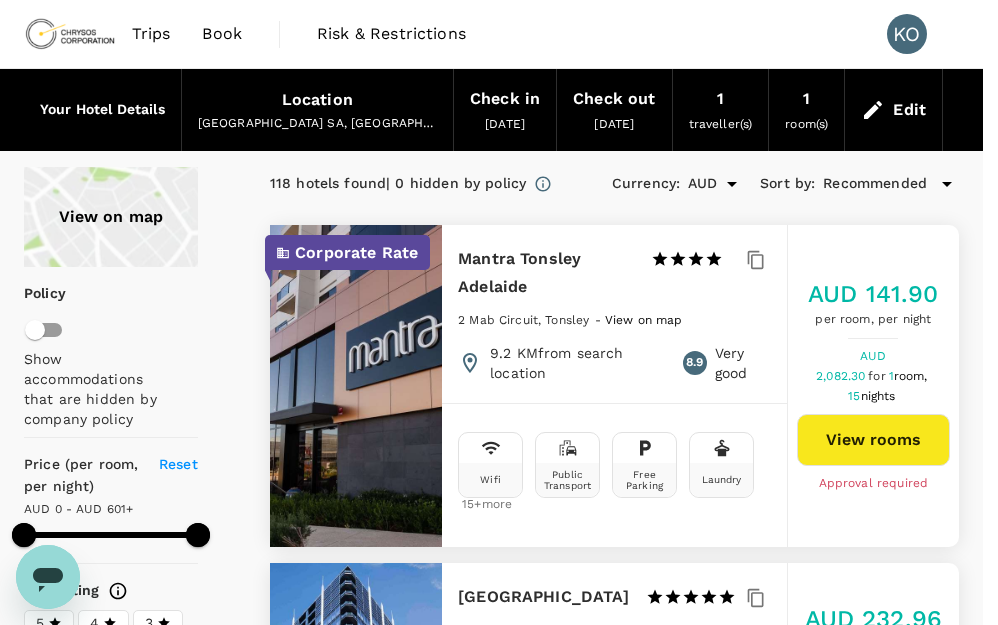 click on "Hotel prices and availability may have changed since you started this search session. Click refresh to stay updated." at bounding box center (491, 7169) 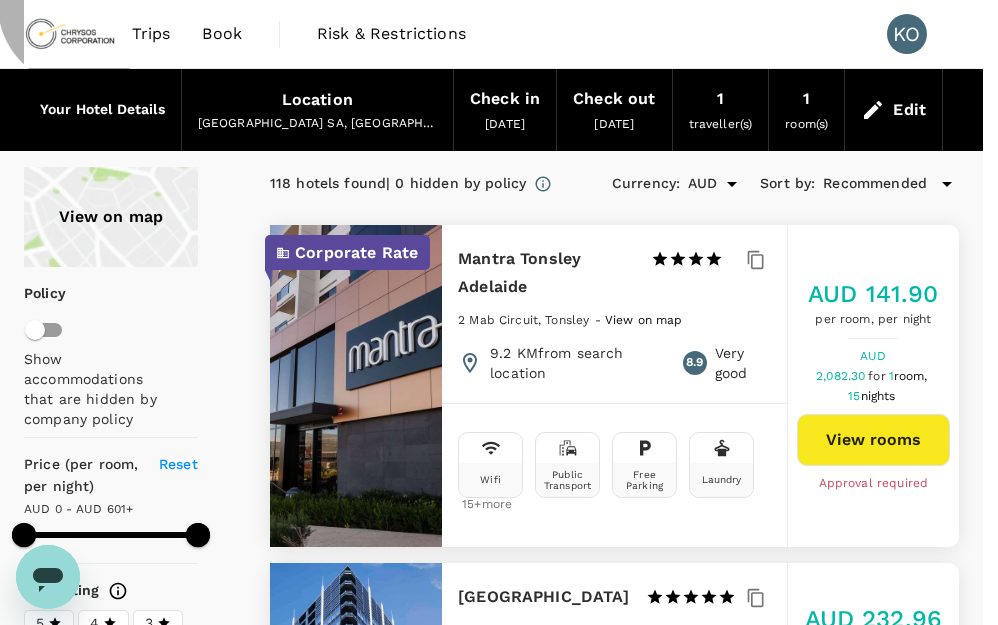 click on "Refresh Search" at bounding box center (48, 7190) 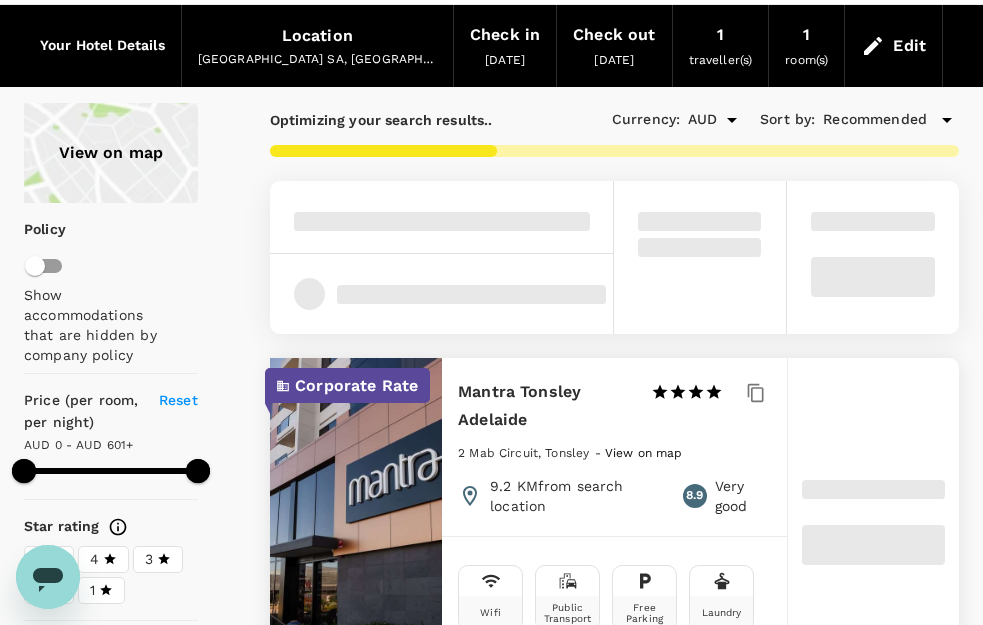 scroll, scrollTop: 200, scrollLeft: 0, axis: vertical 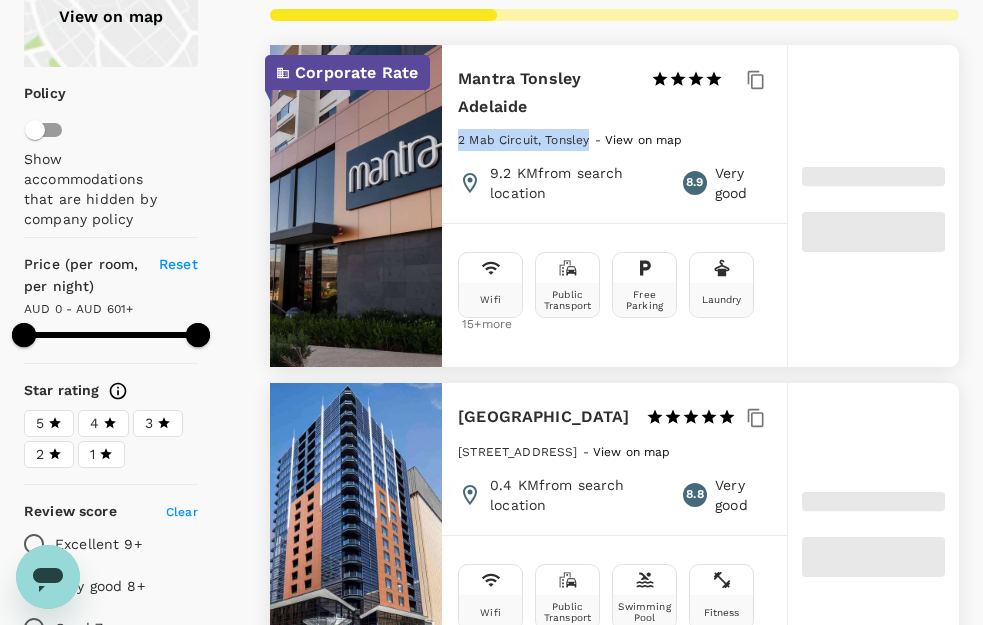 drag, startPoint x: 458, startPoint y: 317, endPoint x: 588, endPoint y: 144, distance: 216.40009 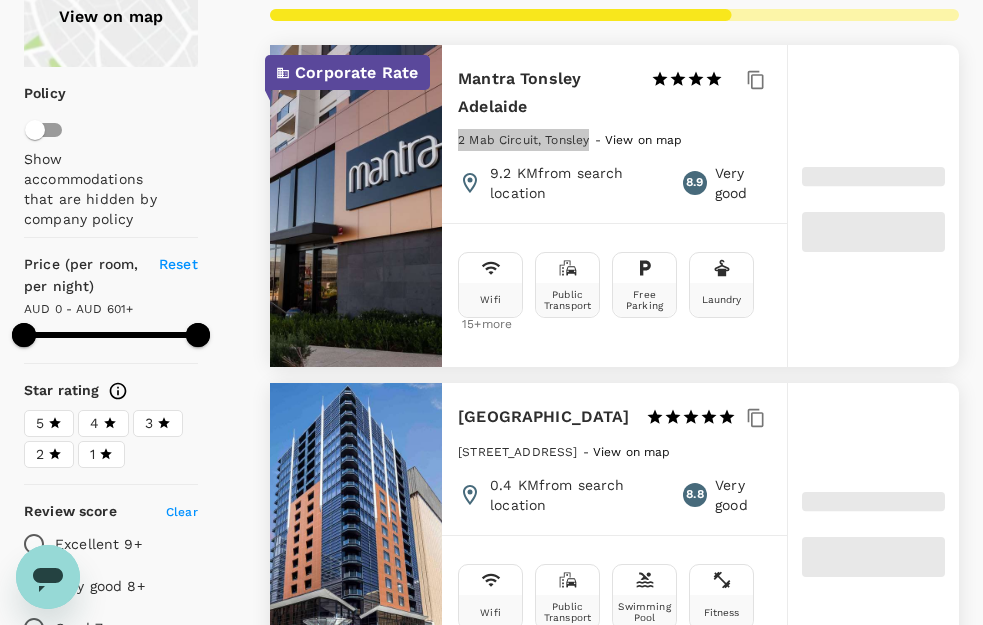 type on "601" 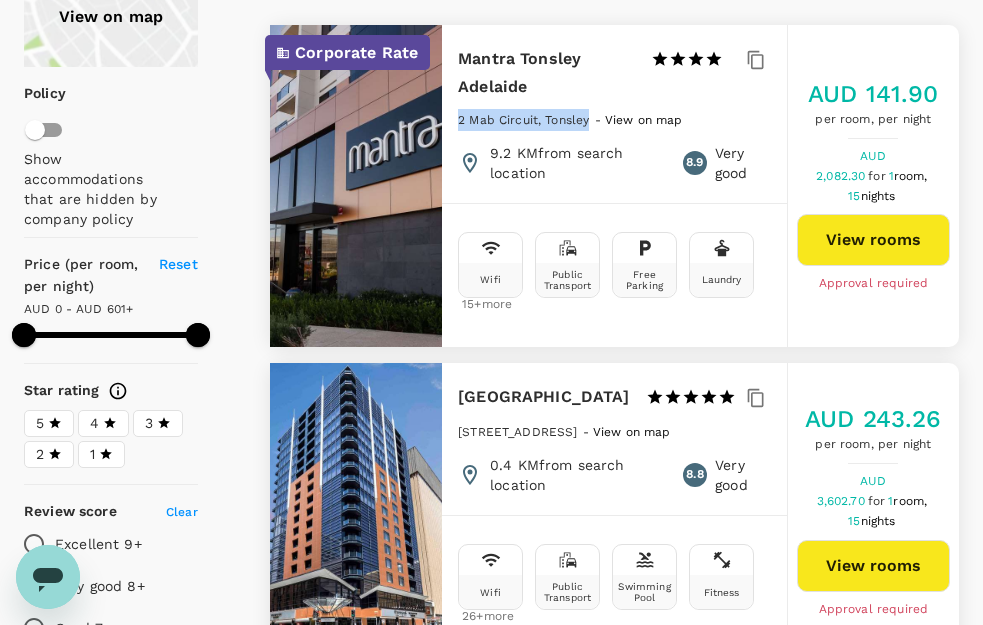 click on "View rooms" at bounding box center [873, 240] 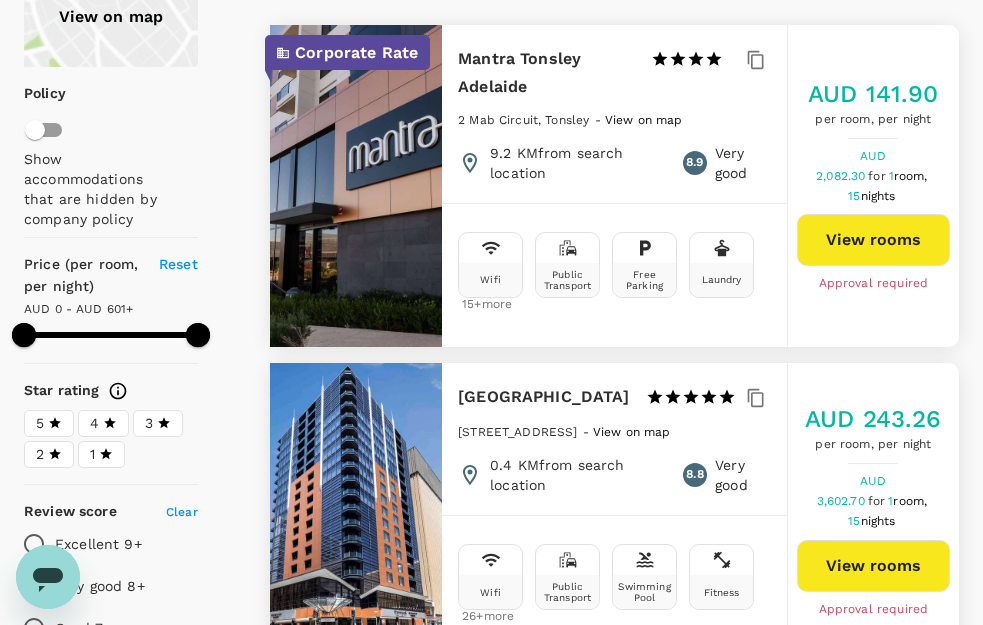 scroll, scrollTop: 121, scrollLeft: 0, axis: vertical 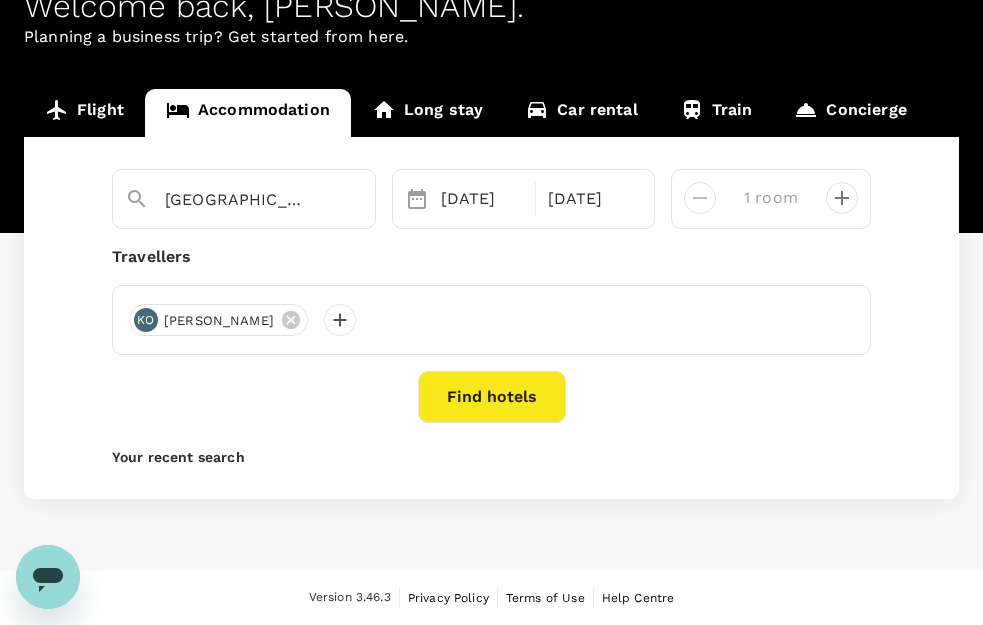 click on "Flight" at bounding box center [84, 113] 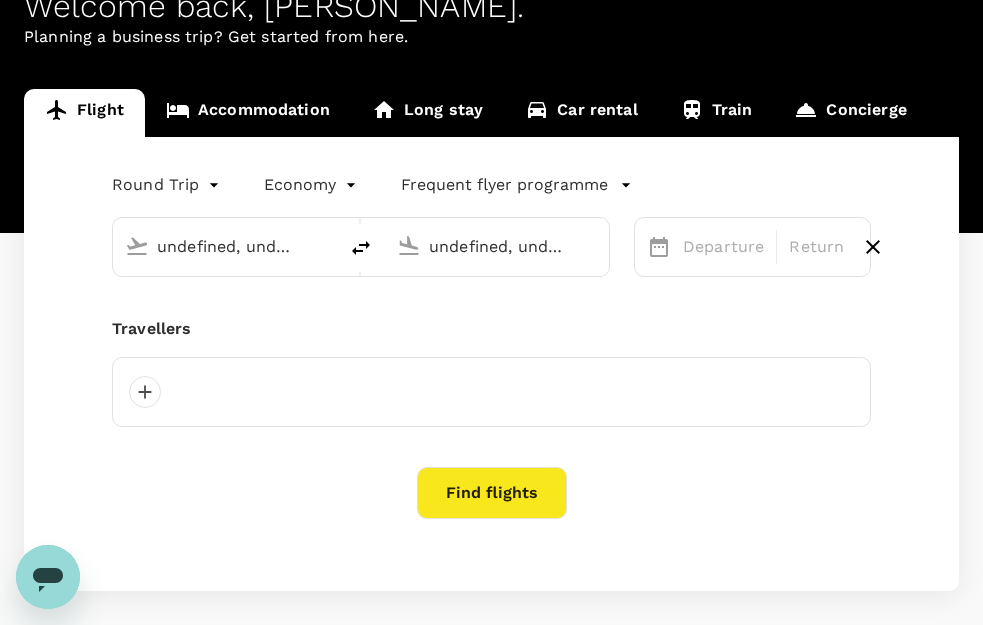 scroll, scrollTop: 8, scrollLeft: 0, axis: vertical 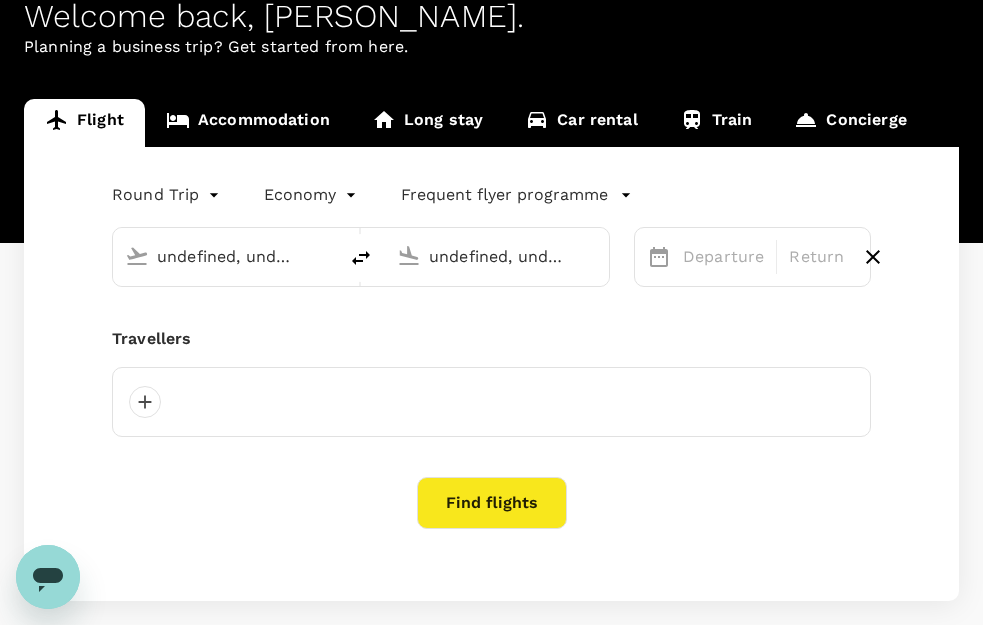 type on "Vancouver Intl  (YVR)" 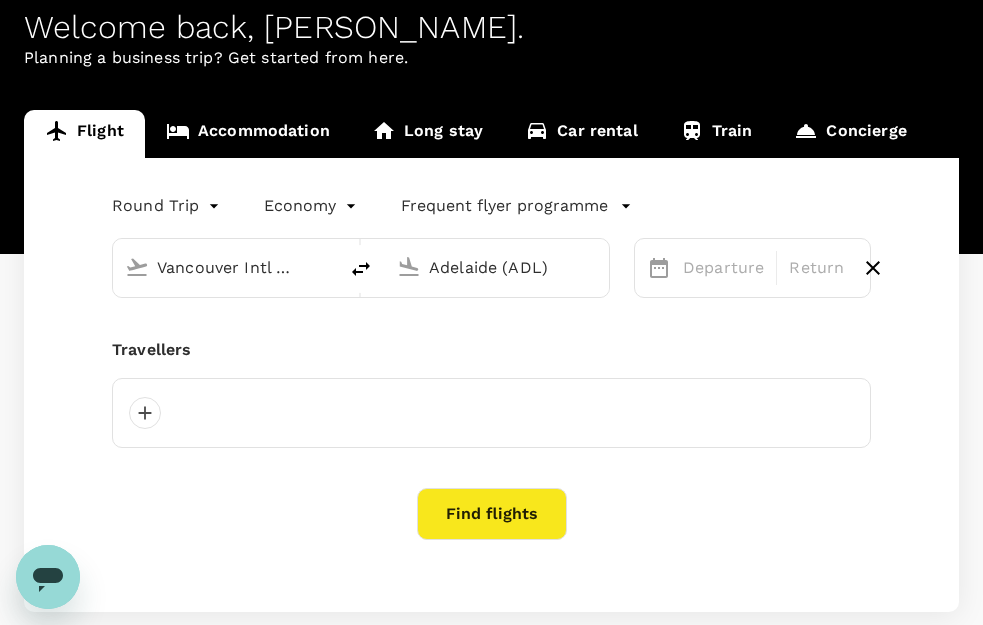 type 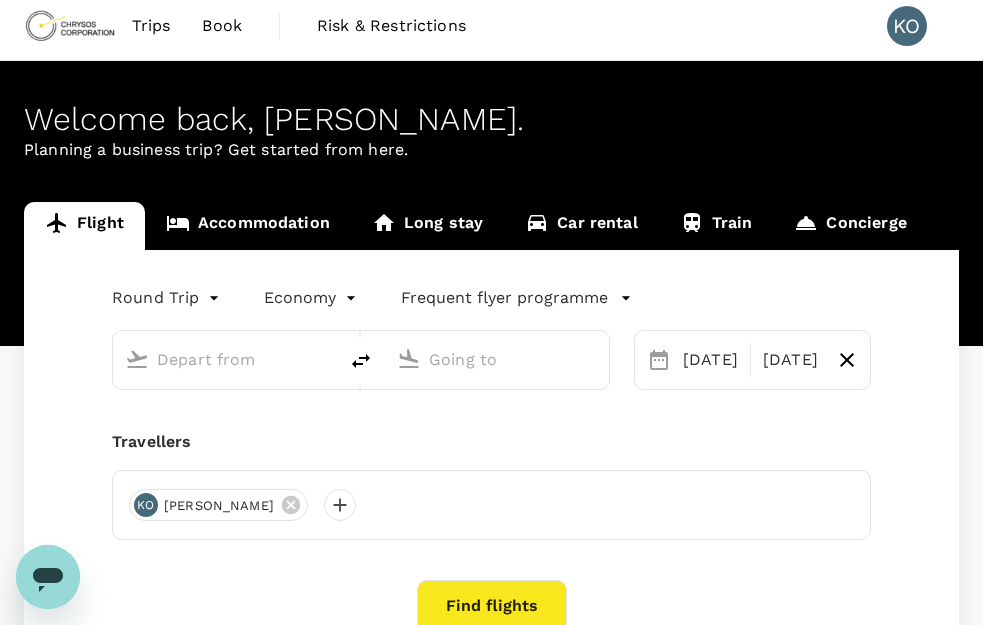 scroll, scrollTop: 0, scrollLeft: 0, axis: both 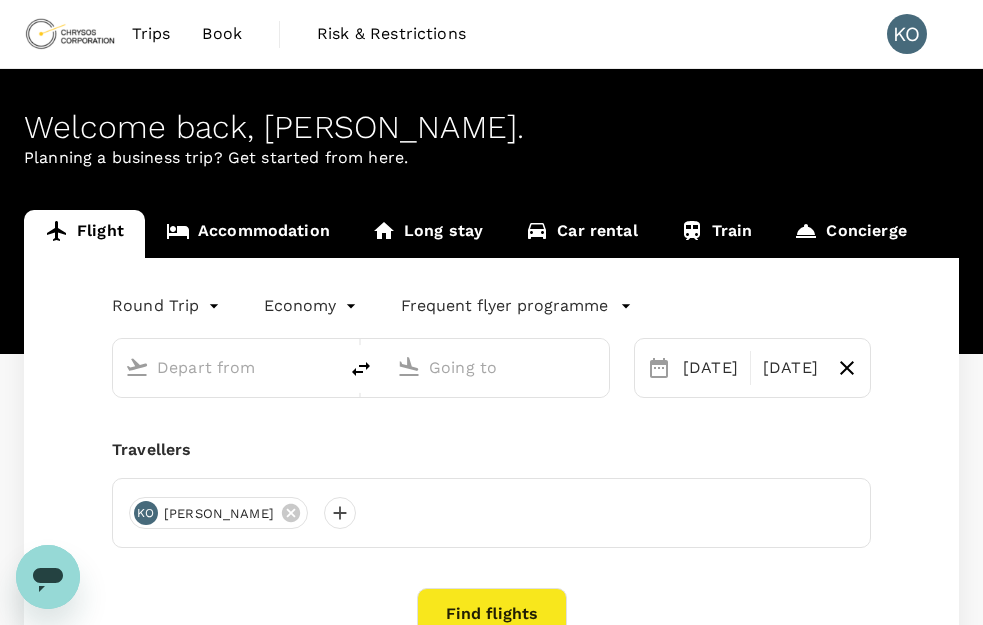 type on "Vancouver Intl  (YVR)" 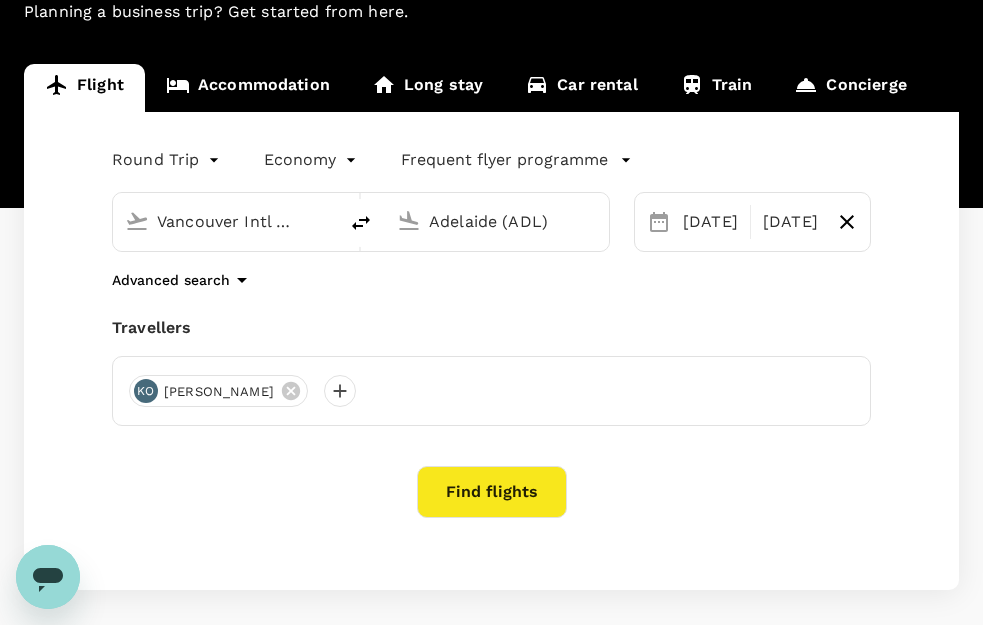 scroll, scrollTop: 200, scrollLeft: 0, axis: vertical 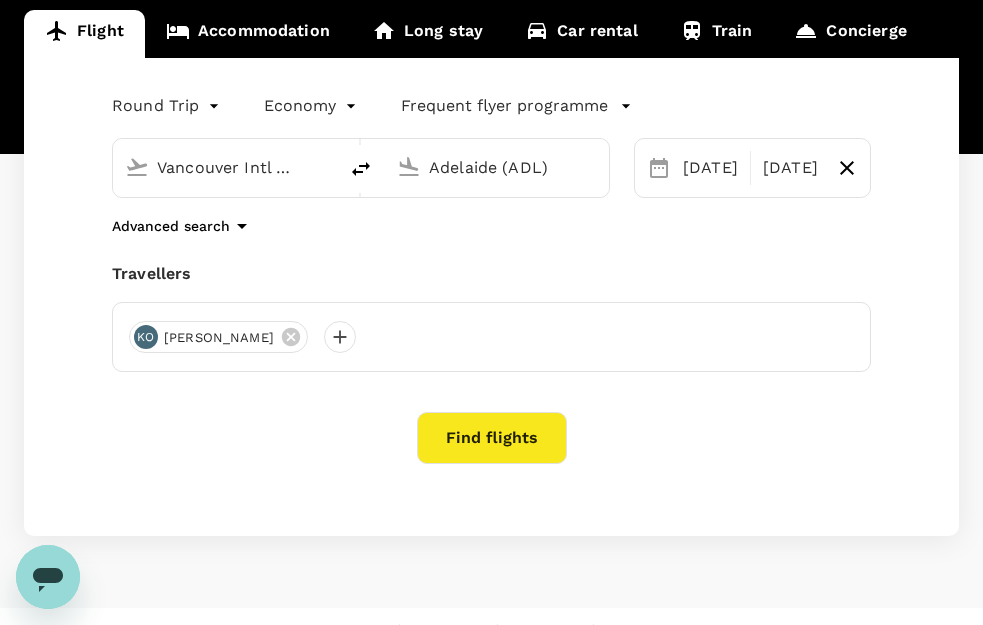 click on "Find flights" at bounding box center [492, 438] 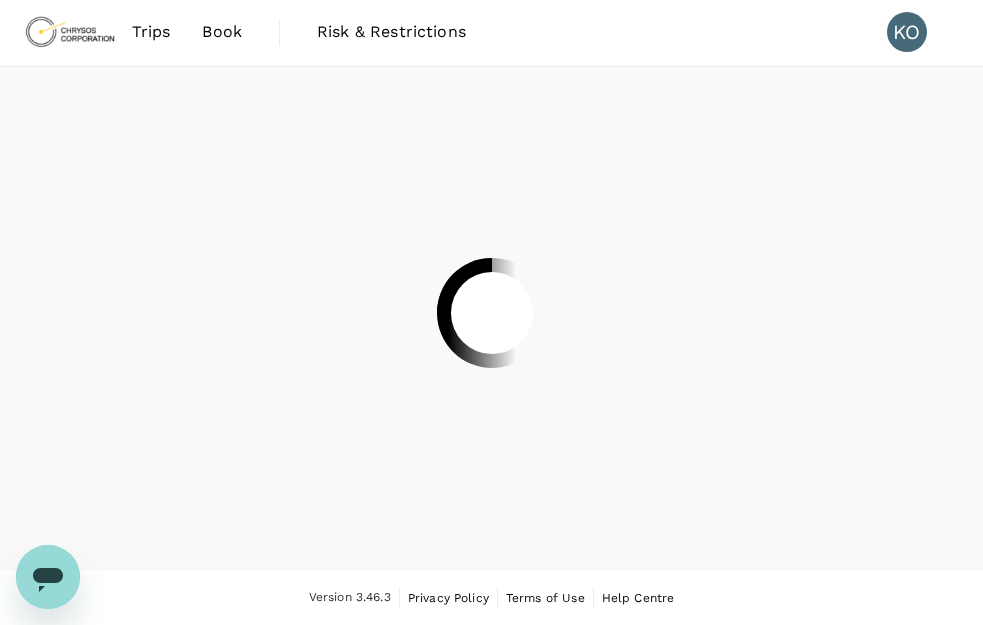 scroll, scrollTop: 0, scrollLeft: 0, axis: both 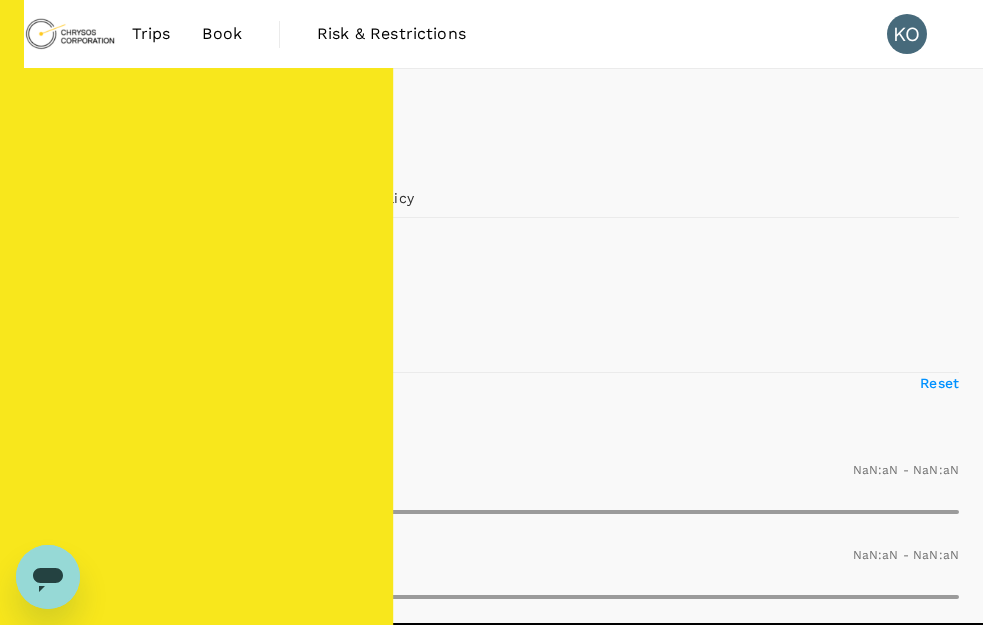 type on "AUD" 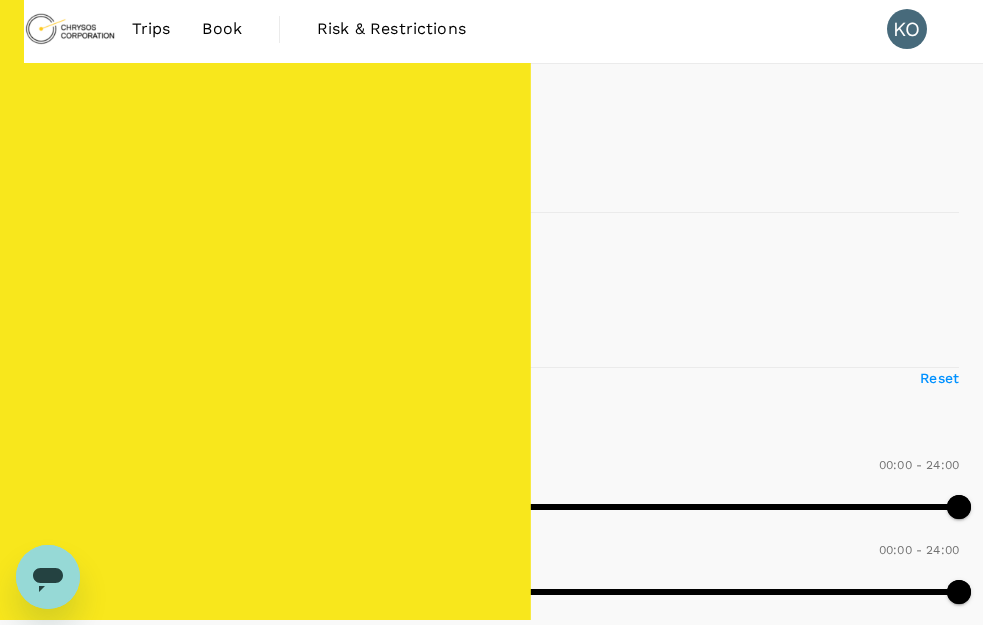 scroll, scrollTop: 0, scrollLeft: 0, axis: both 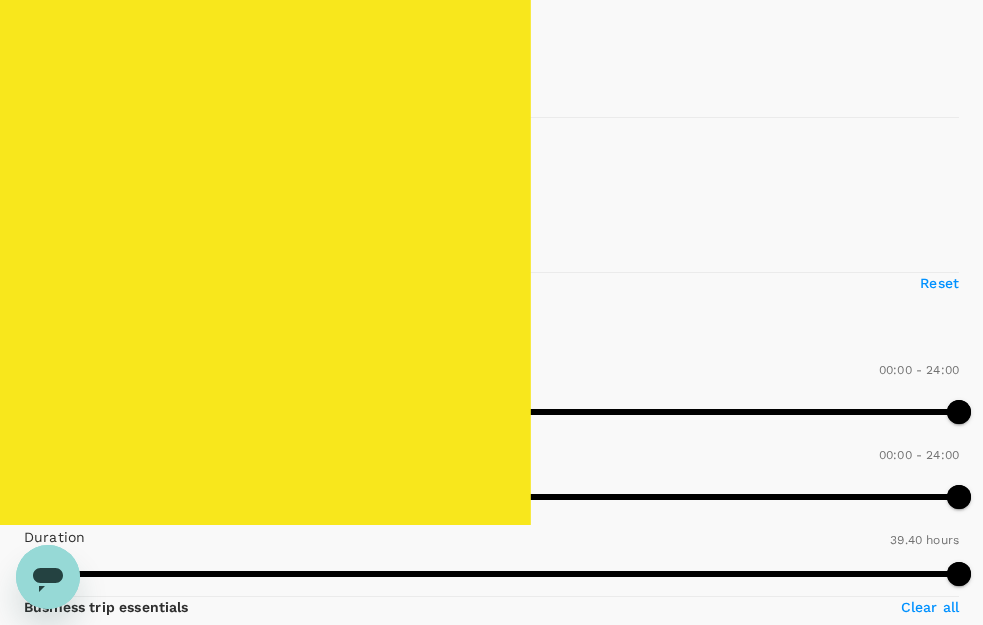 type on "2495" 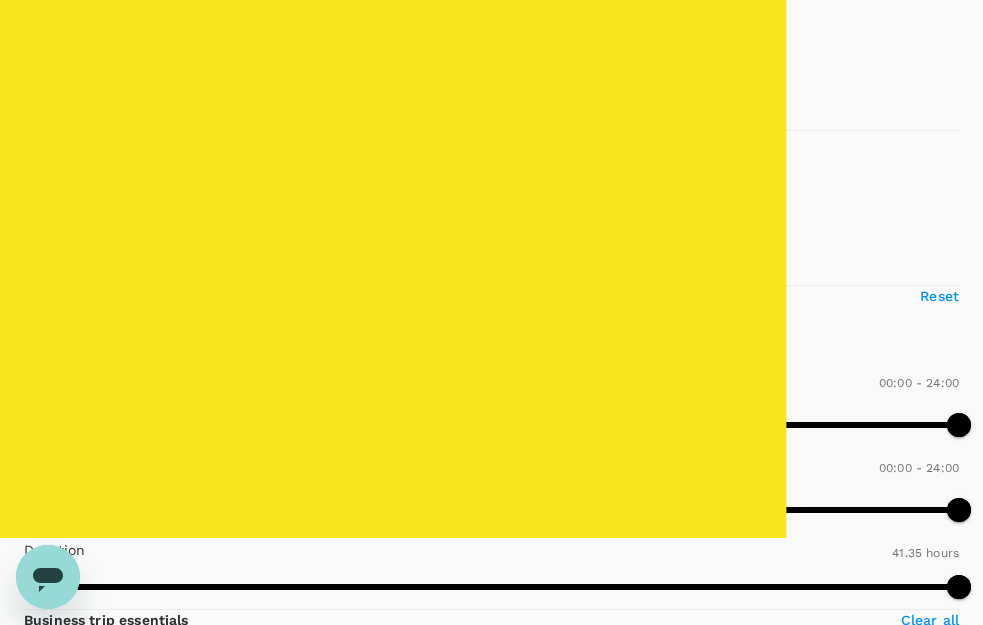 scroll, scrollTop: 0, scrollLeft: 0, axis: both 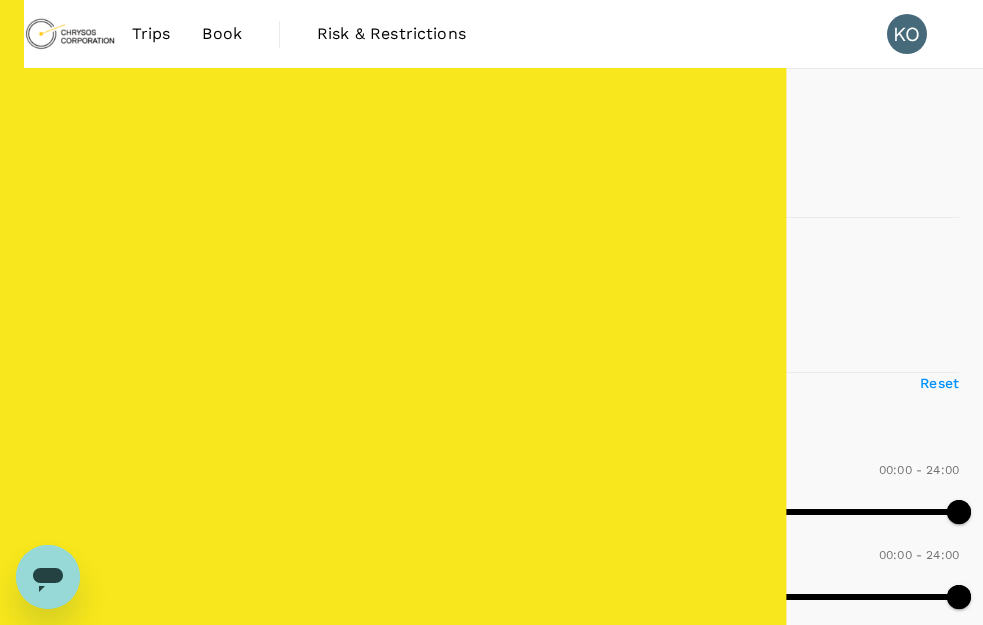 click on "View options" at bounding box center (652, 1807) 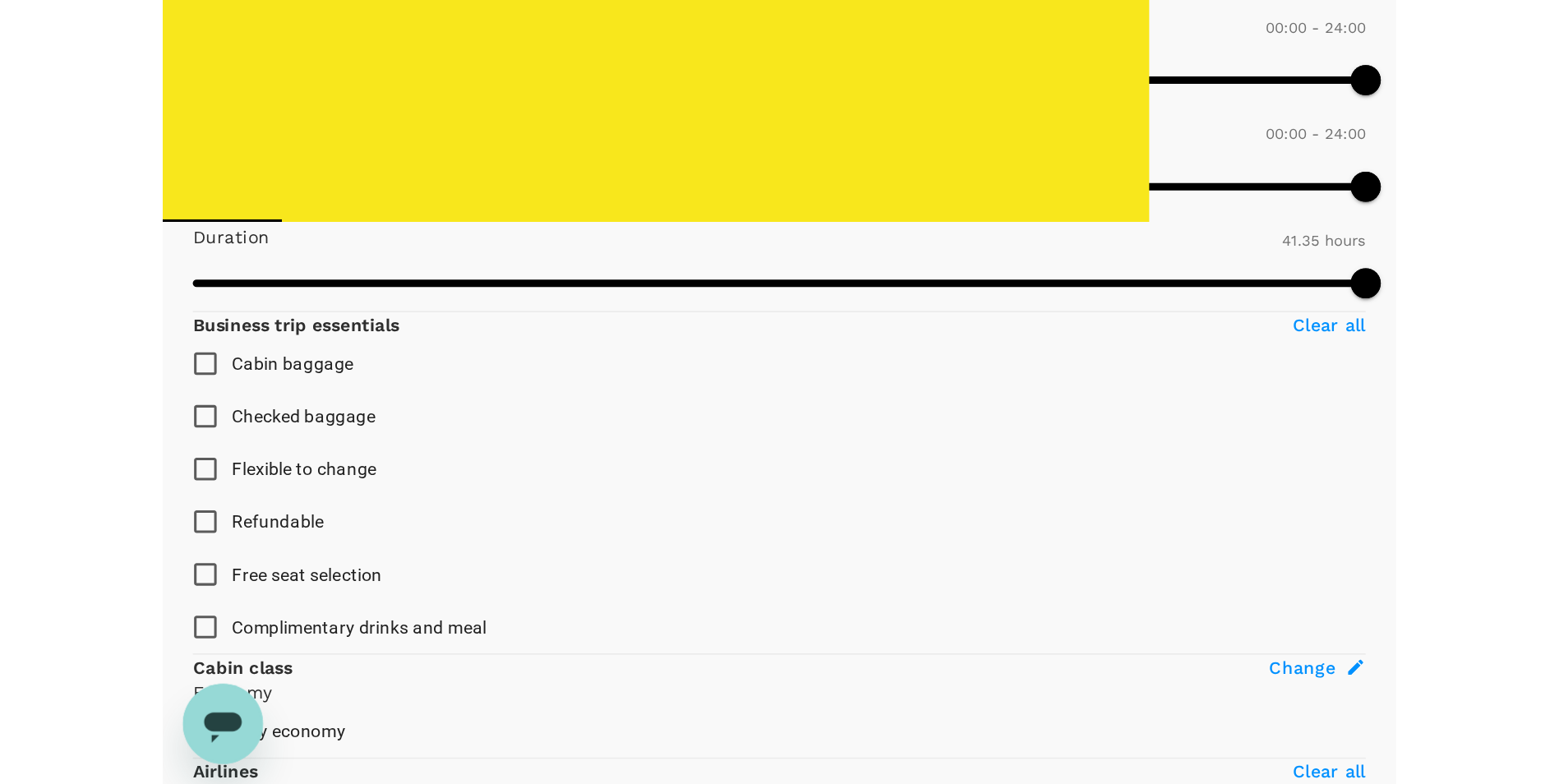 scroll, scrollTop: 374, scrollLeft: 0, axis: vertical 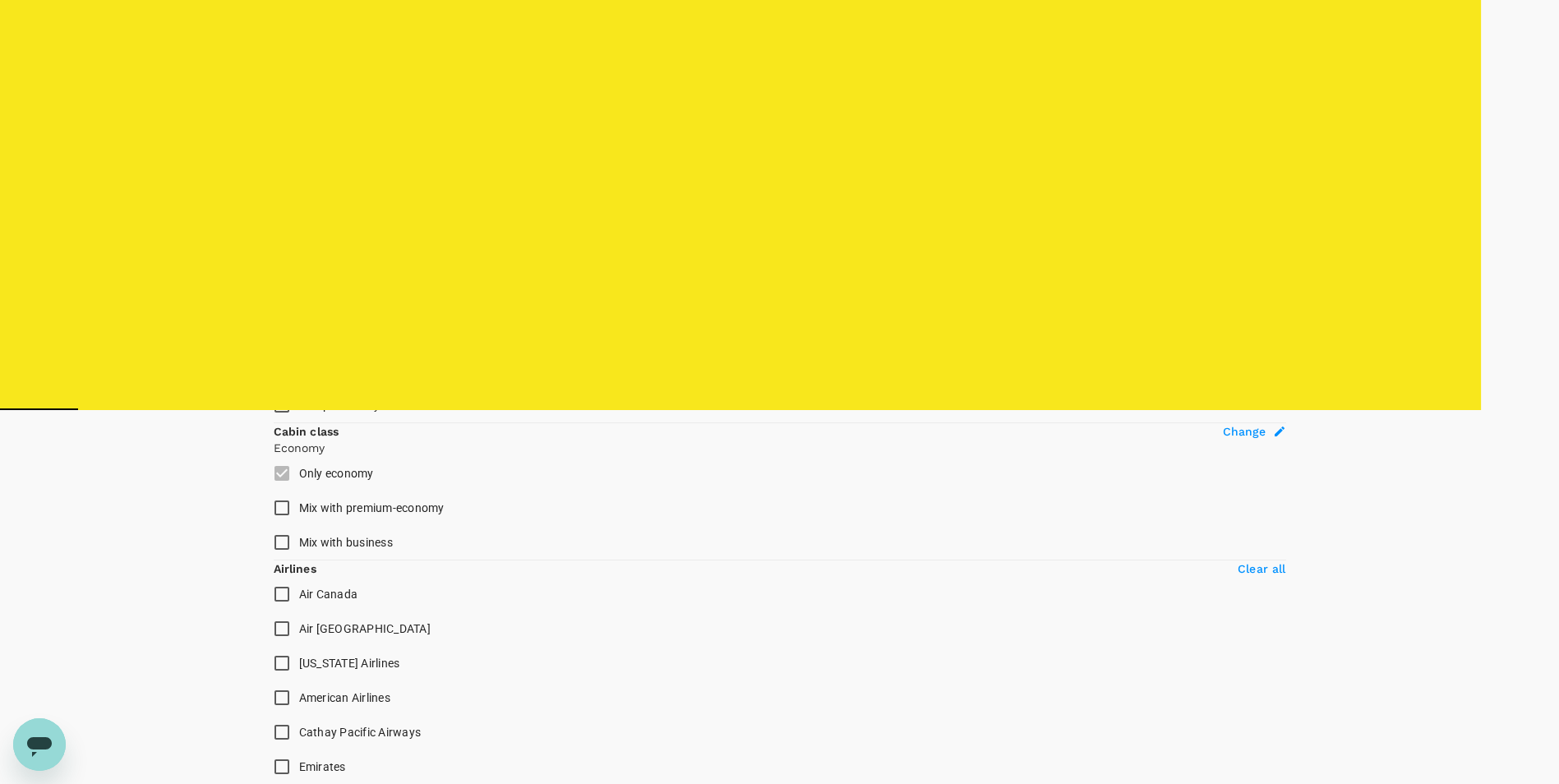 click 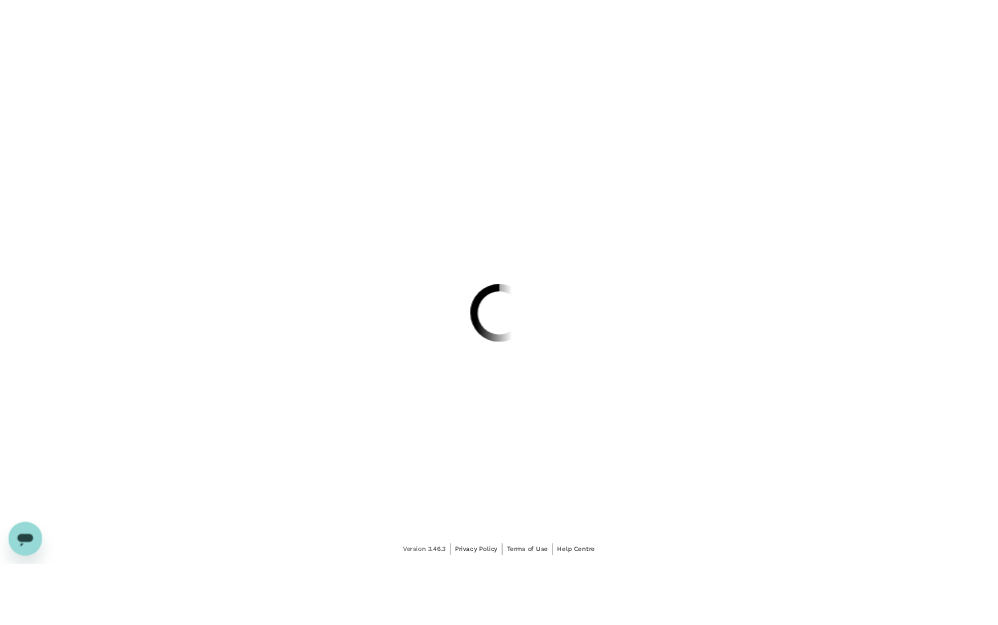 scroll, scrollTop: 0, scrollLeft: 0, axis: both 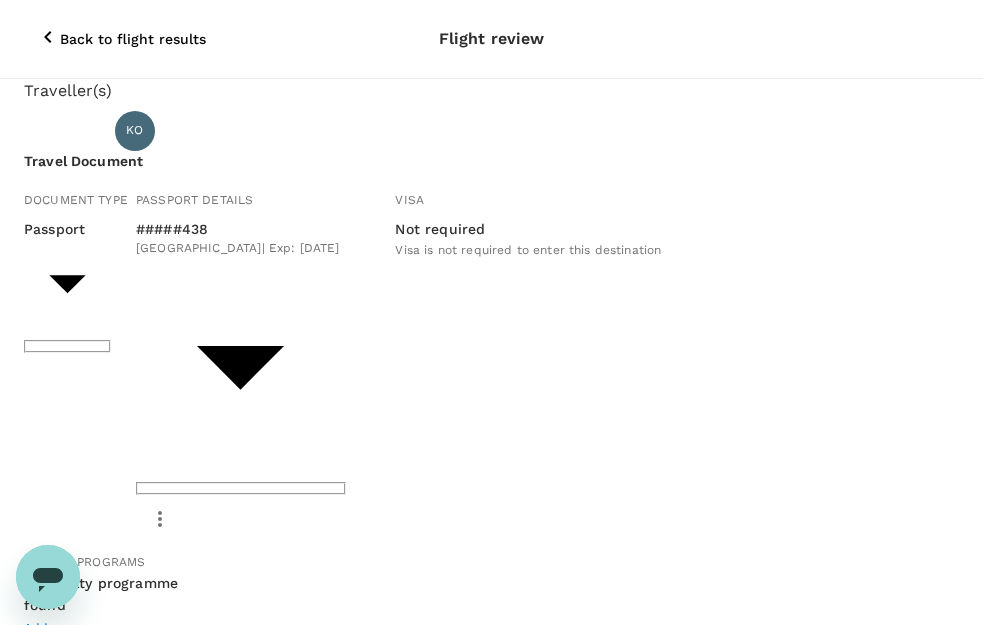 click on "View flight details" at bounding box center [97, 5179] 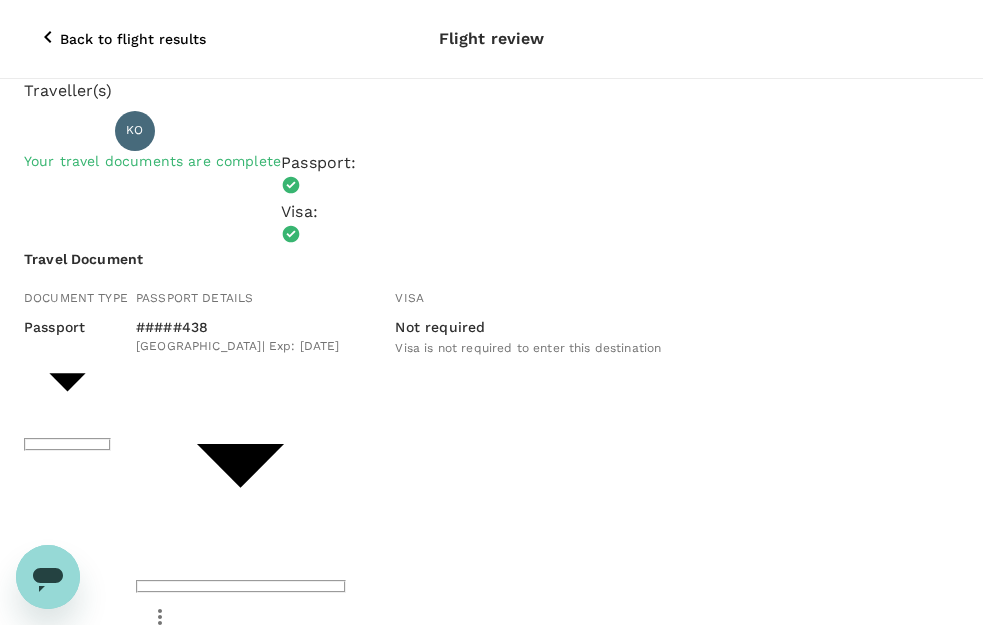 scroll, scrollTop: 735, scrollLeft: 0, axis: vertical 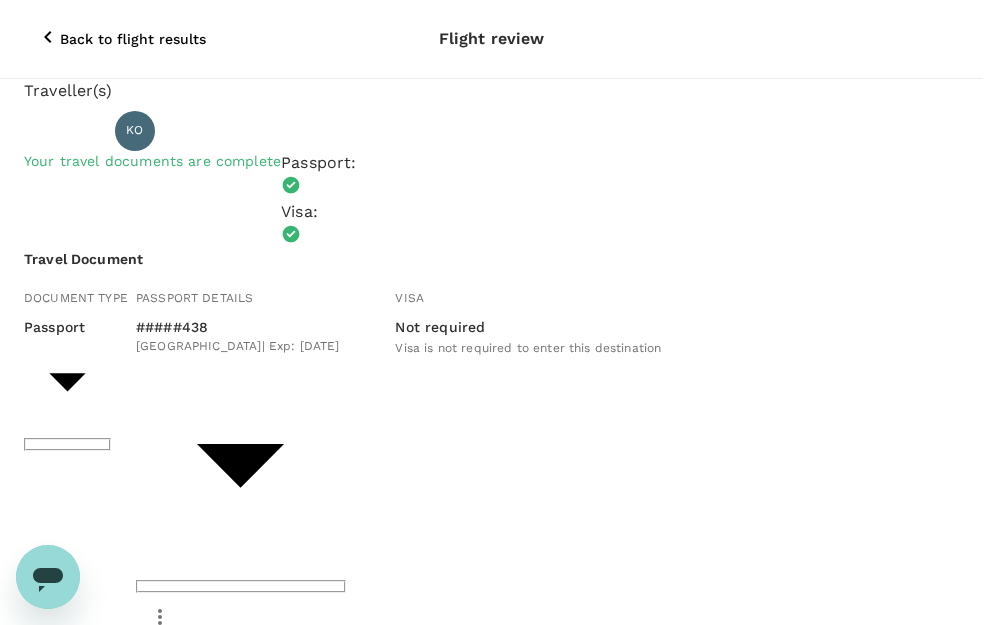 drag, startPoint x: 254, startPoint y: 165, endPoint x: 472, endPoint y: 166, distance: 218.00229 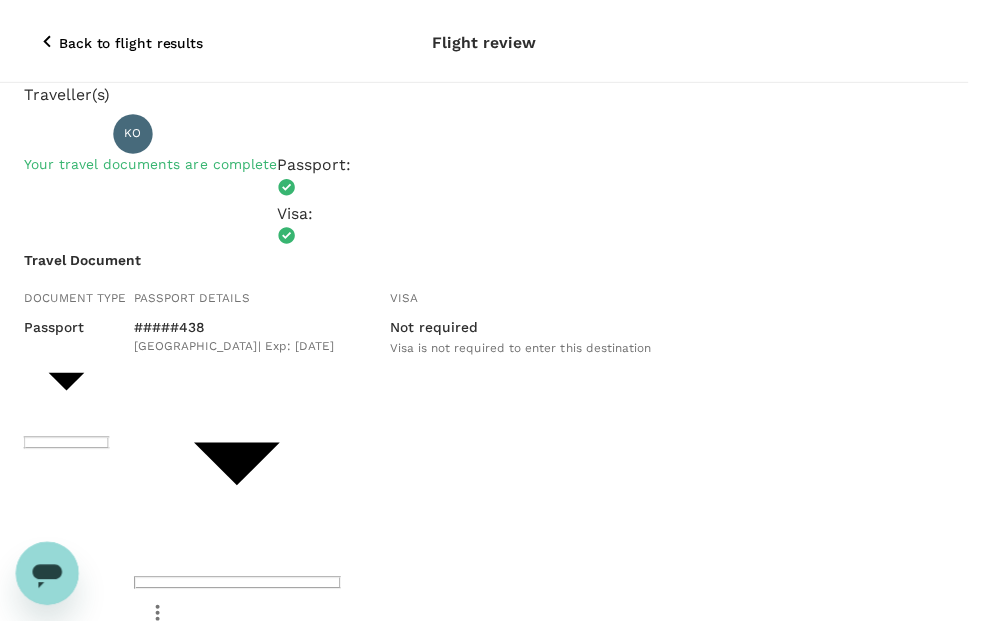 scroll, scrollTop: 0, scrollLeft: 0, axis: both 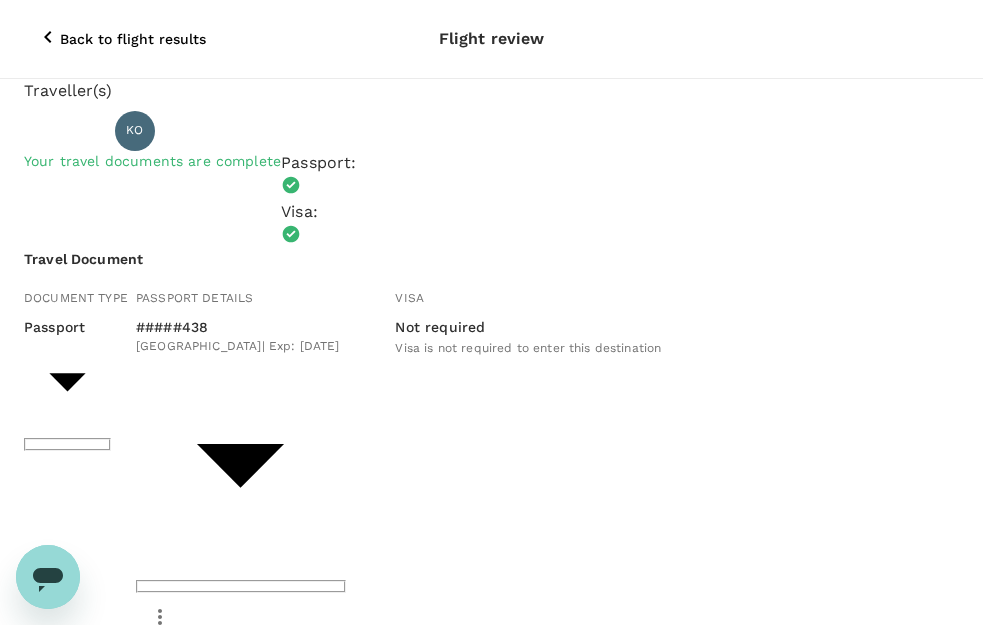 click 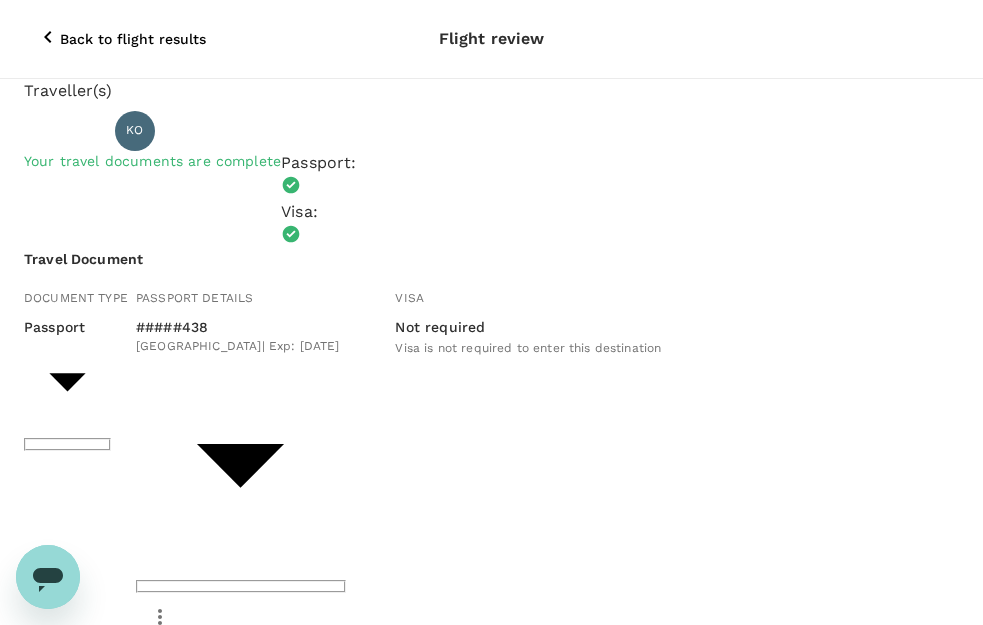 click 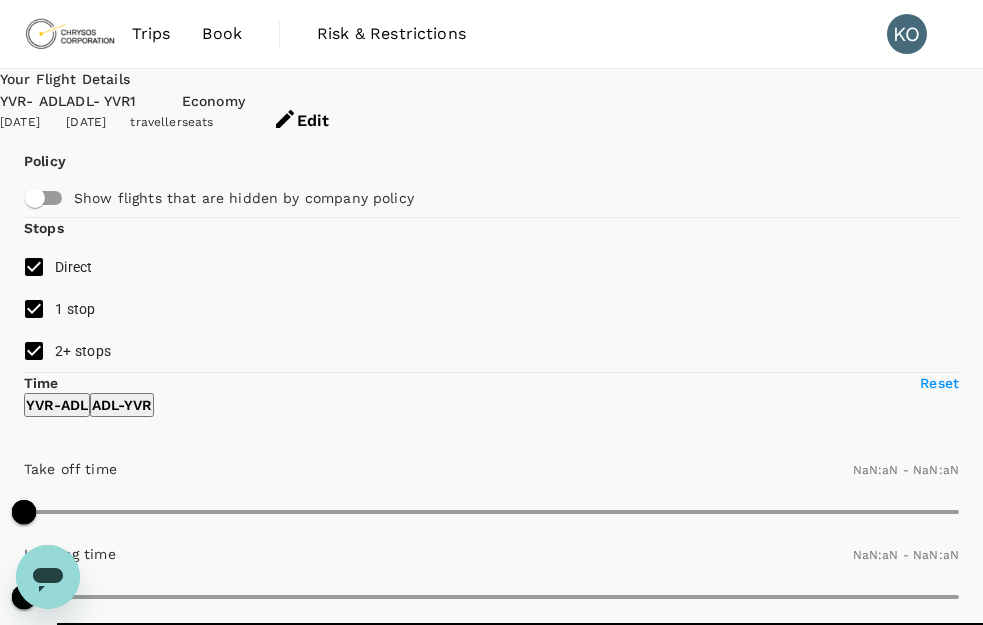 type on "1440" 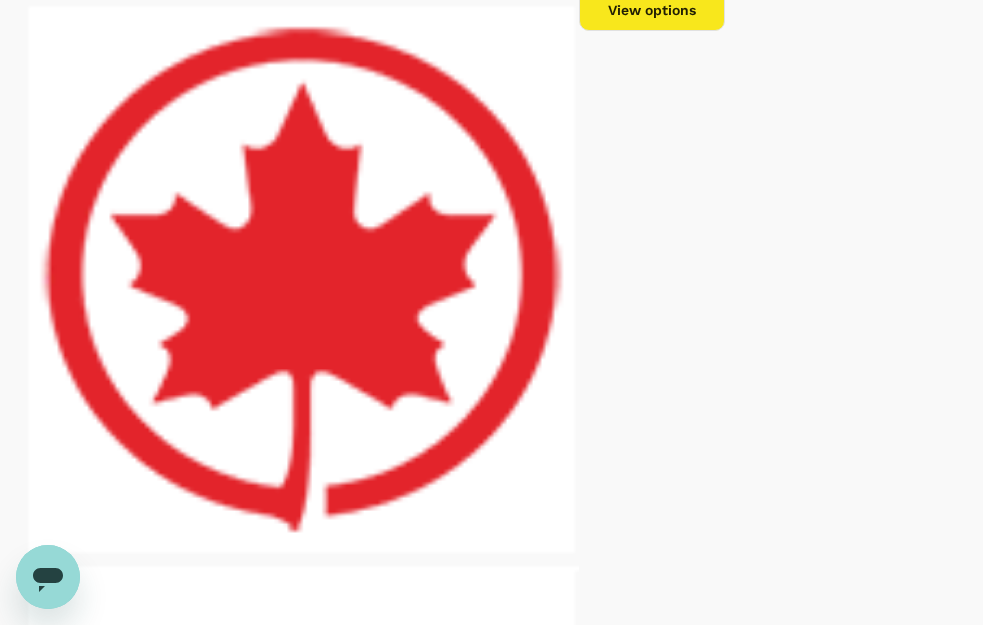scroll, scrollTop: 1955, scrollLeft: 0, axis: vertical 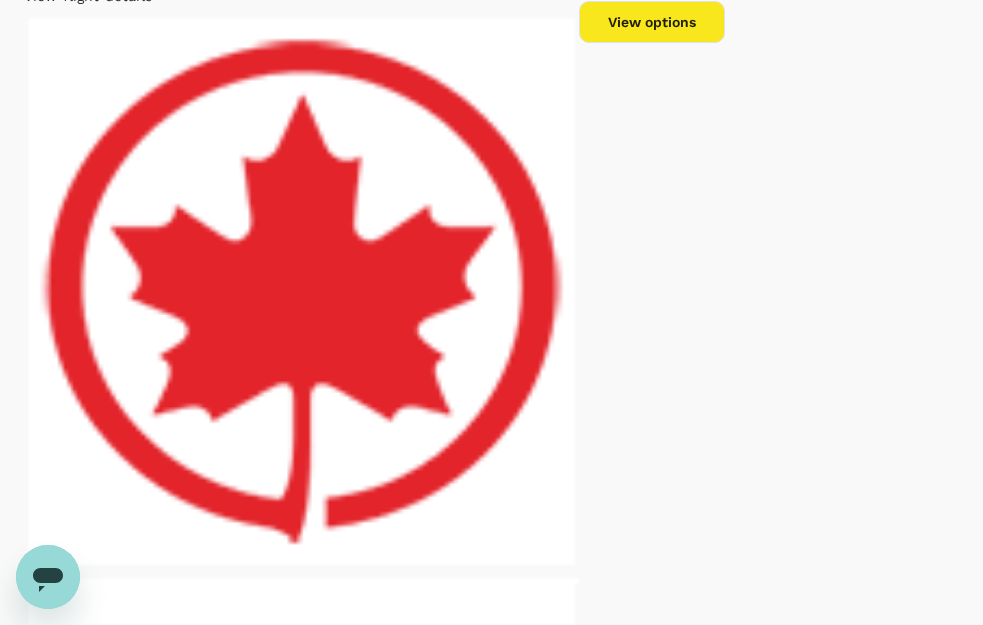 click on "View options" at bounding box center [652, 17924] 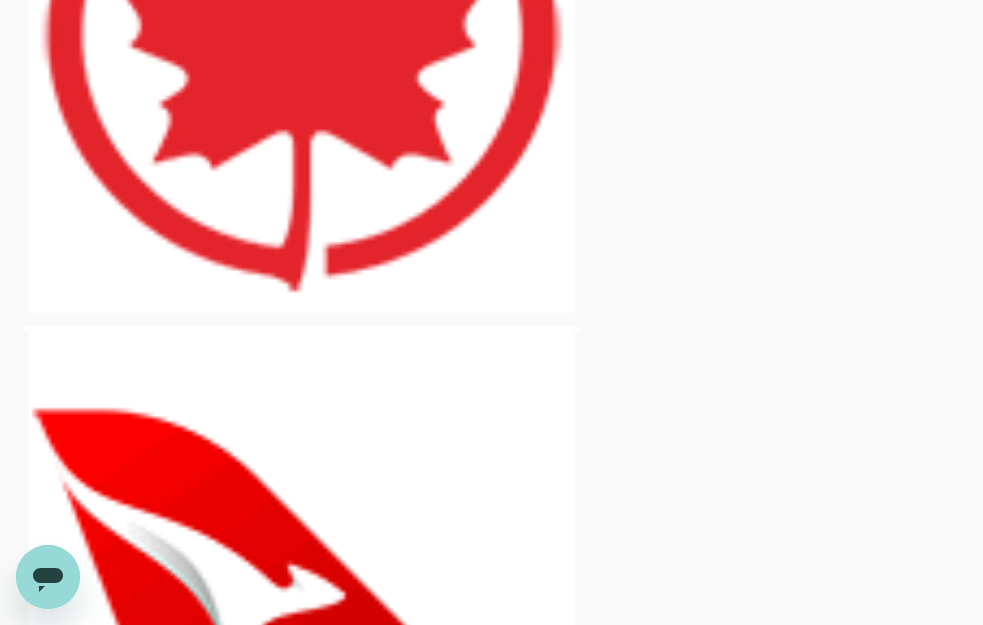 scroll, scrollTop: 2175, scrollLeft: 0, axis: vertical 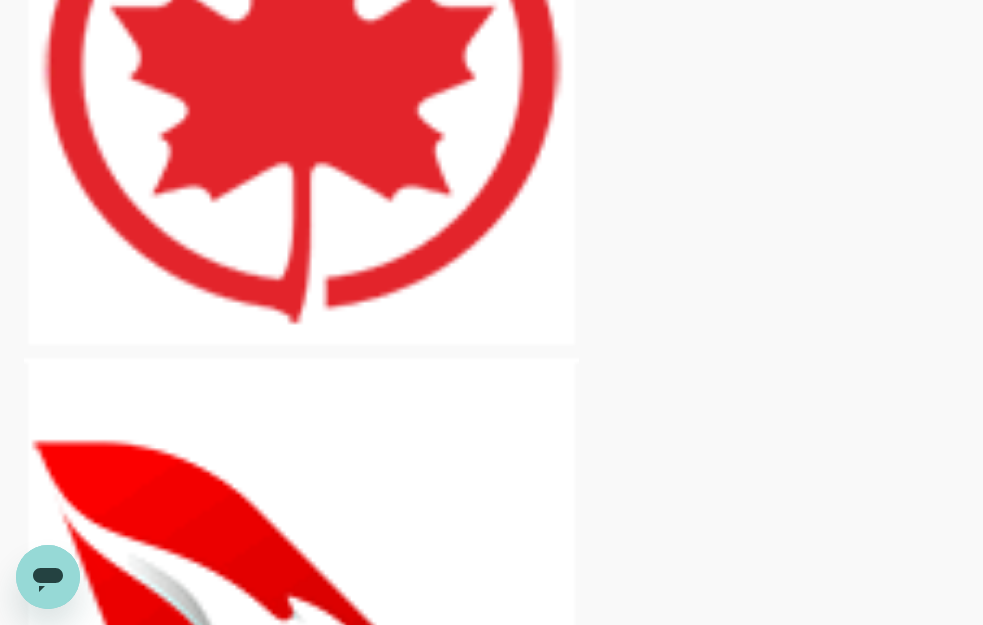 click 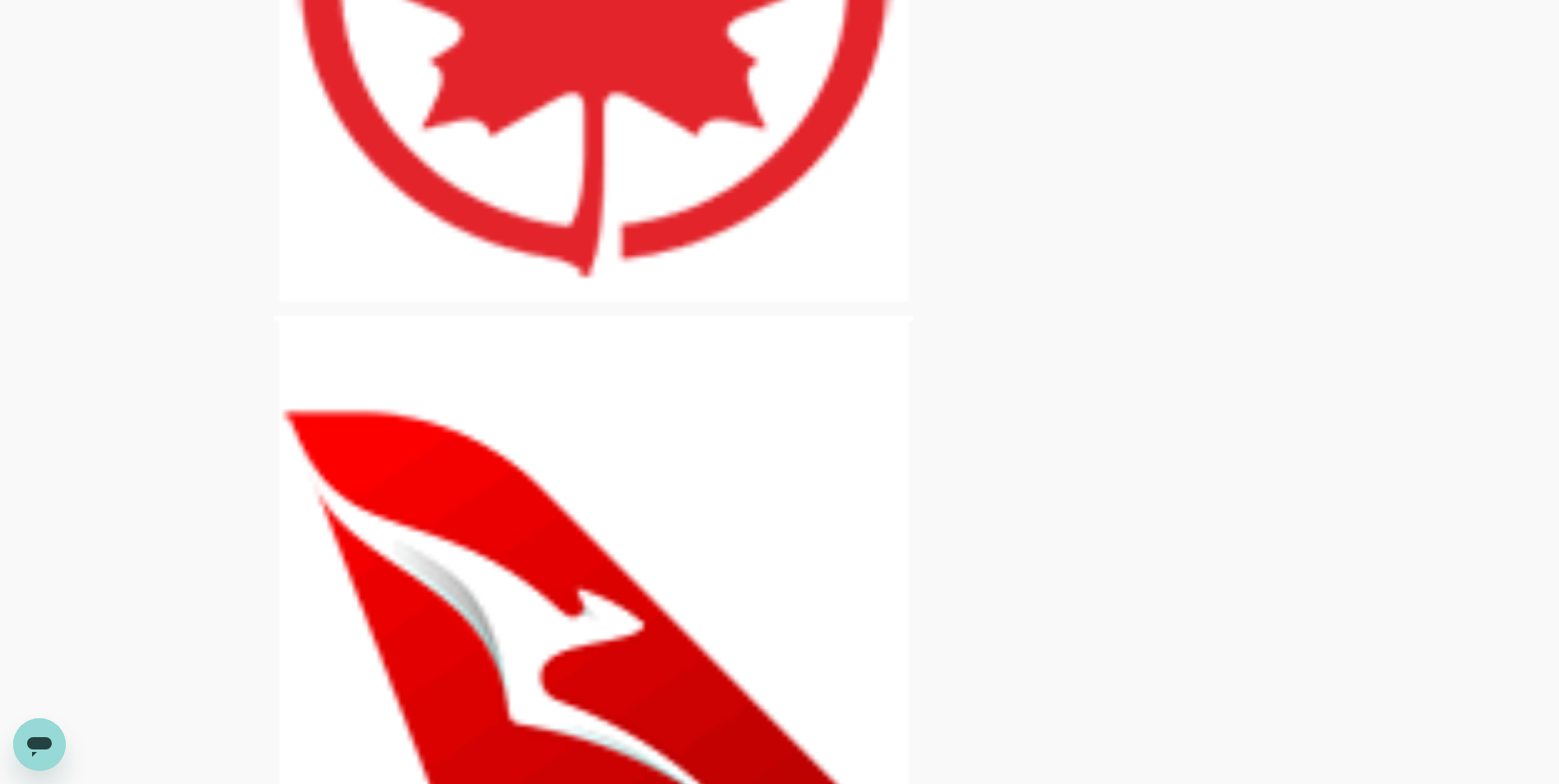 scroll, scrollTop: 1935, scrollLeft: 0, axis: vertical 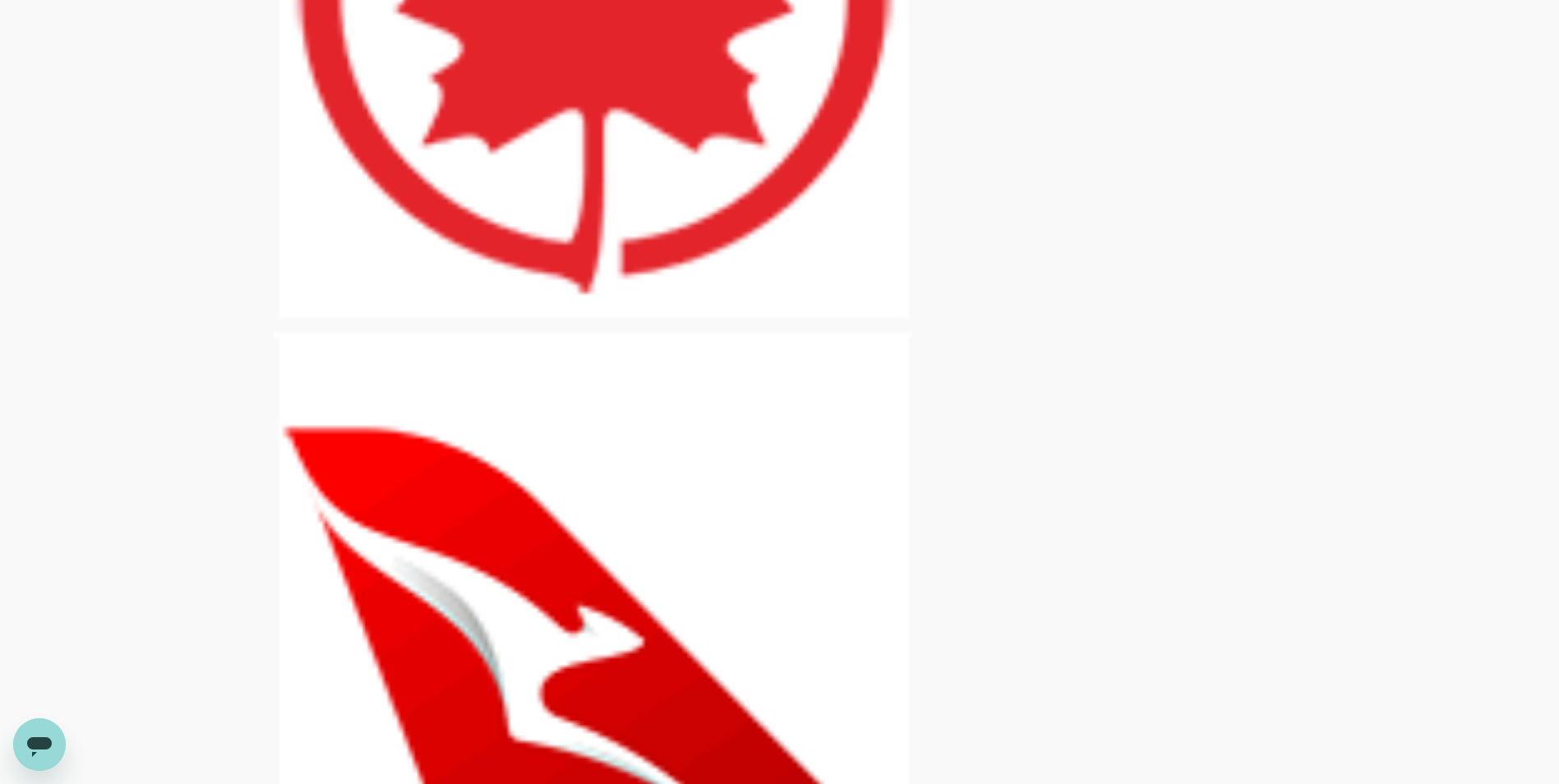 click 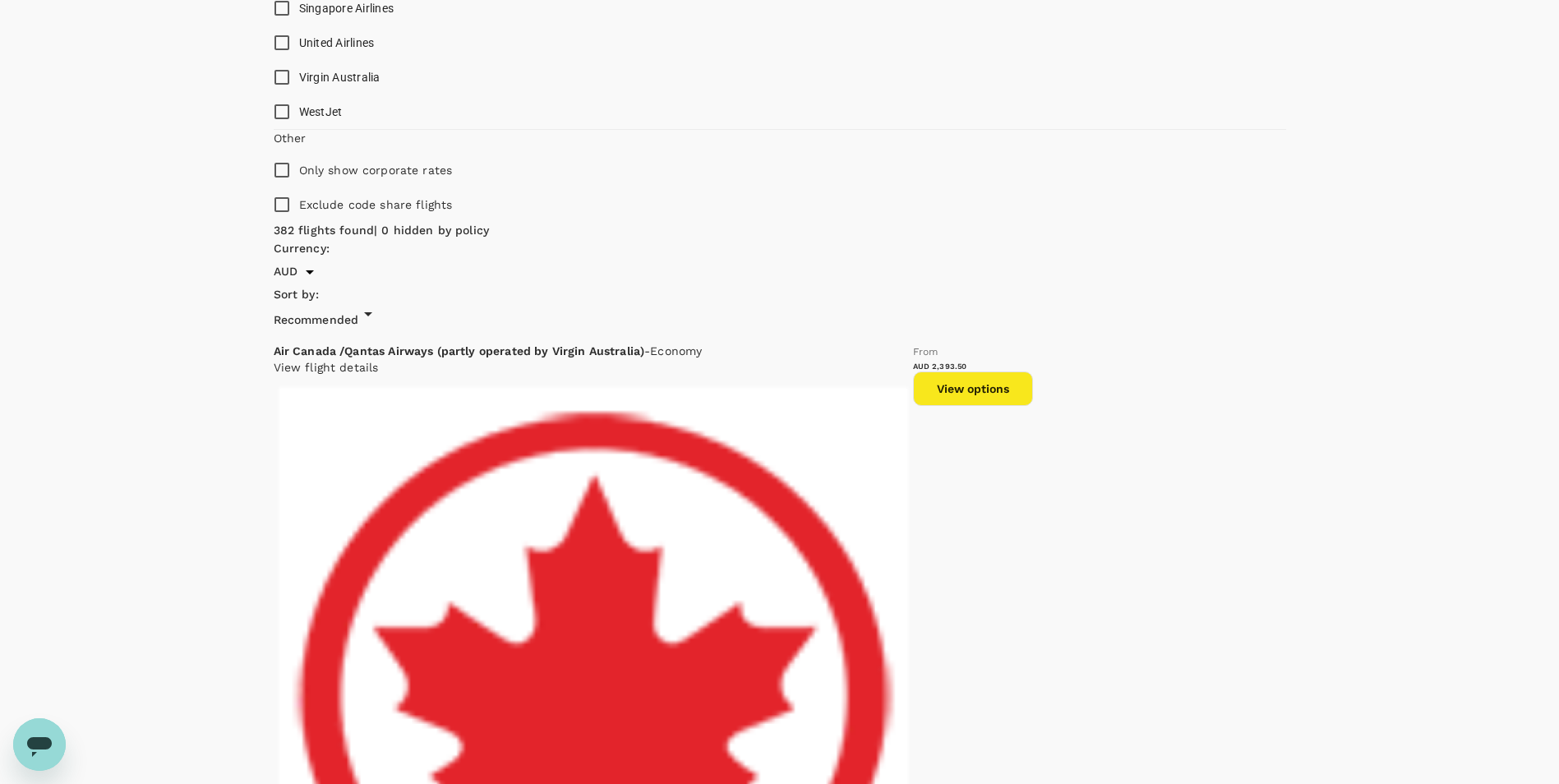 scroll, scrollTop: 1195, scrollLeft: 0, axis: vertical 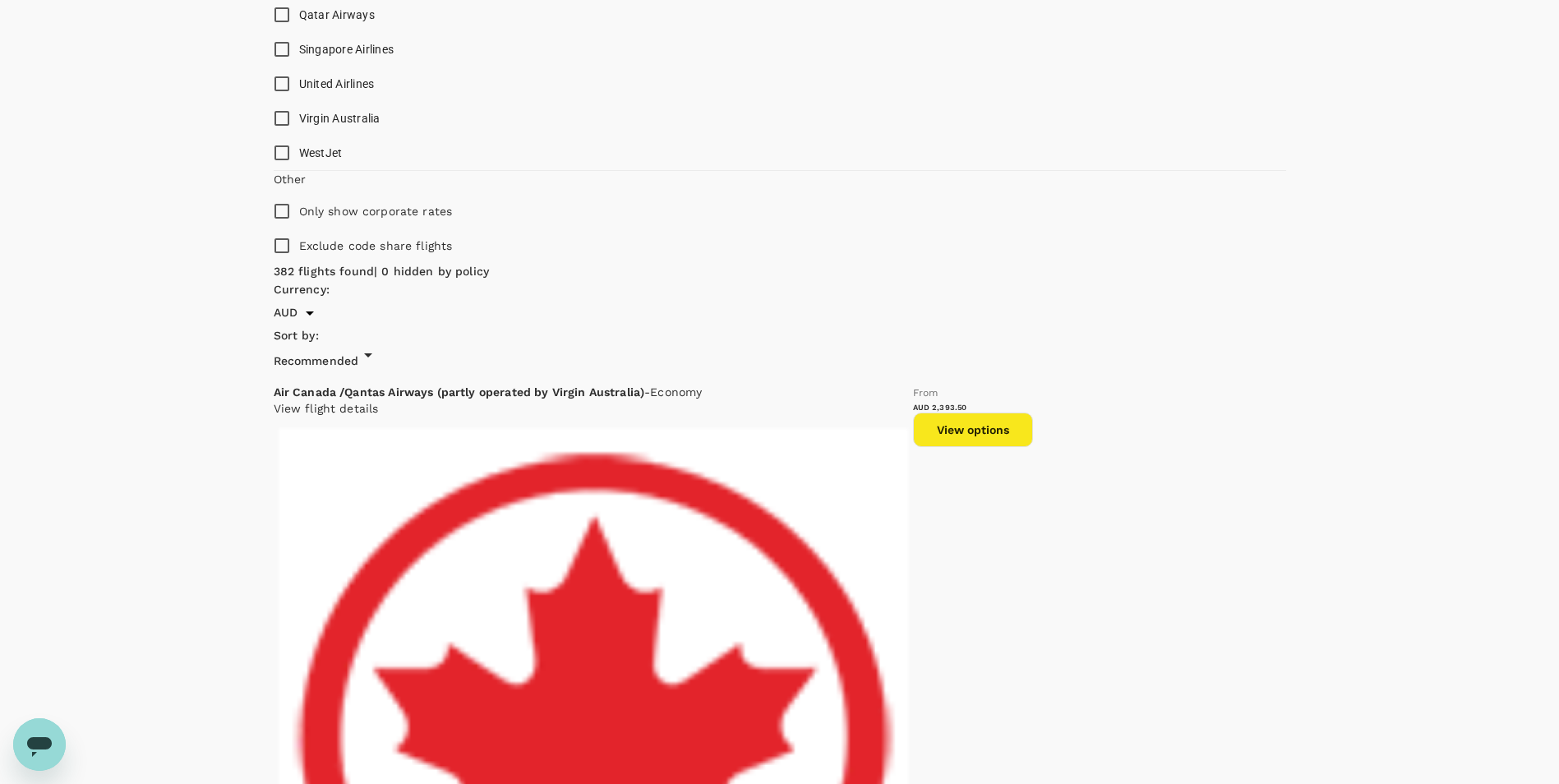 click on "View options" at bounding box center [973, 18599] 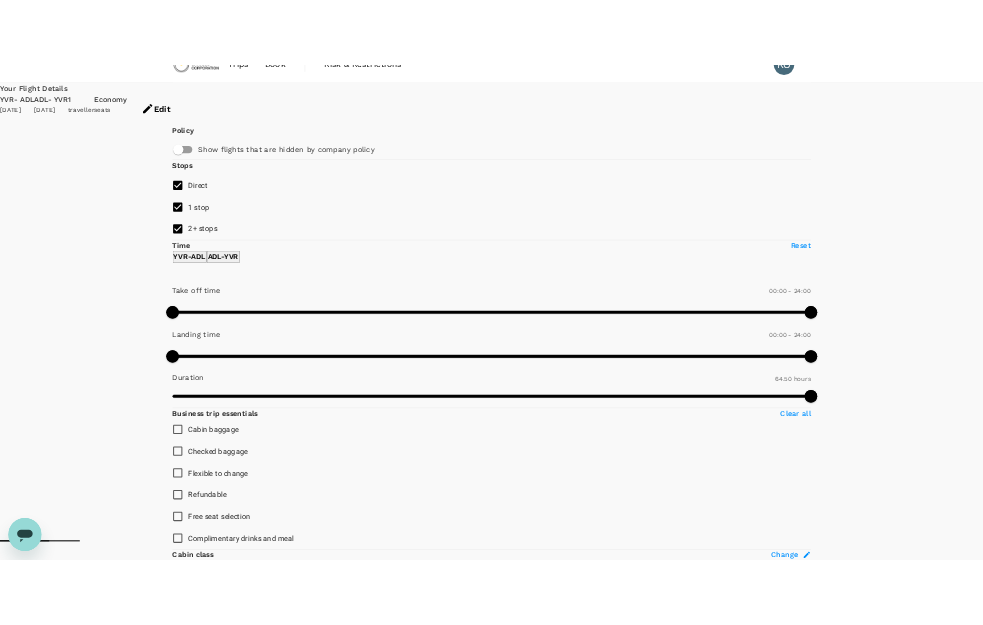 scroll, scrollTop: 0, scrollLeft: 0, axis: both 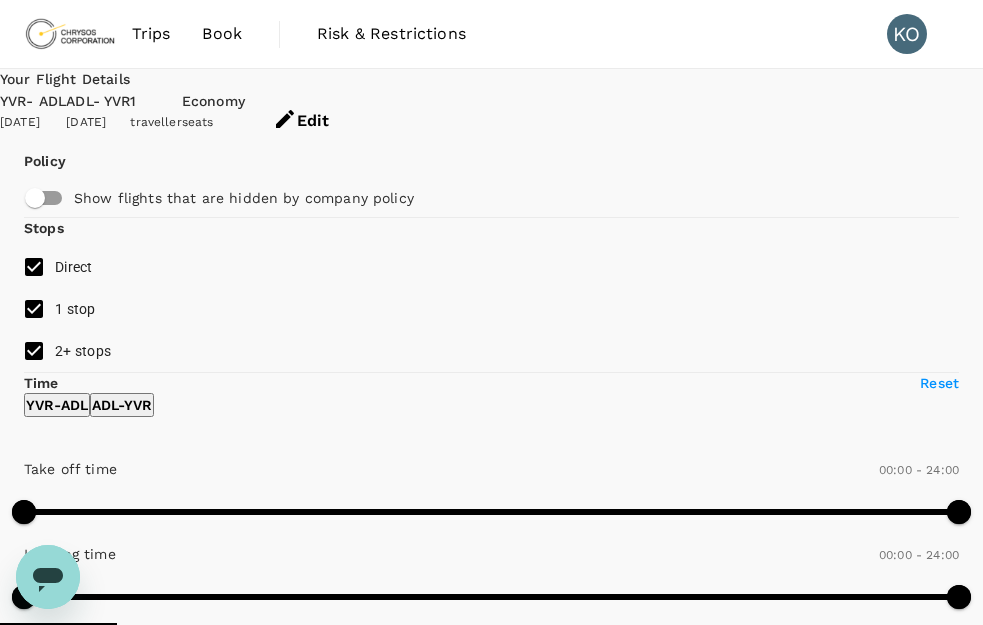 click on "View options" at bounding box center (652, 1977) 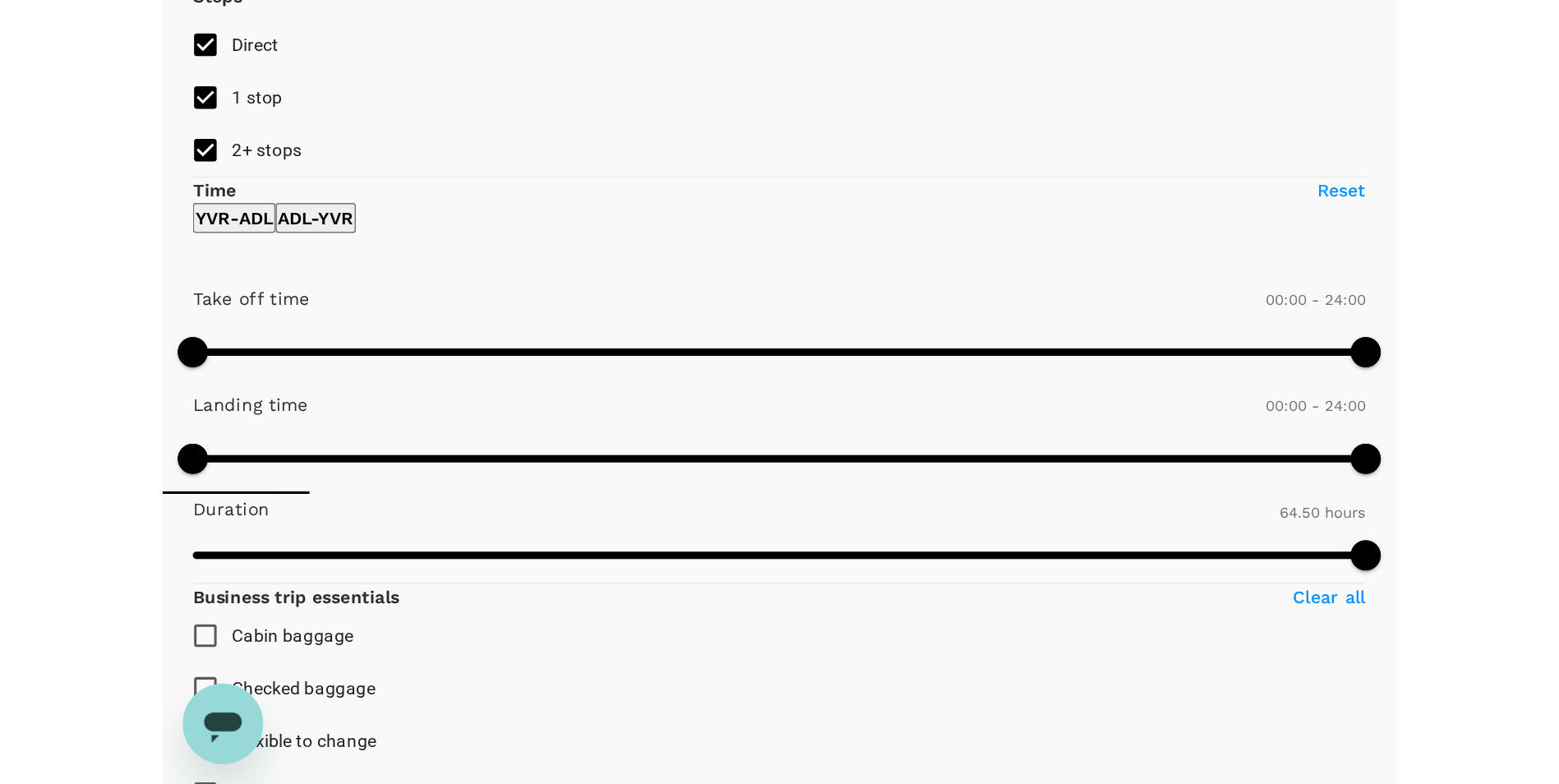 scroll, scrollTop: 193, scrollLeft: 0, axis: vertical 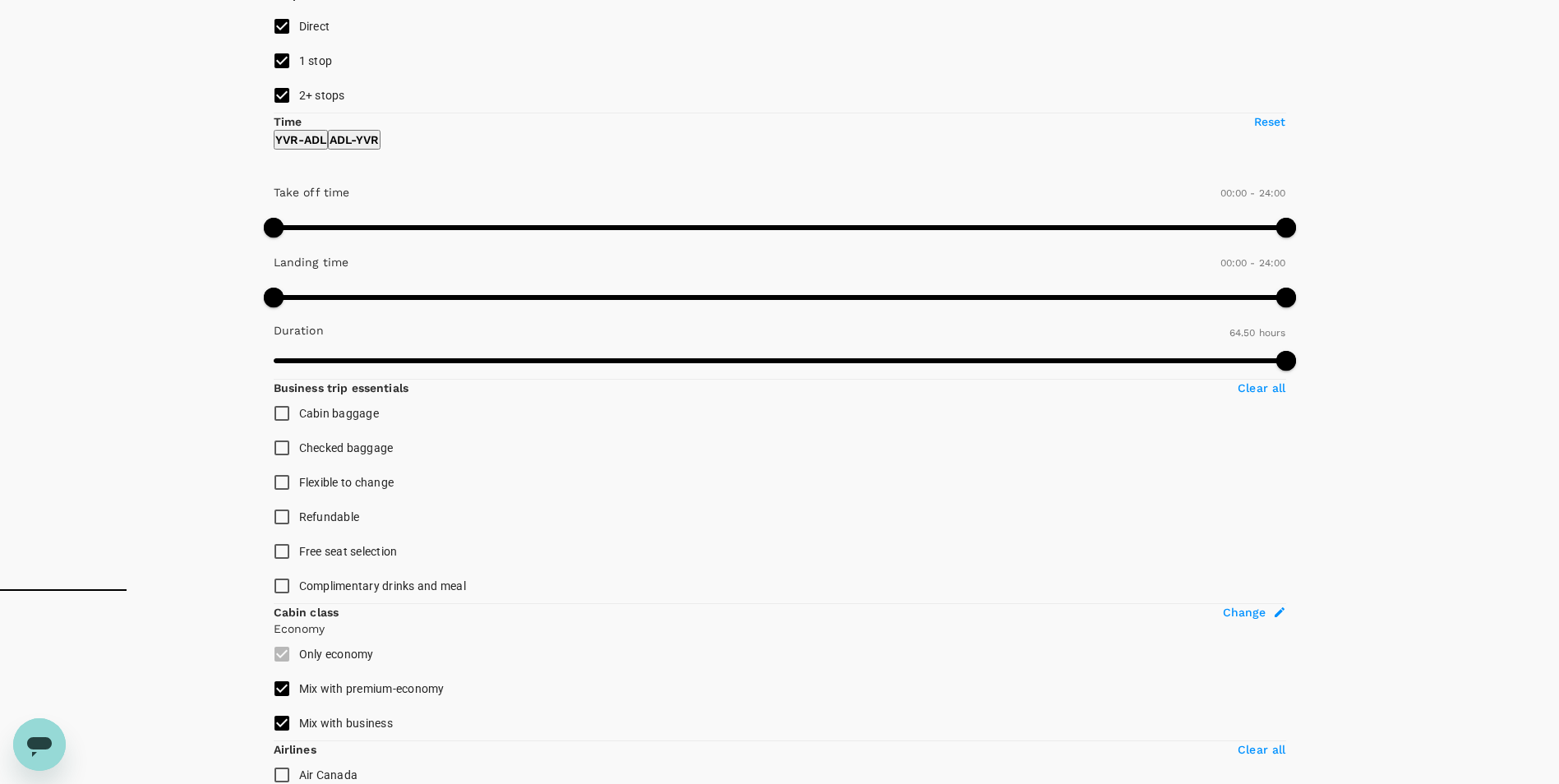 click 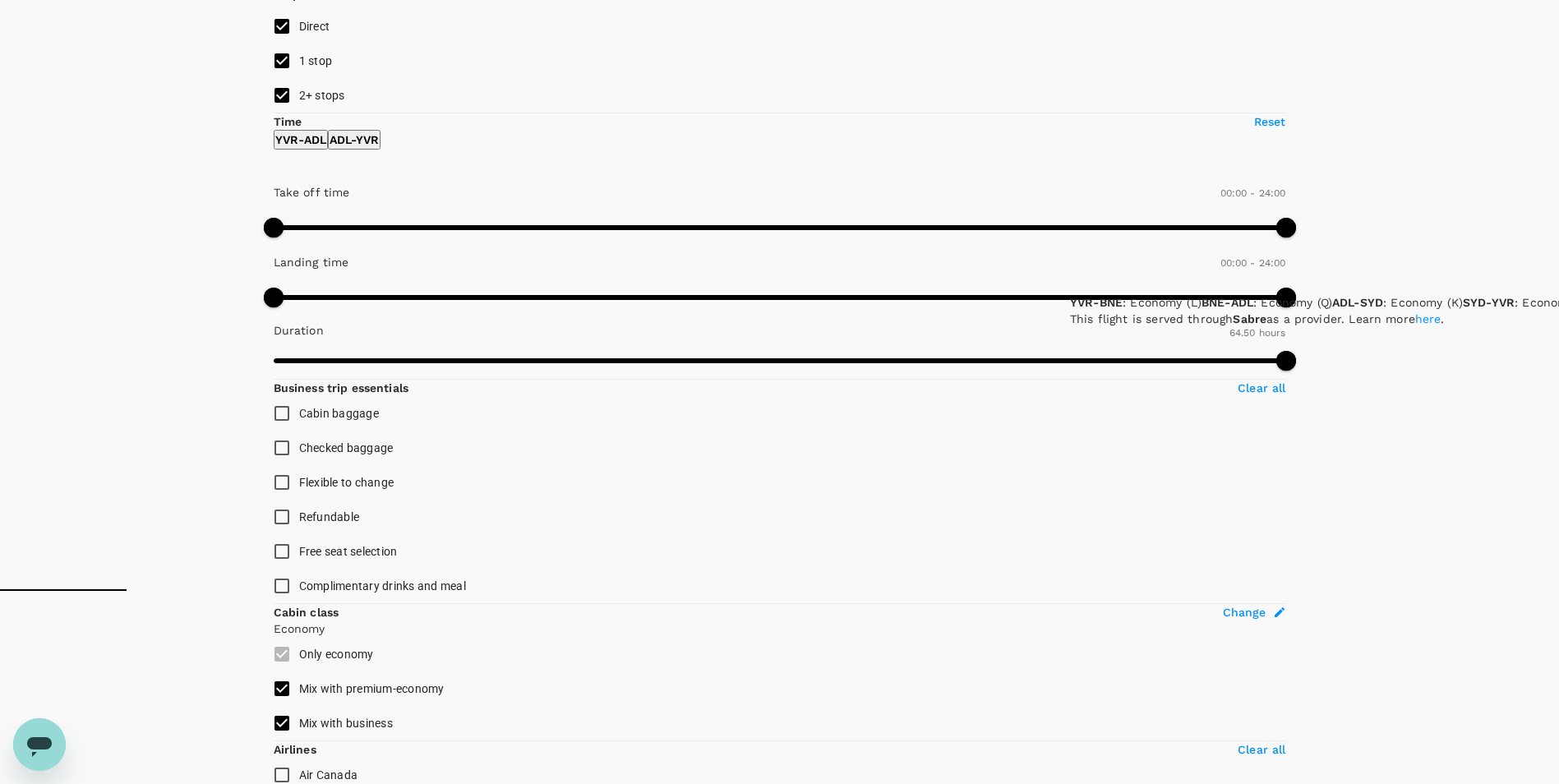 click 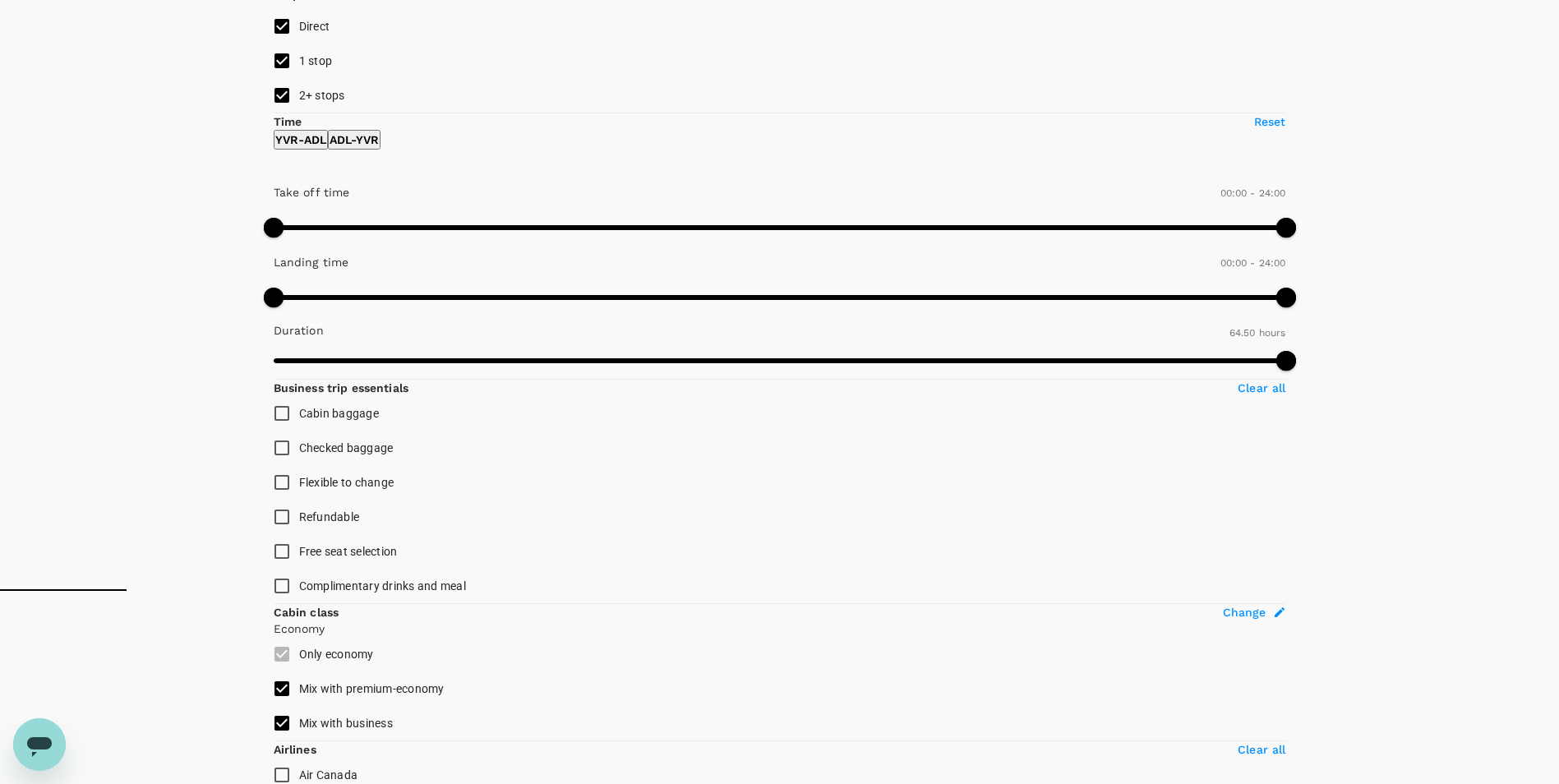 click on "Show more" at bounding box center (973, 5583) 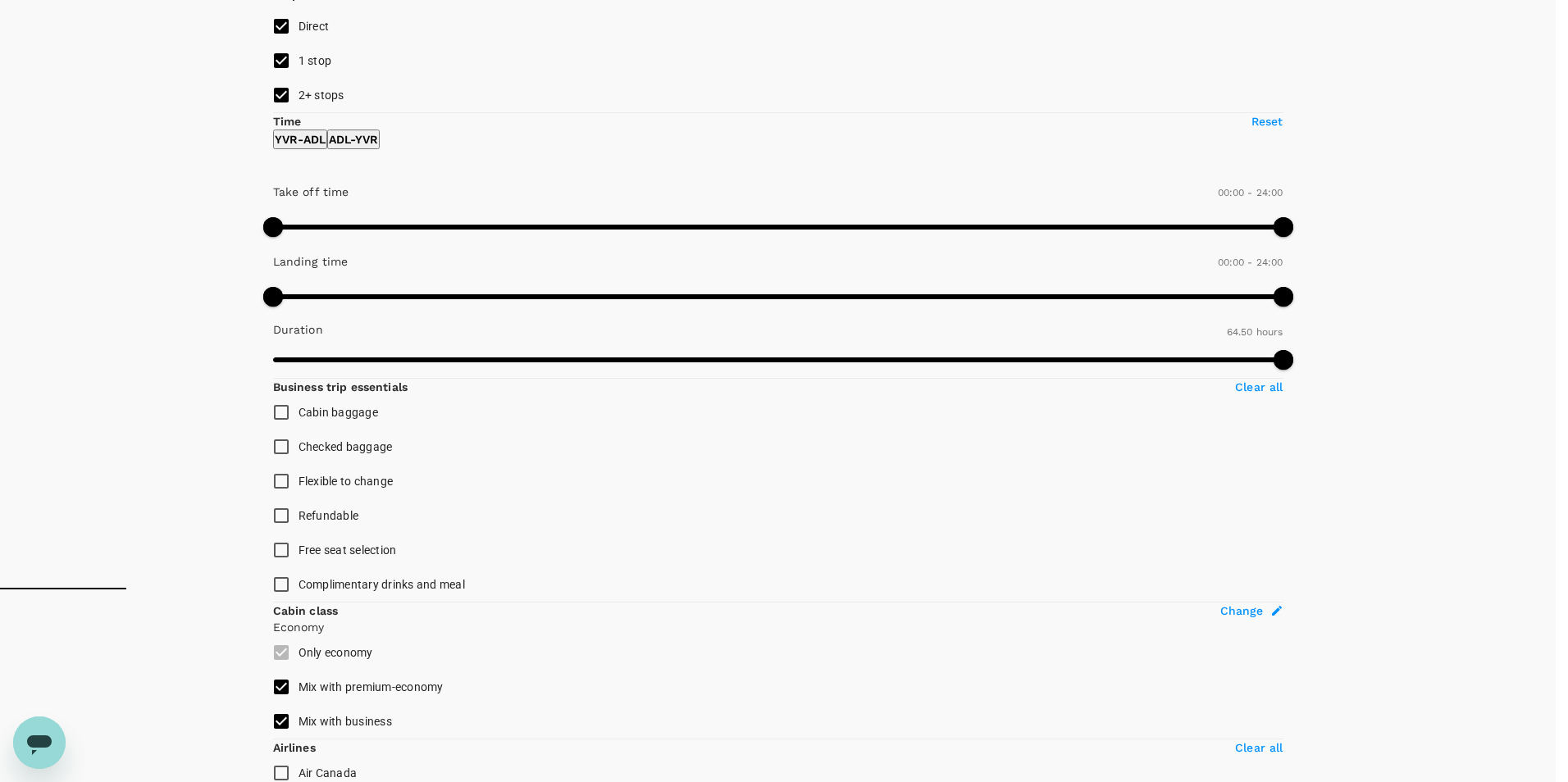 click 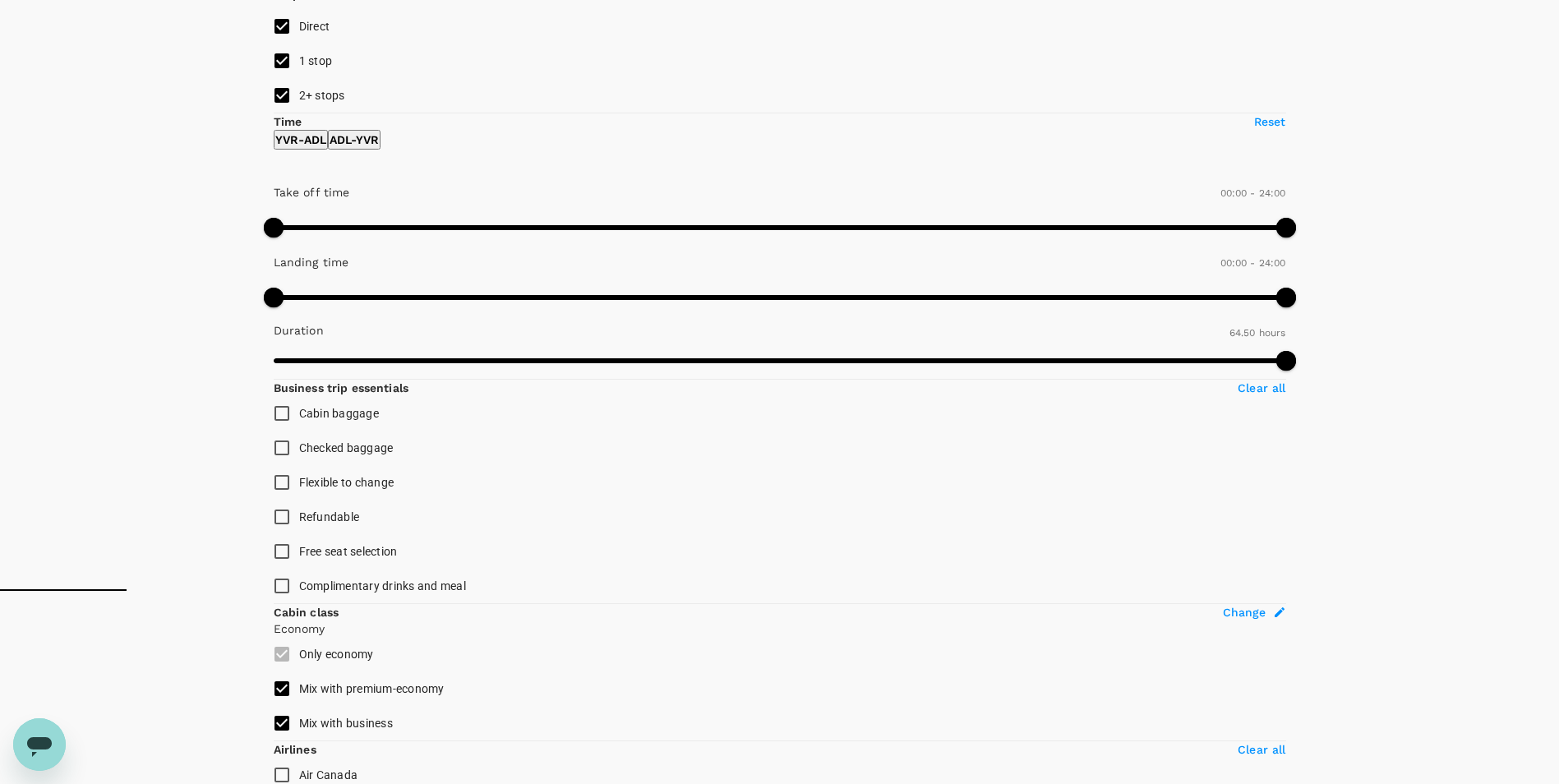 click 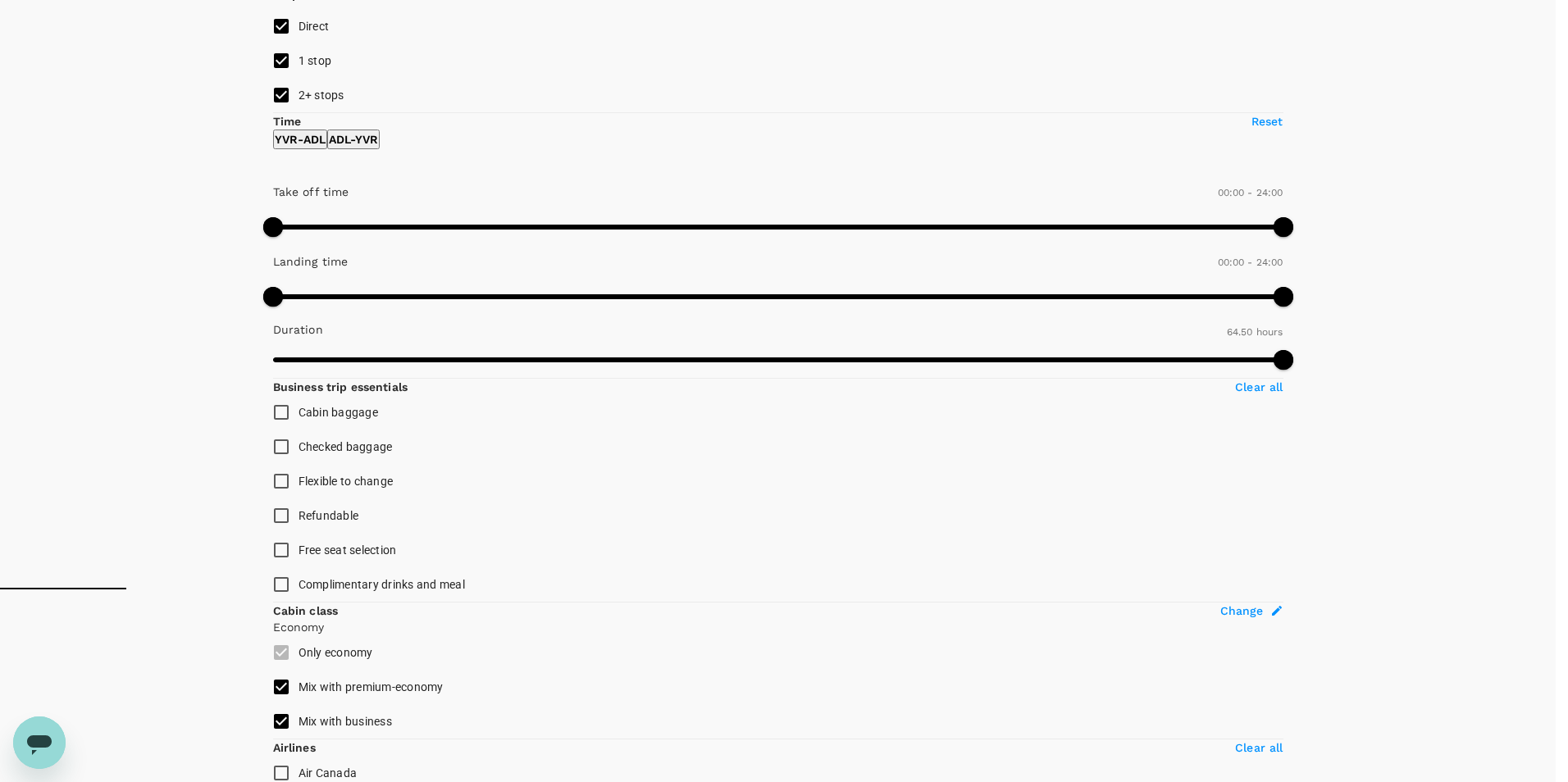 click 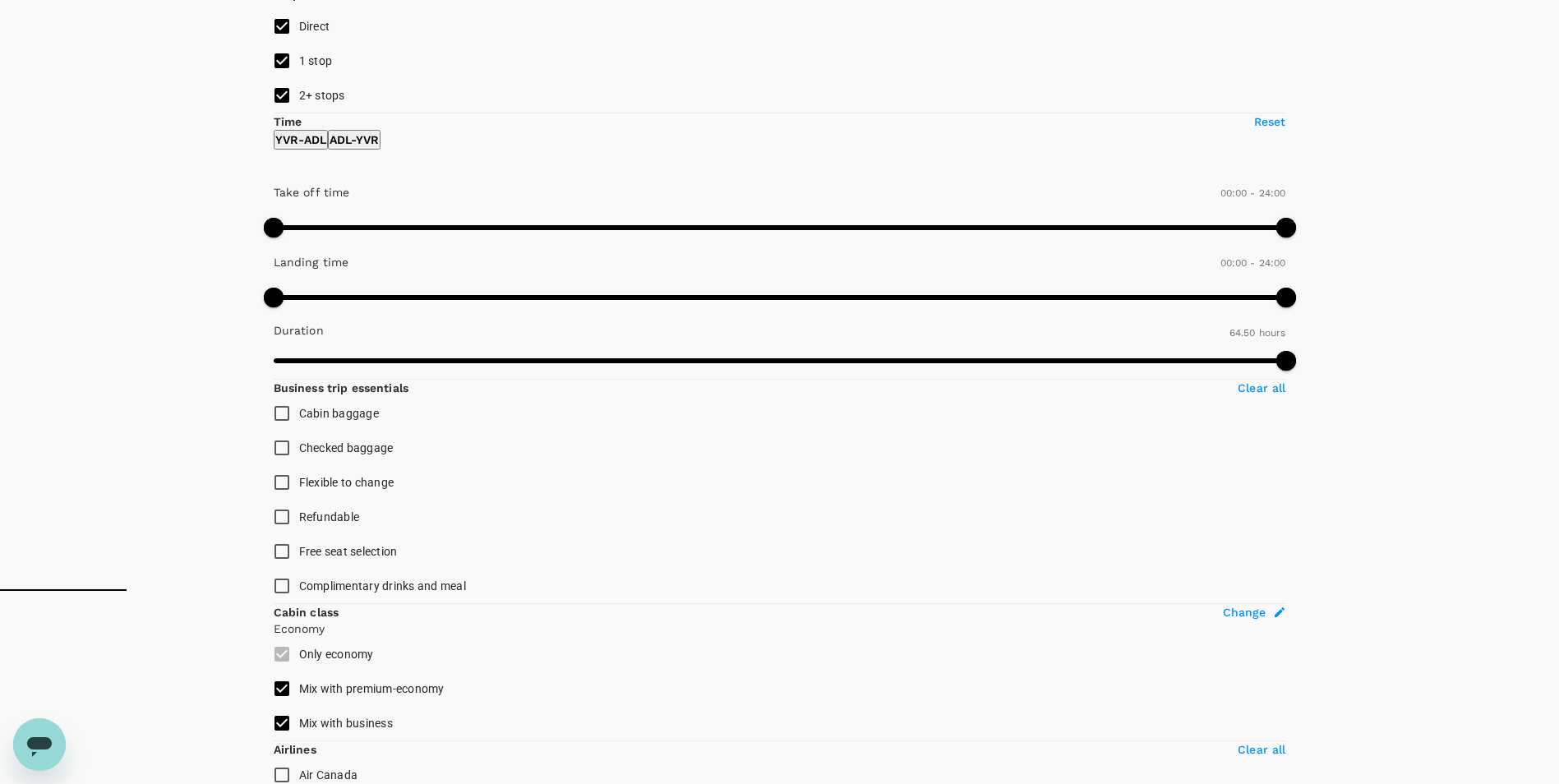 click on "Show more" at bounding box center (638, 5583) 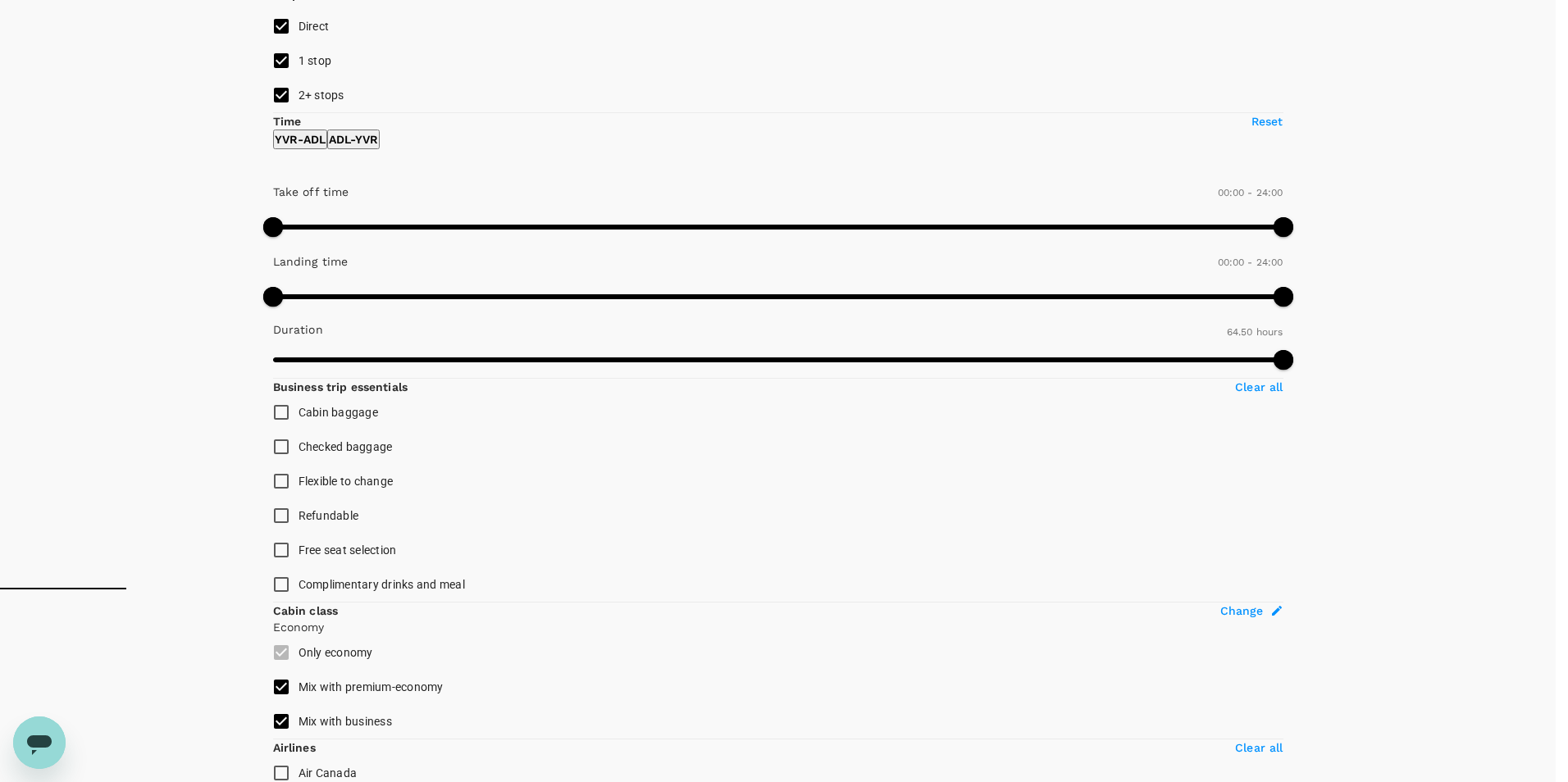 click 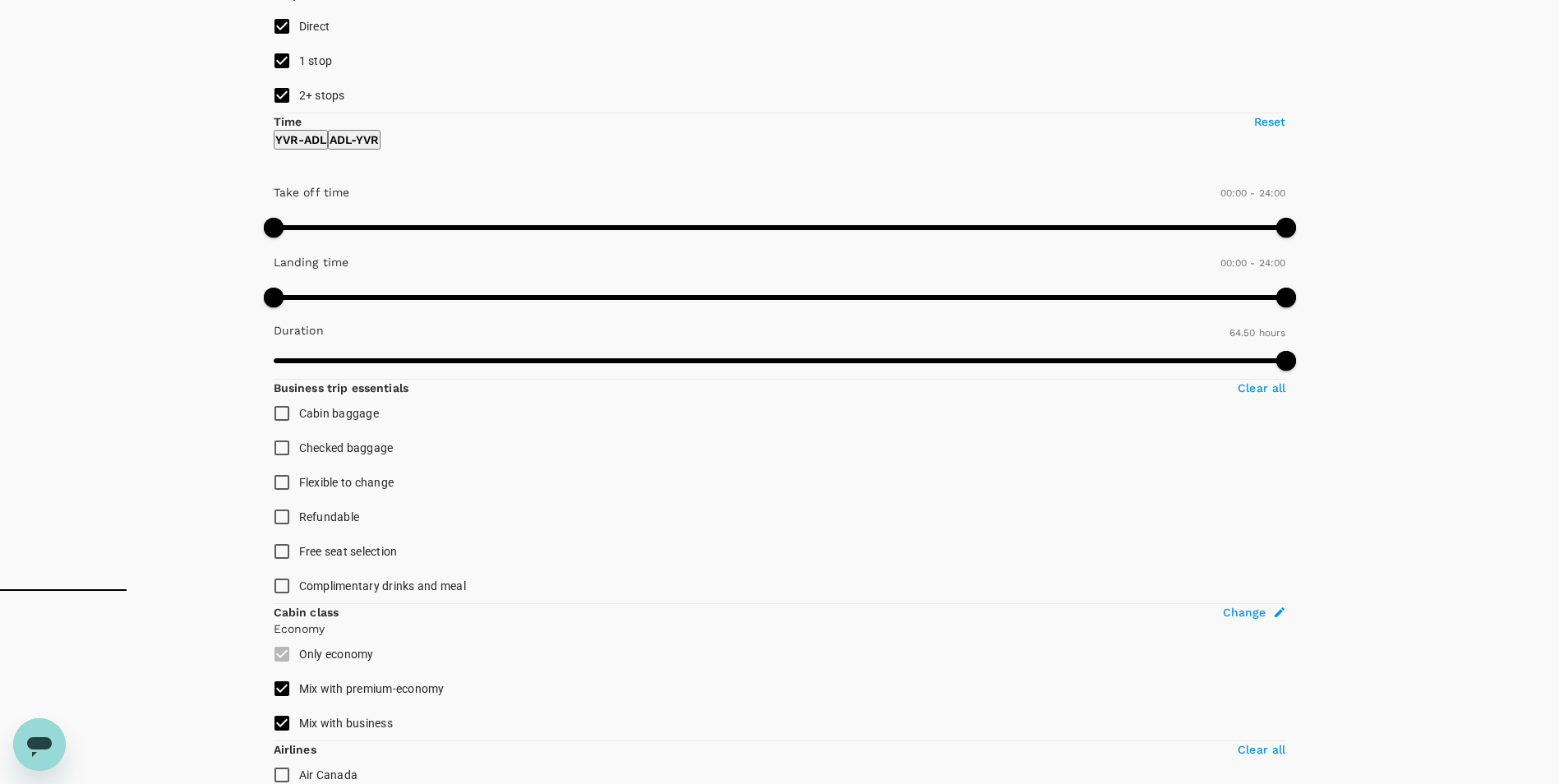 click 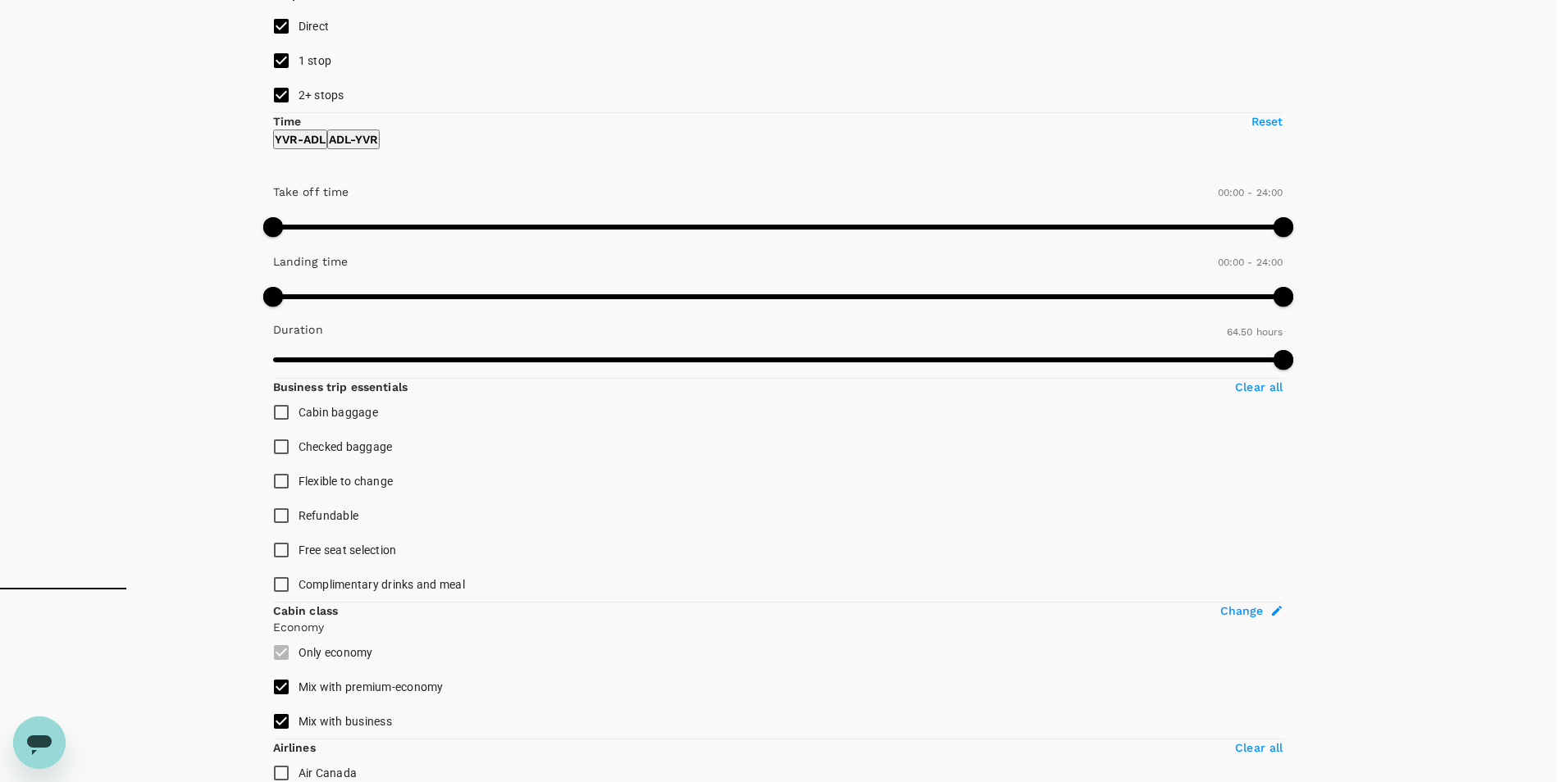 click 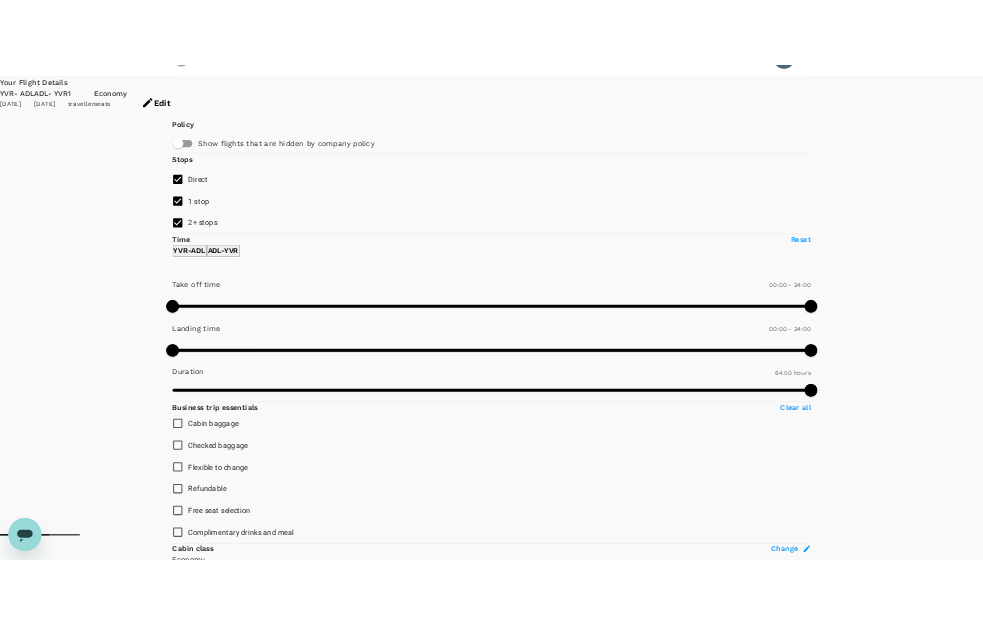 scroll, scrollTop: 35, scrollLeft: 0, axis: vertical 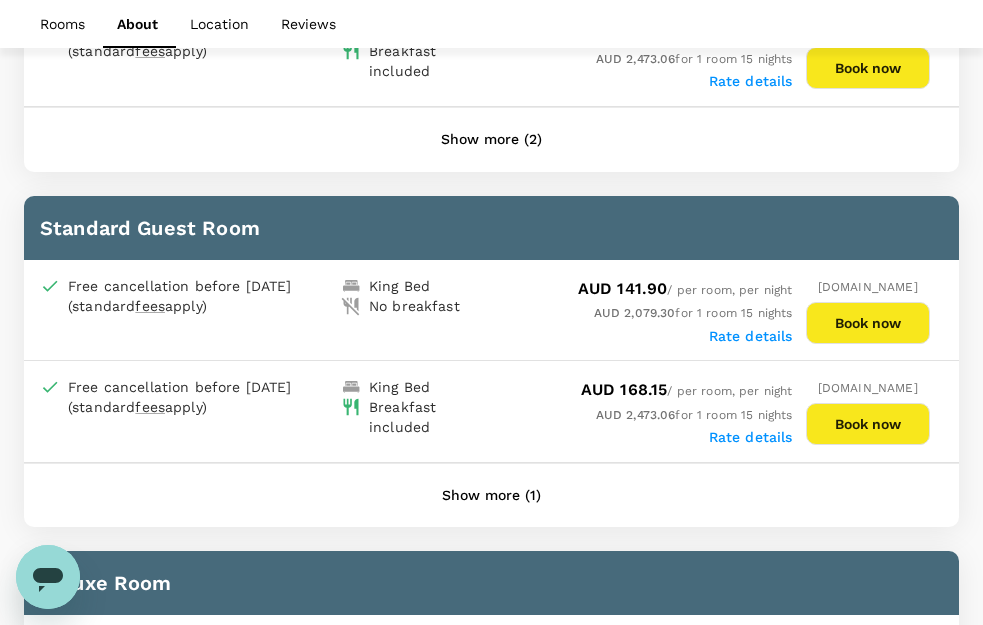 click on "Show more (1)" at bounding box center (491, 496) 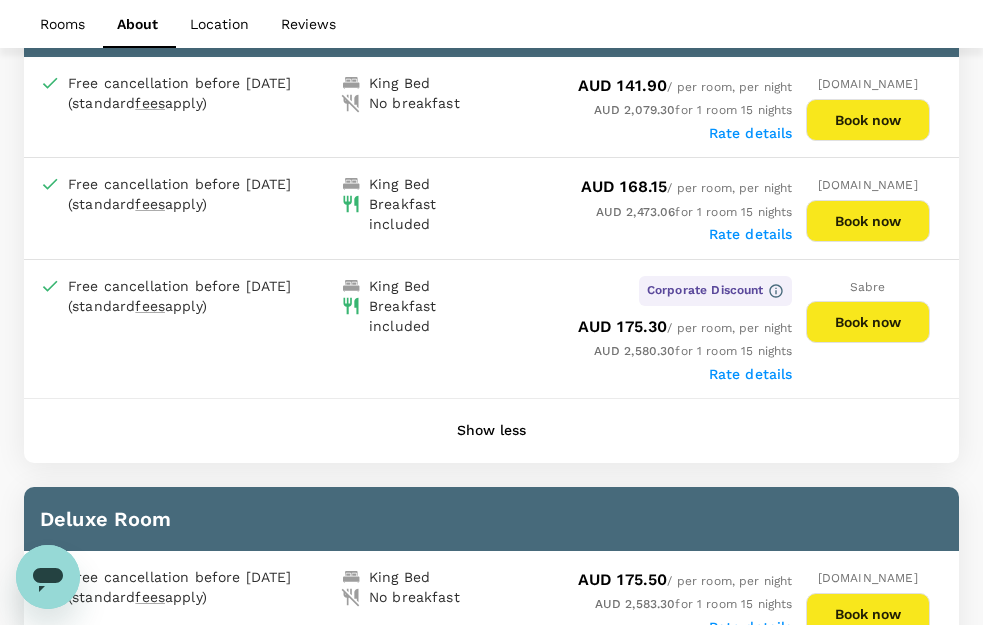 scroll, scrollTop: 1455, scrollLeft: 0, axis: vertical 